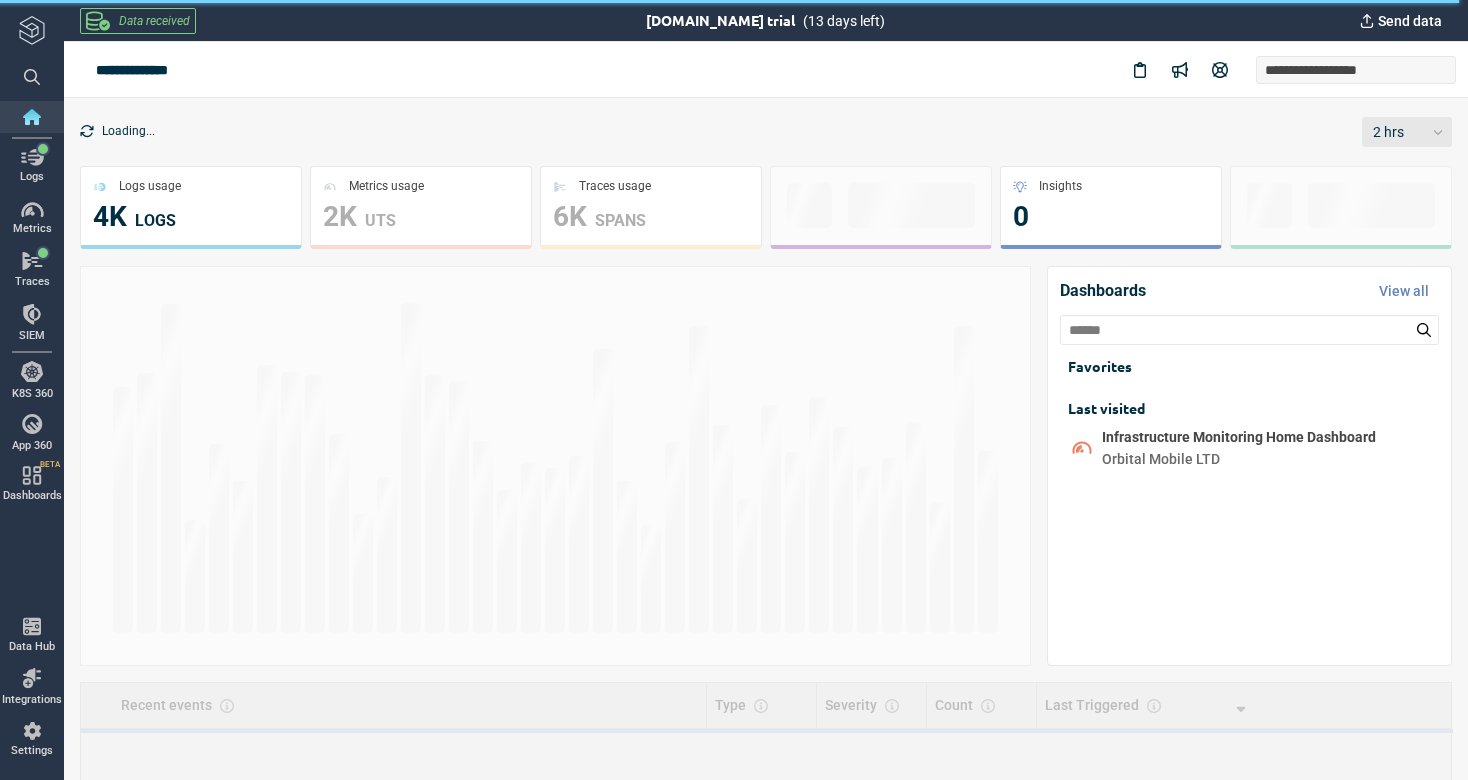 scroll, scrollTop: 0, scrollLeft: 0, axis: both 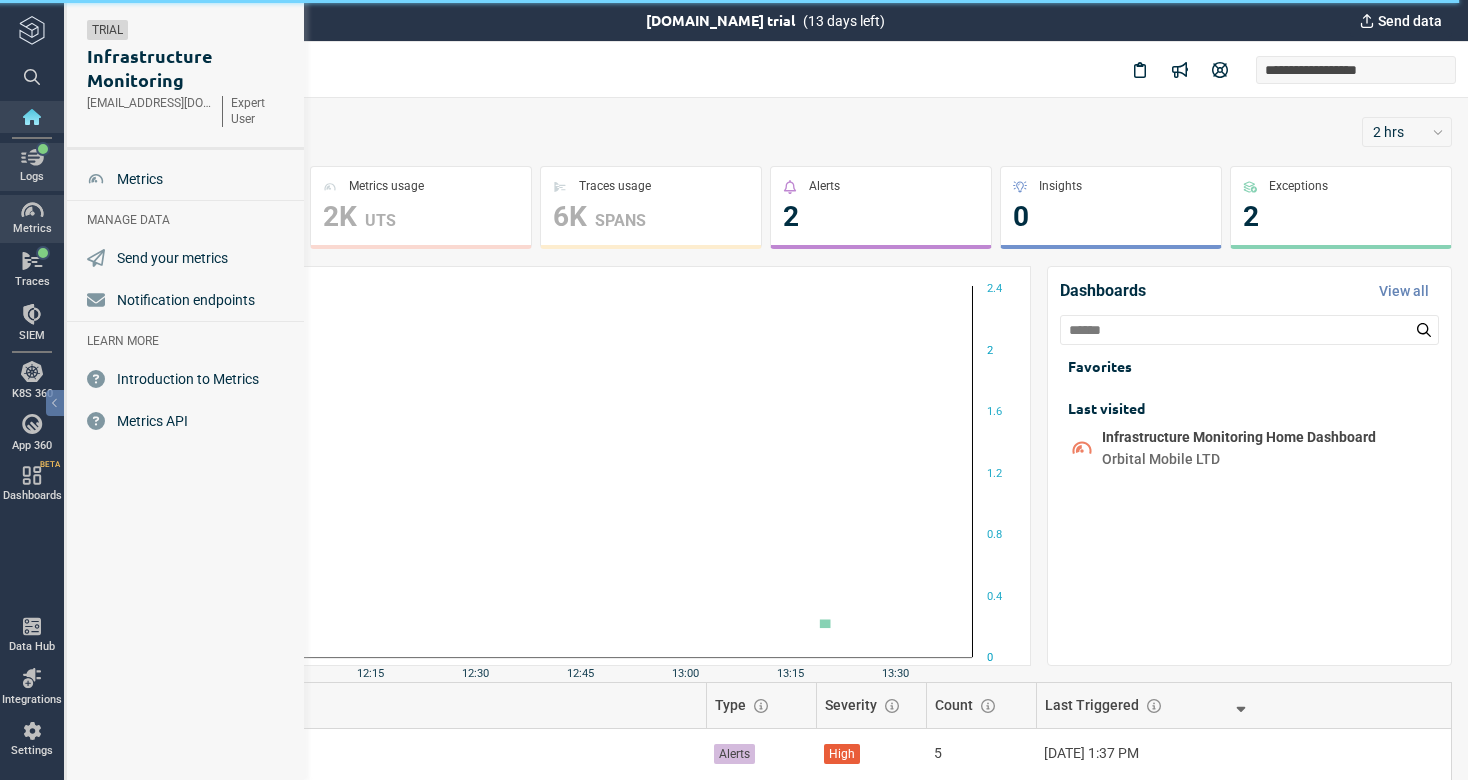 click at bounding box center [32, 157] 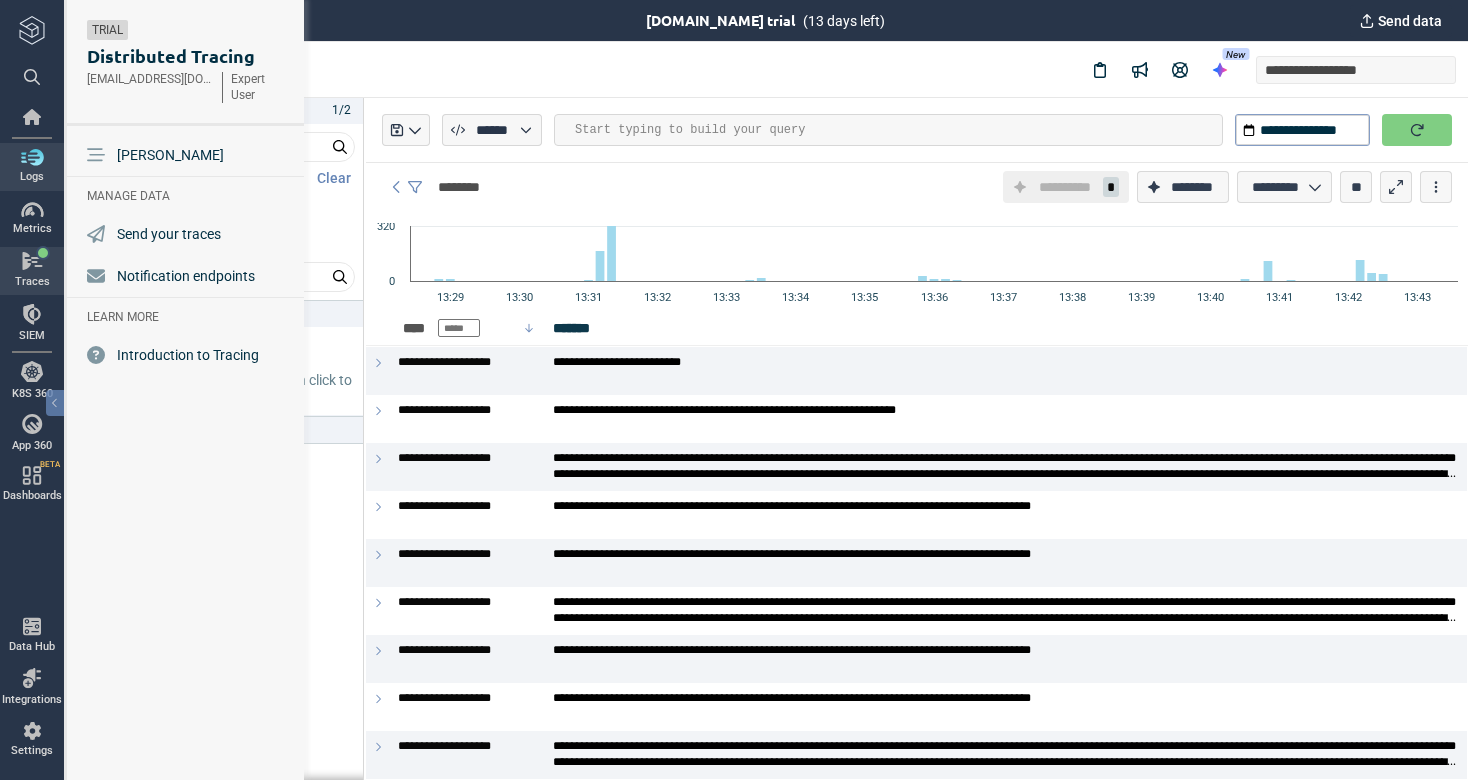 click on "Logs" at bounding box center [32, 177] 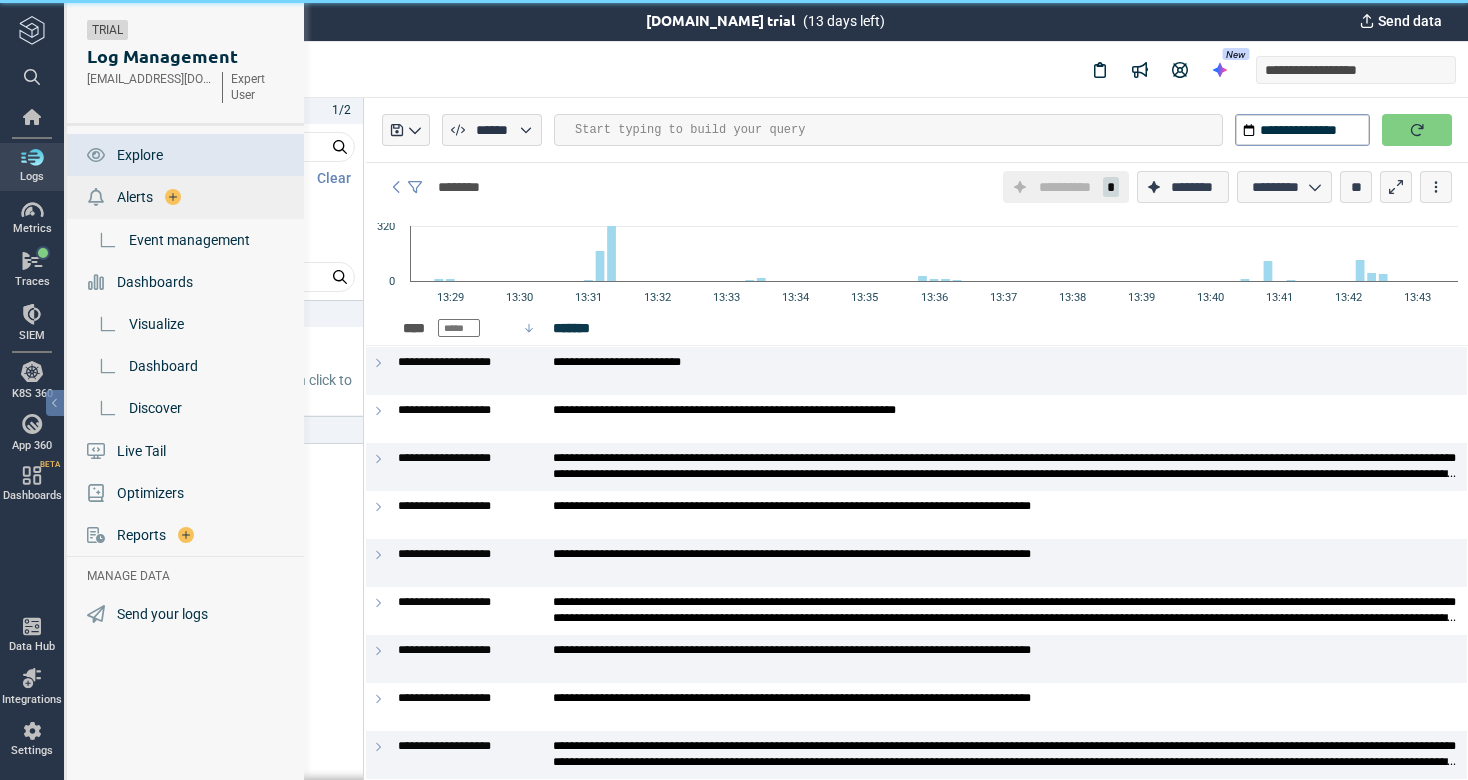 click on "Alerts" at bounding box center (135, 197) 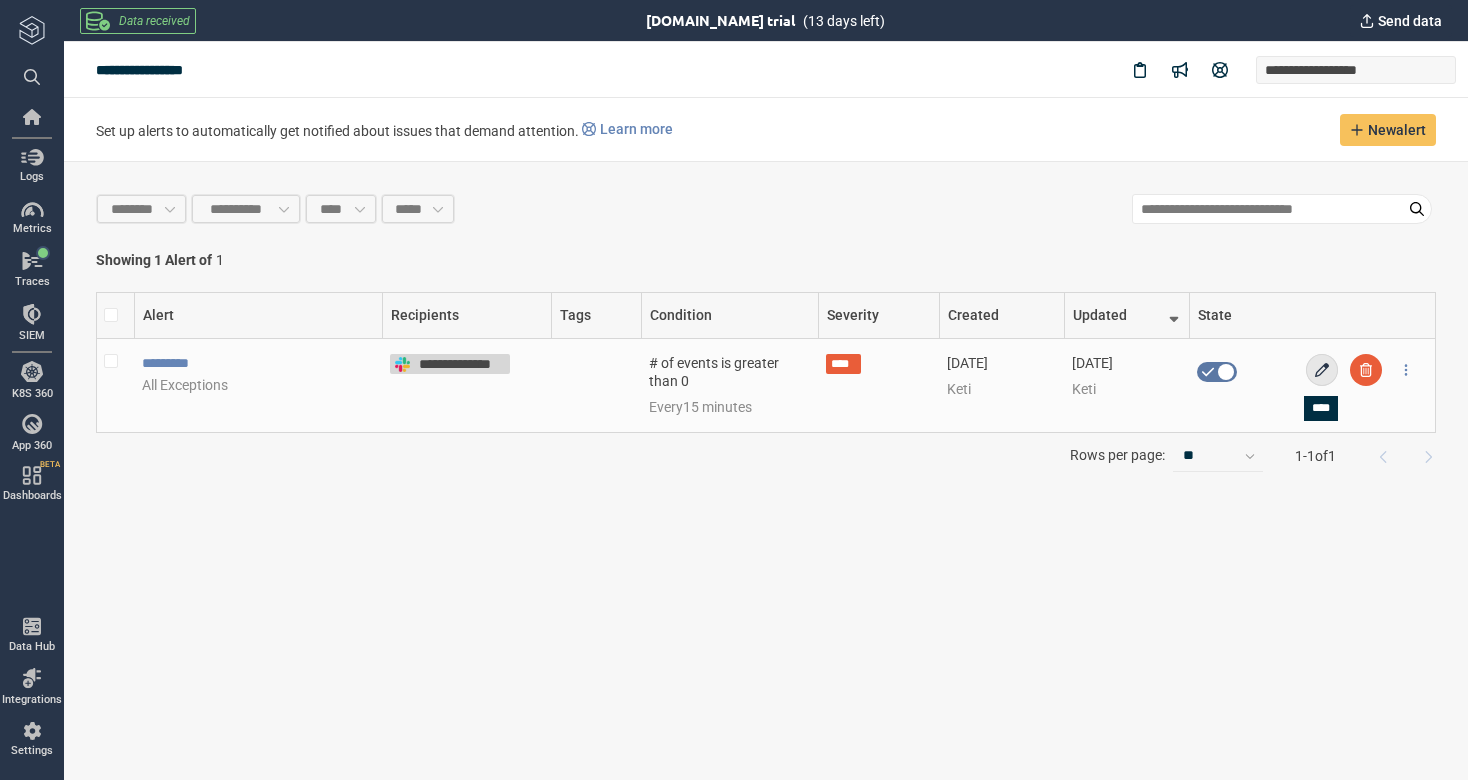 click 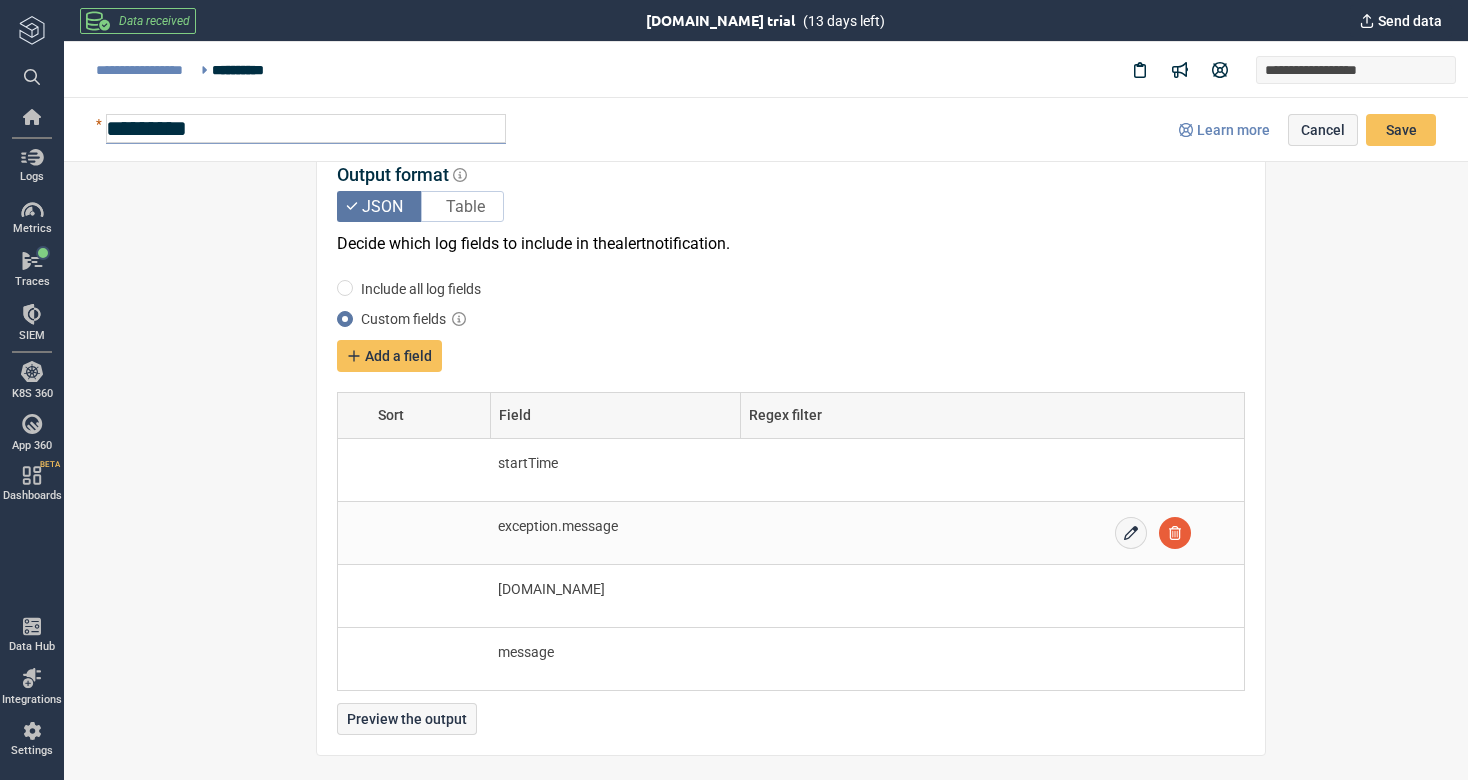 scroll, scrollTop: 2049, scrollLeft: 0, axis: vertical 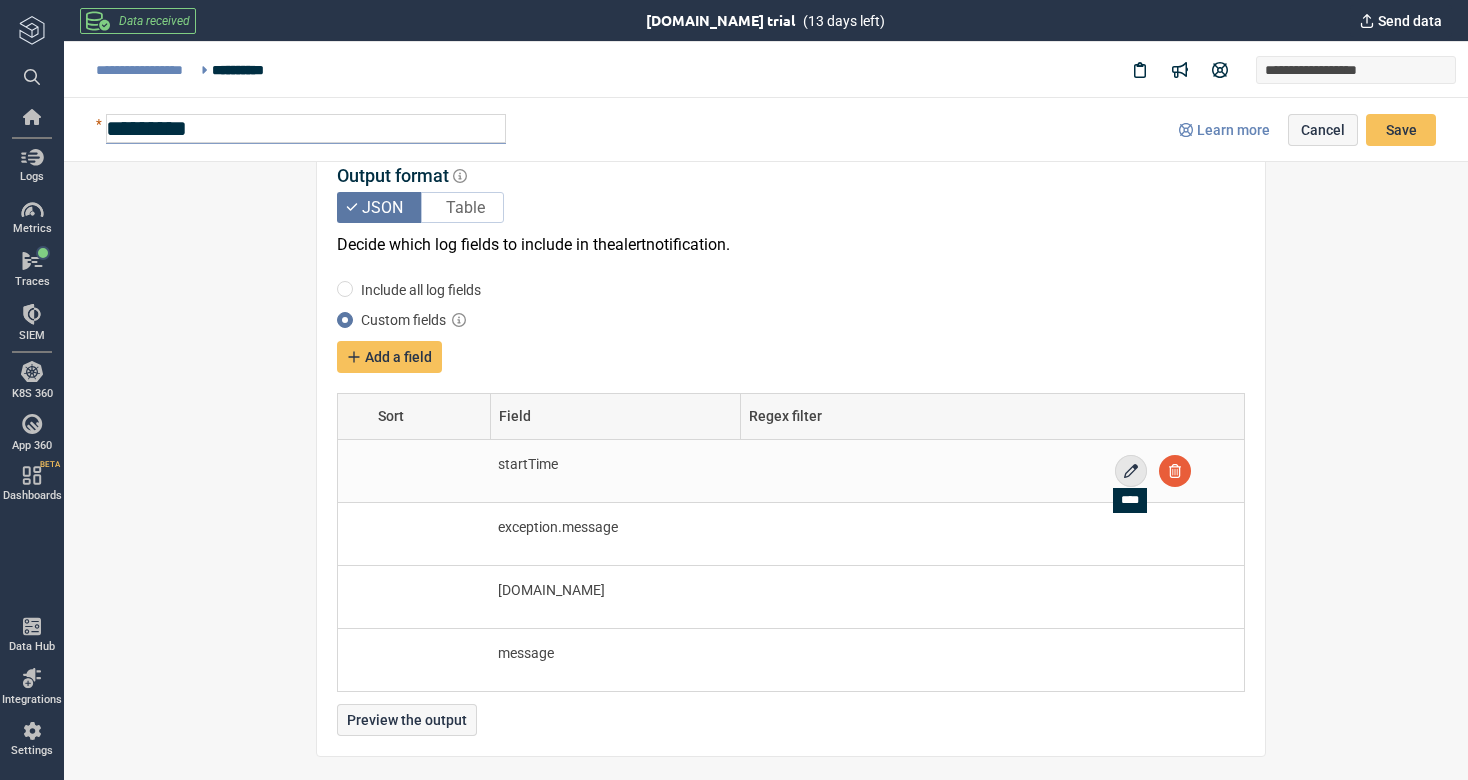 click 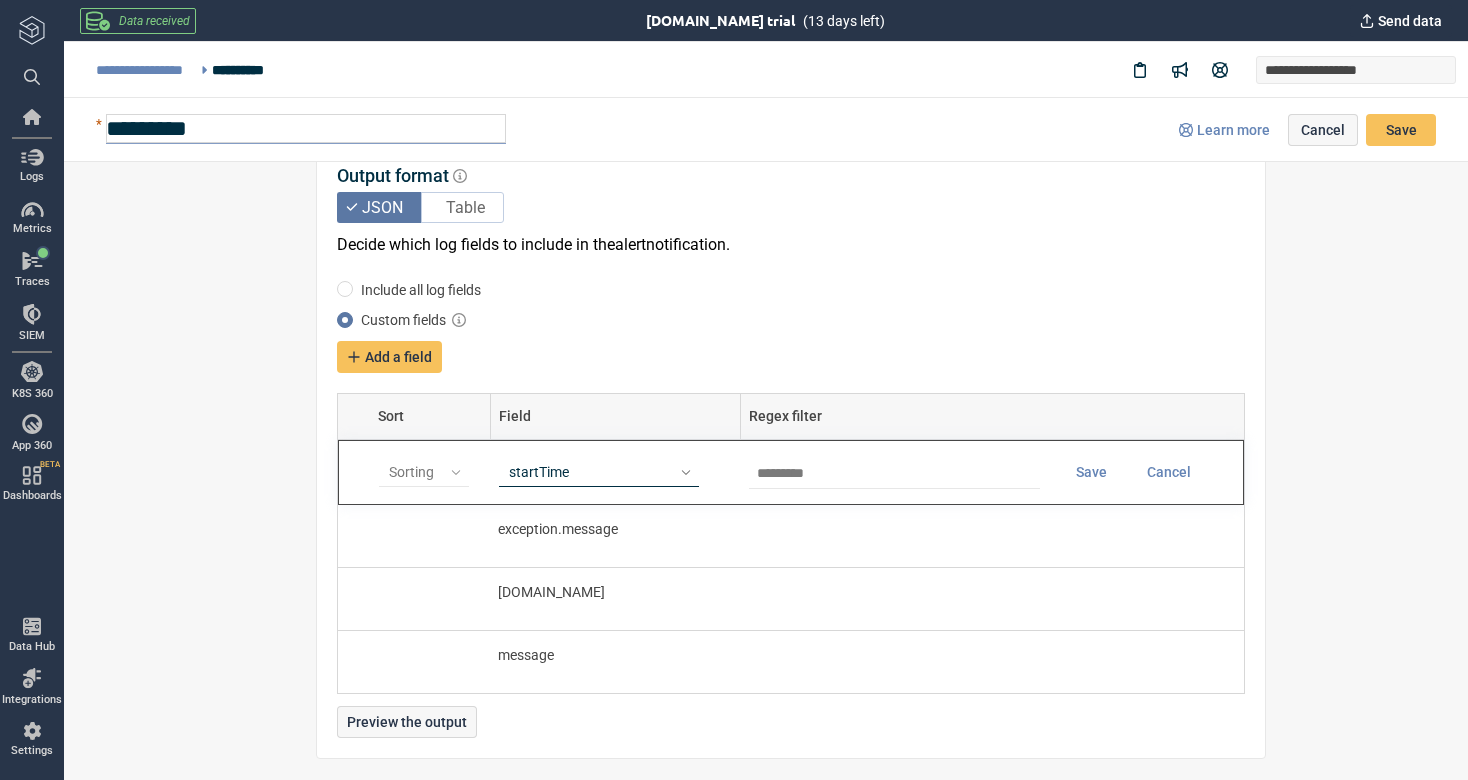 click 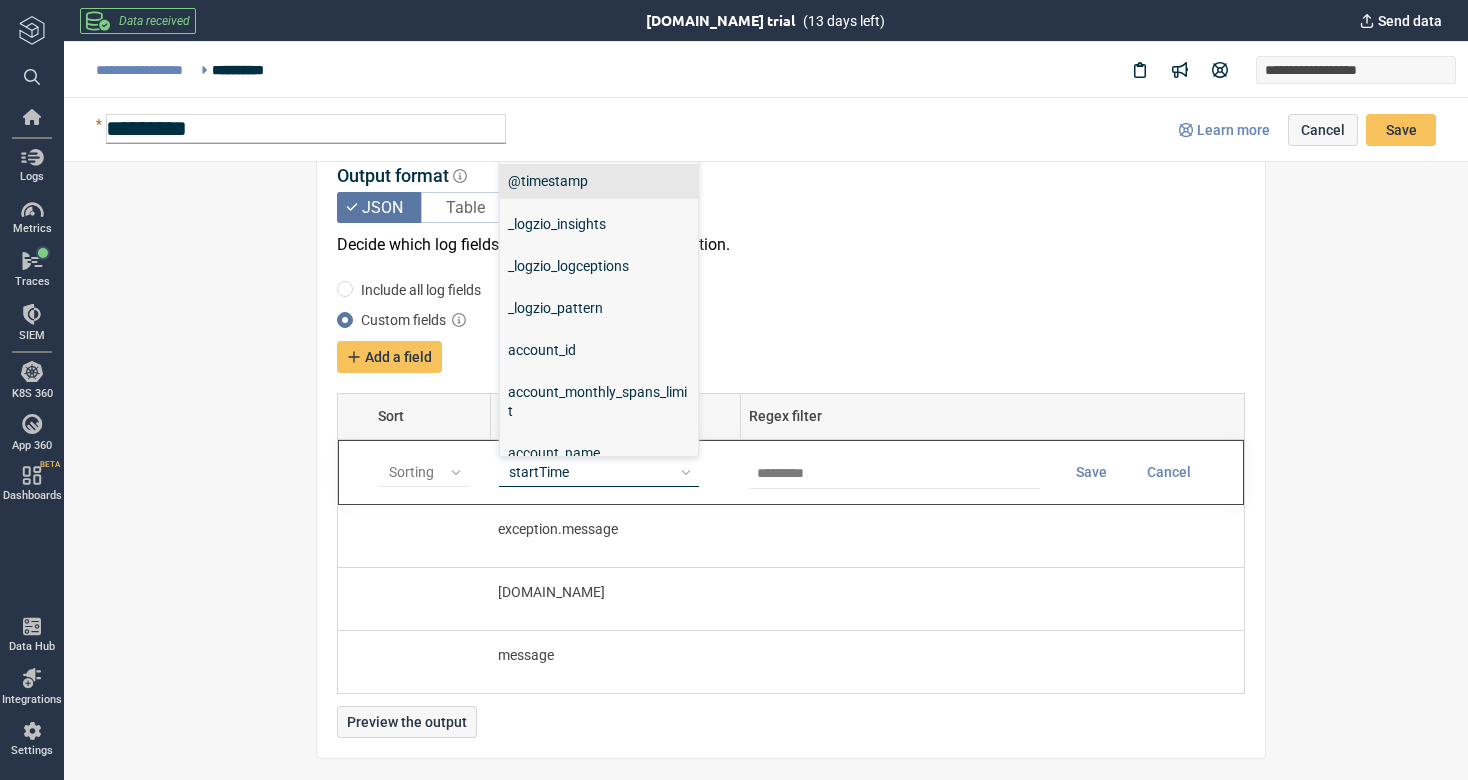 click on "@timestamp" at bounding box center (599, 181) 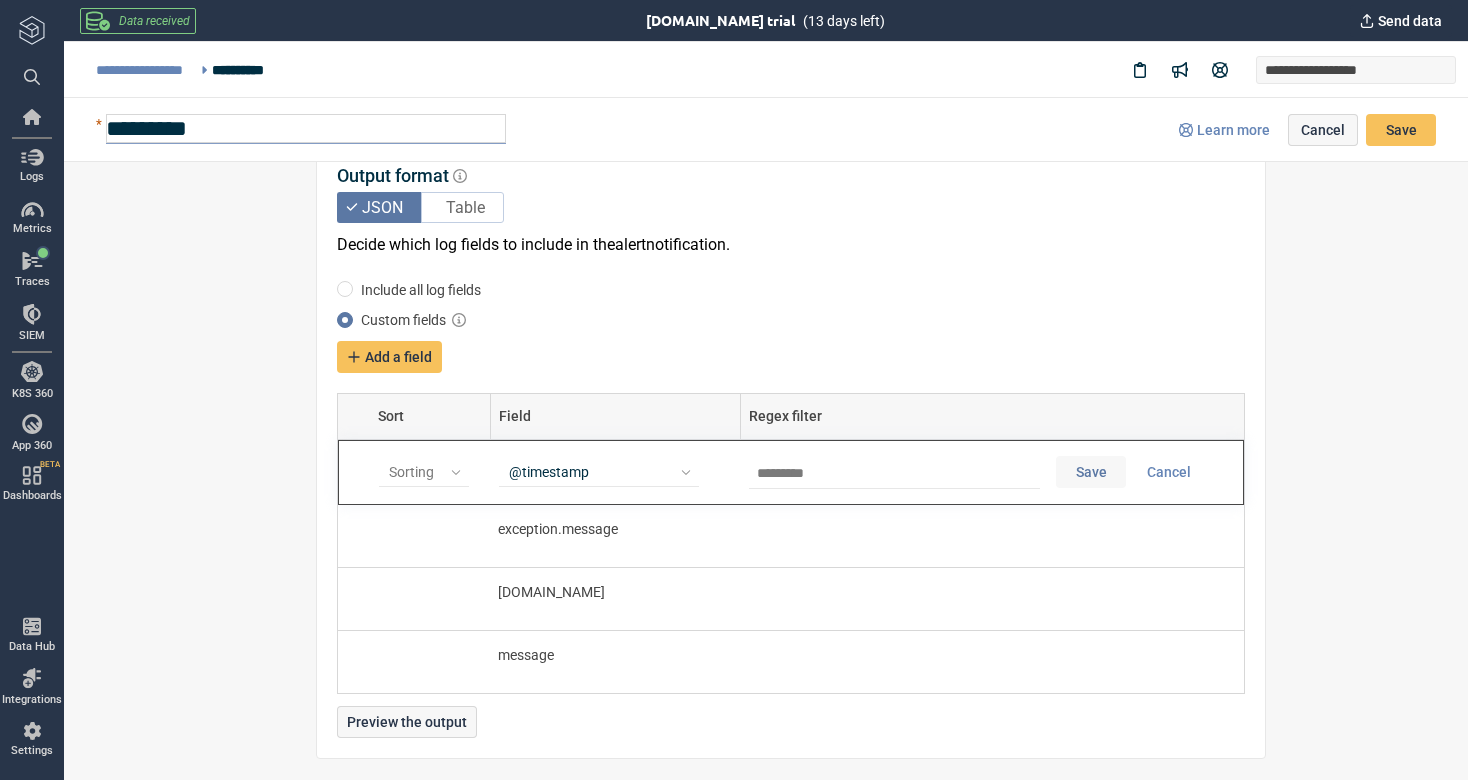 click on "Save" at bounding box center (1091, 472) 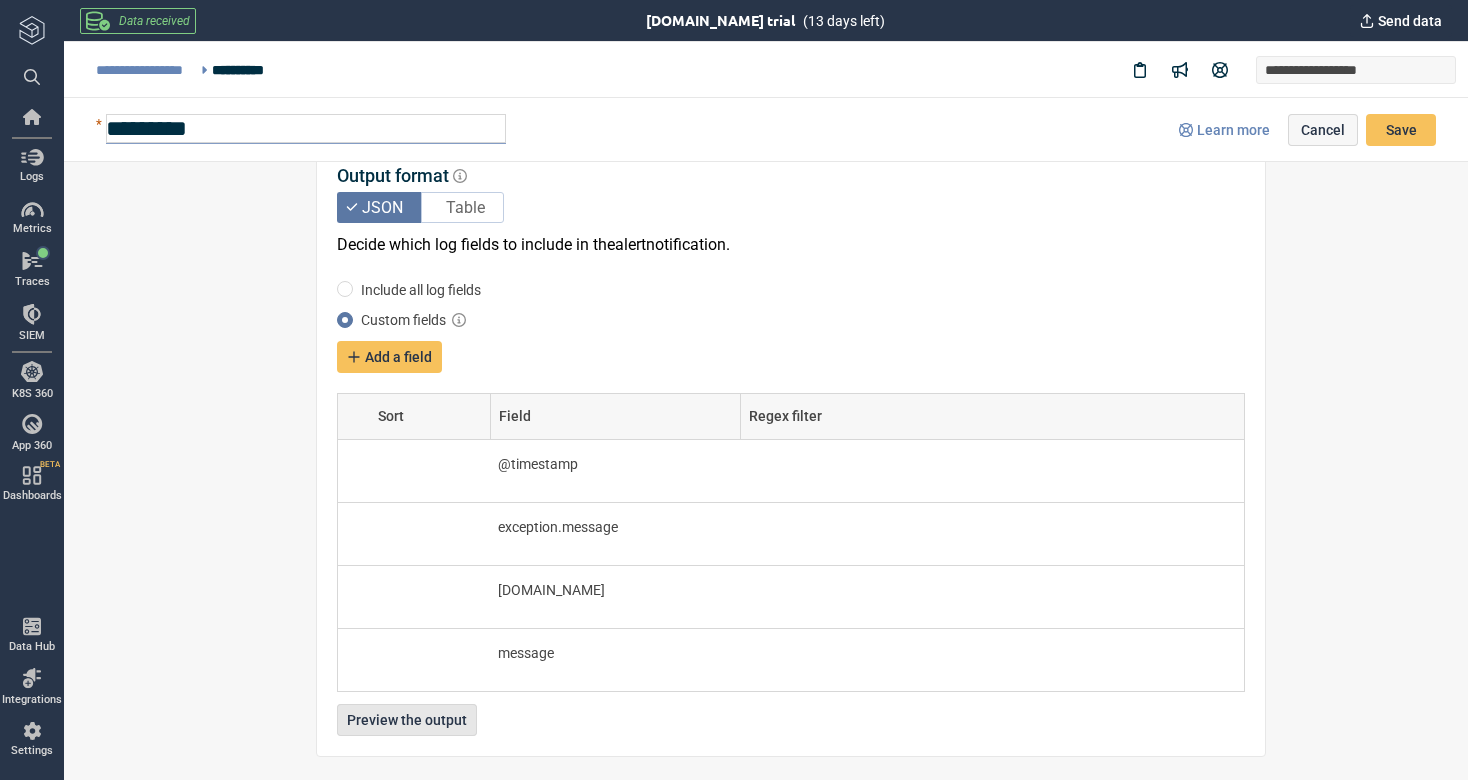 click on "Preview the output" at bounding box center (407, 720) 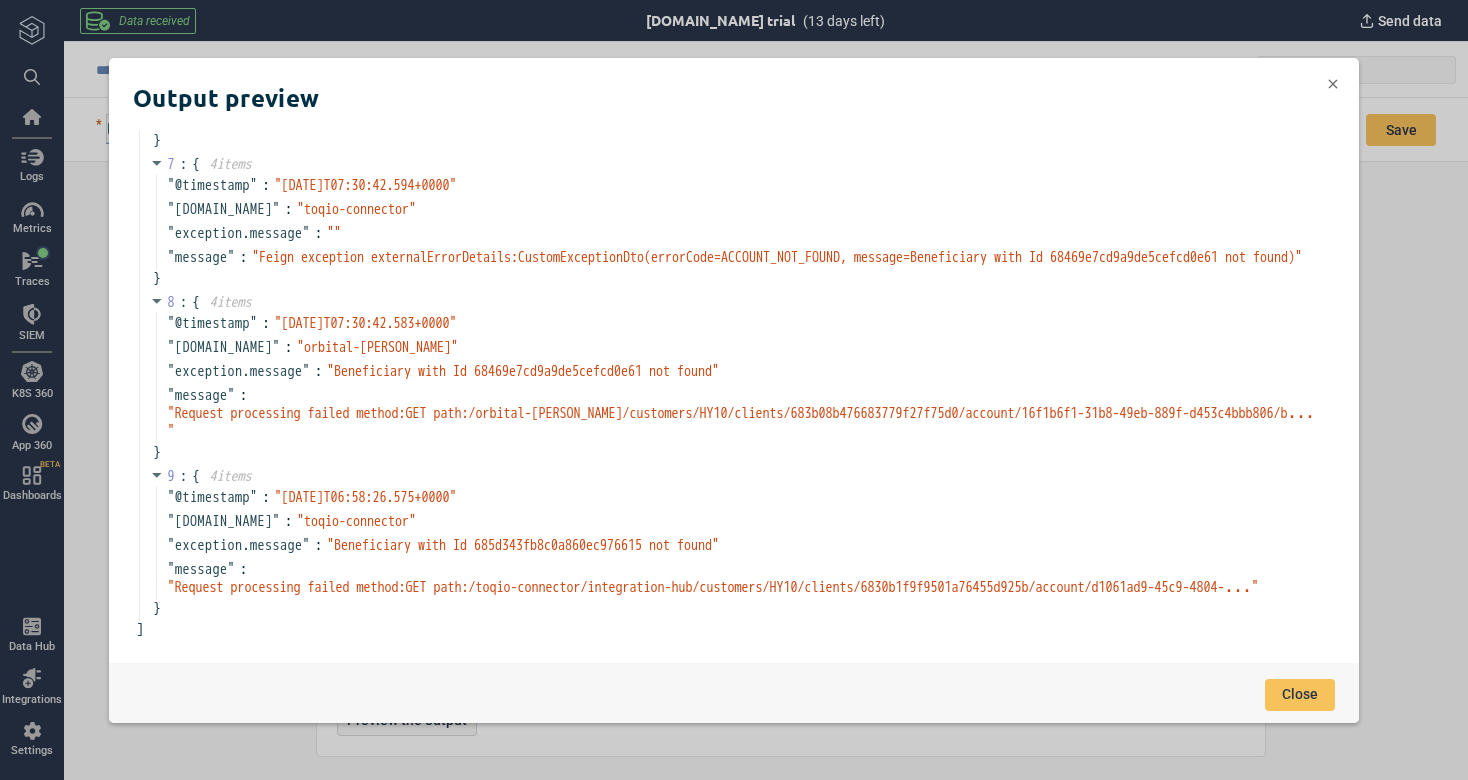 scroll, scrollTop: 1129, scrollLeft: 0, axis: vertical 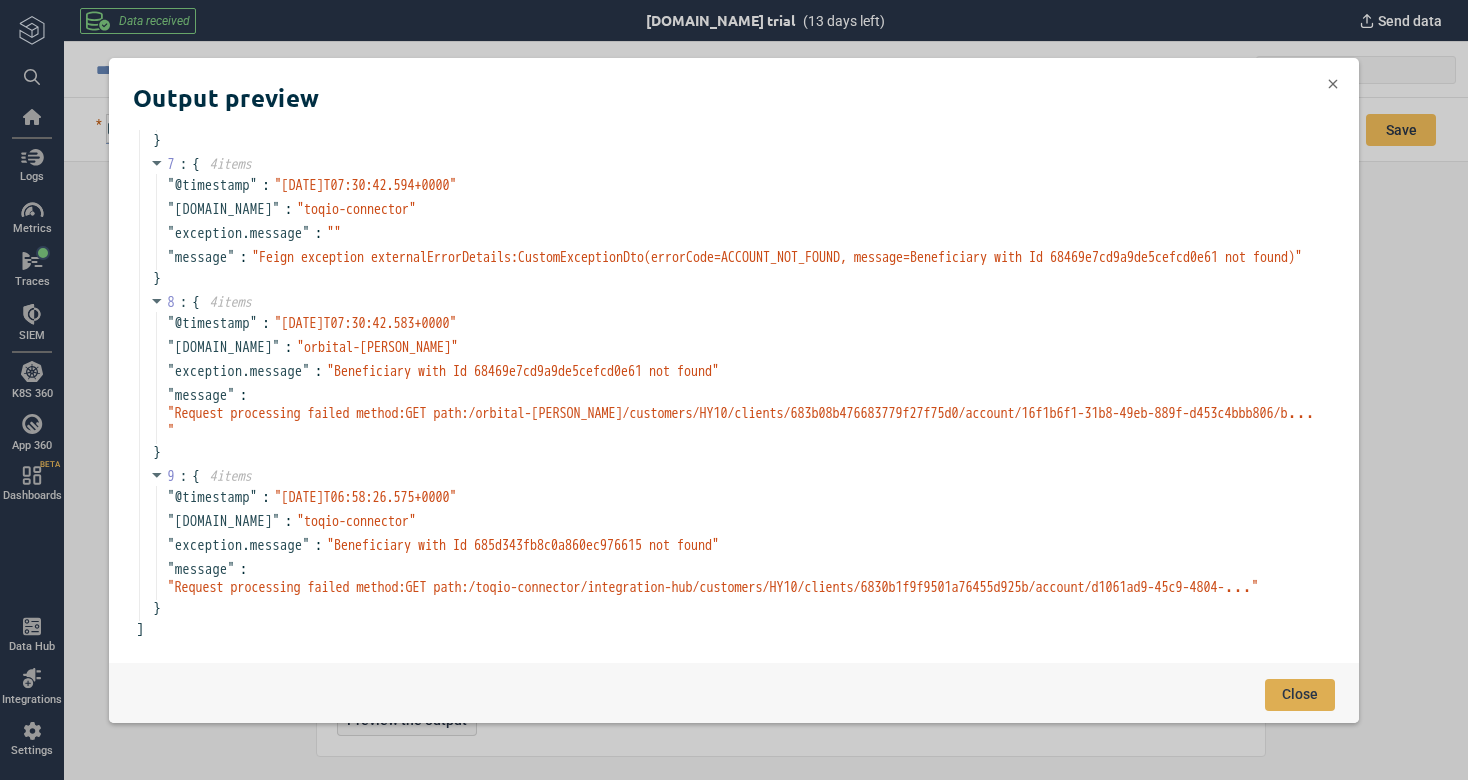 click on "Close" at bounding box center (1300, 694) 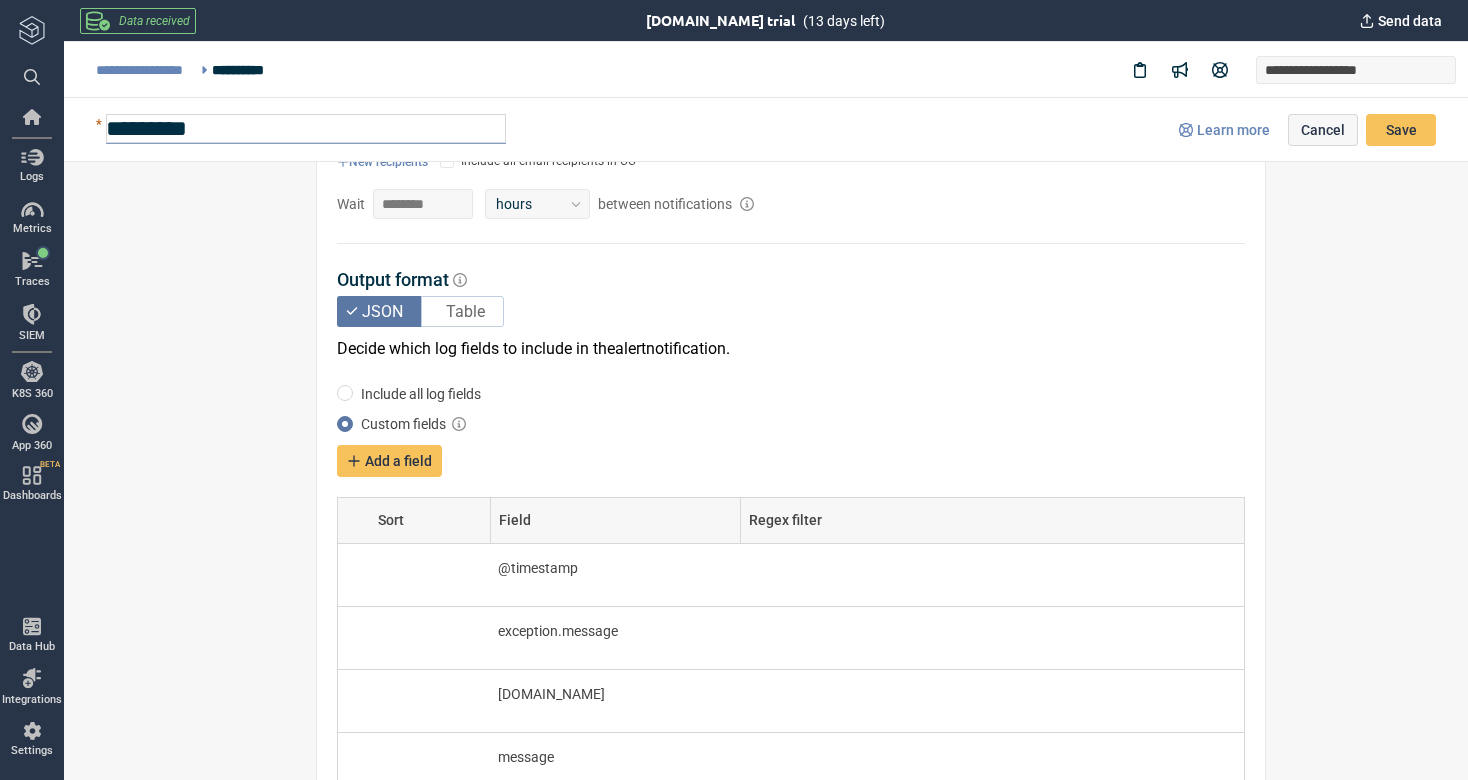 scroll, scrollTop: 1923, scrollLeft: 0, axis: vertical 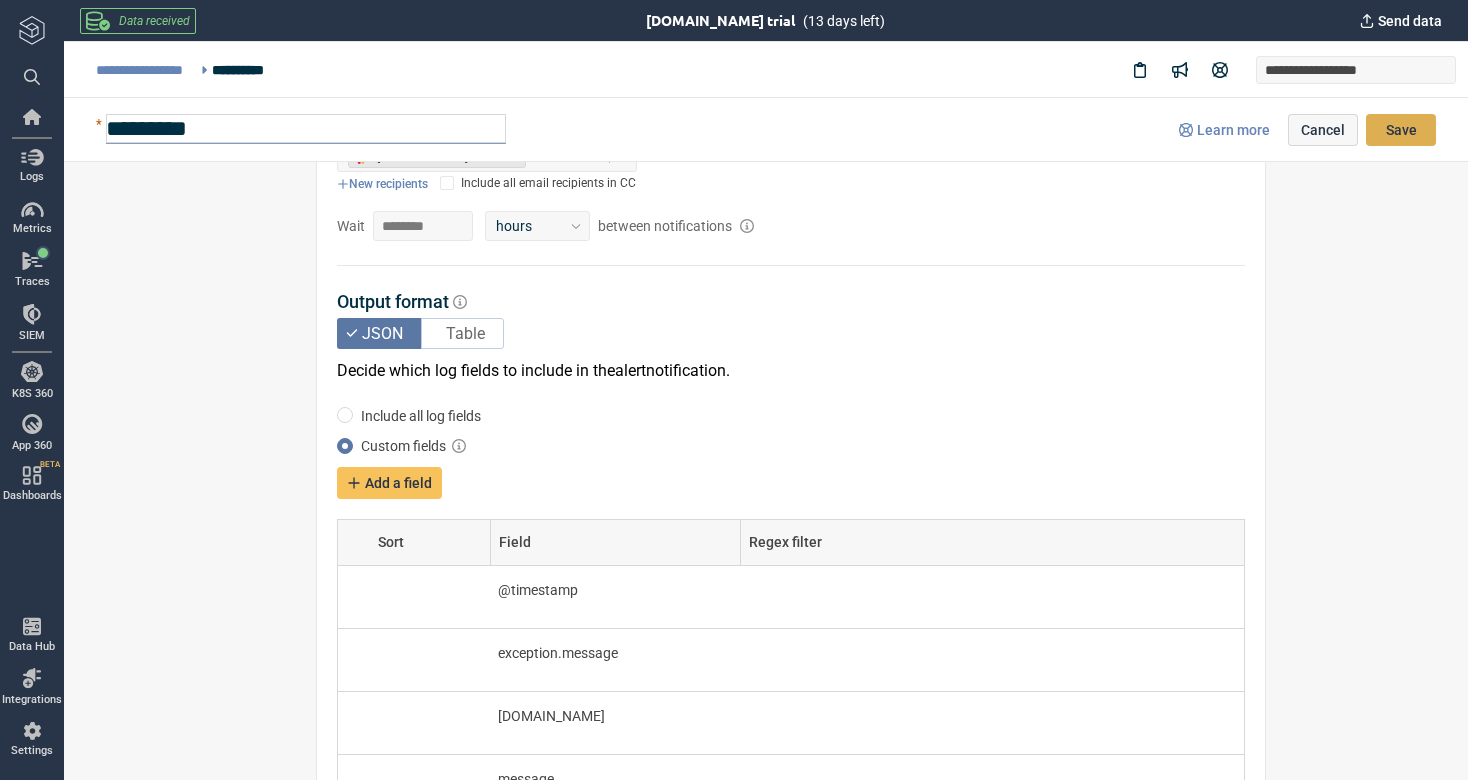 click on "Save" at bounding box center (1401, 130) 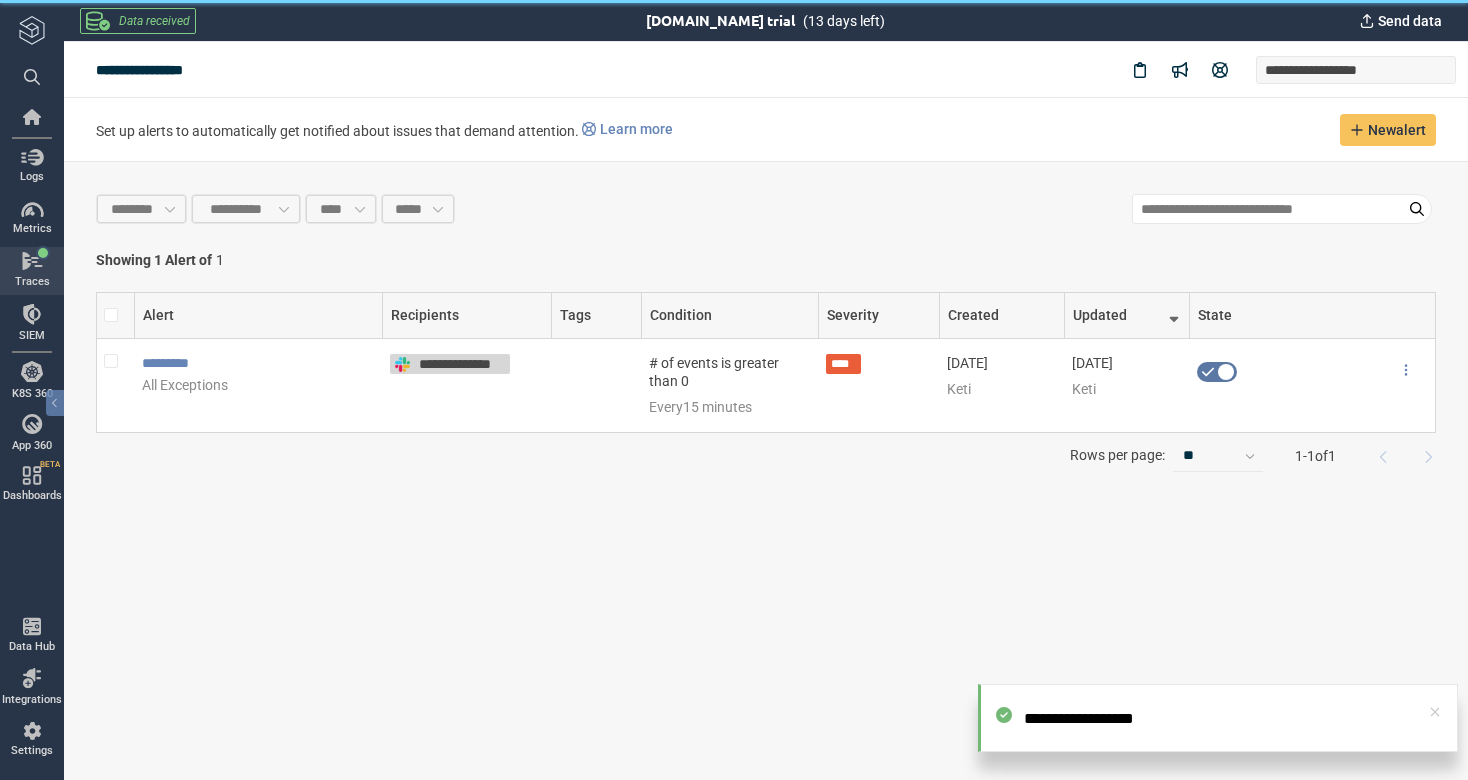 click at bounding box center [32, 261] 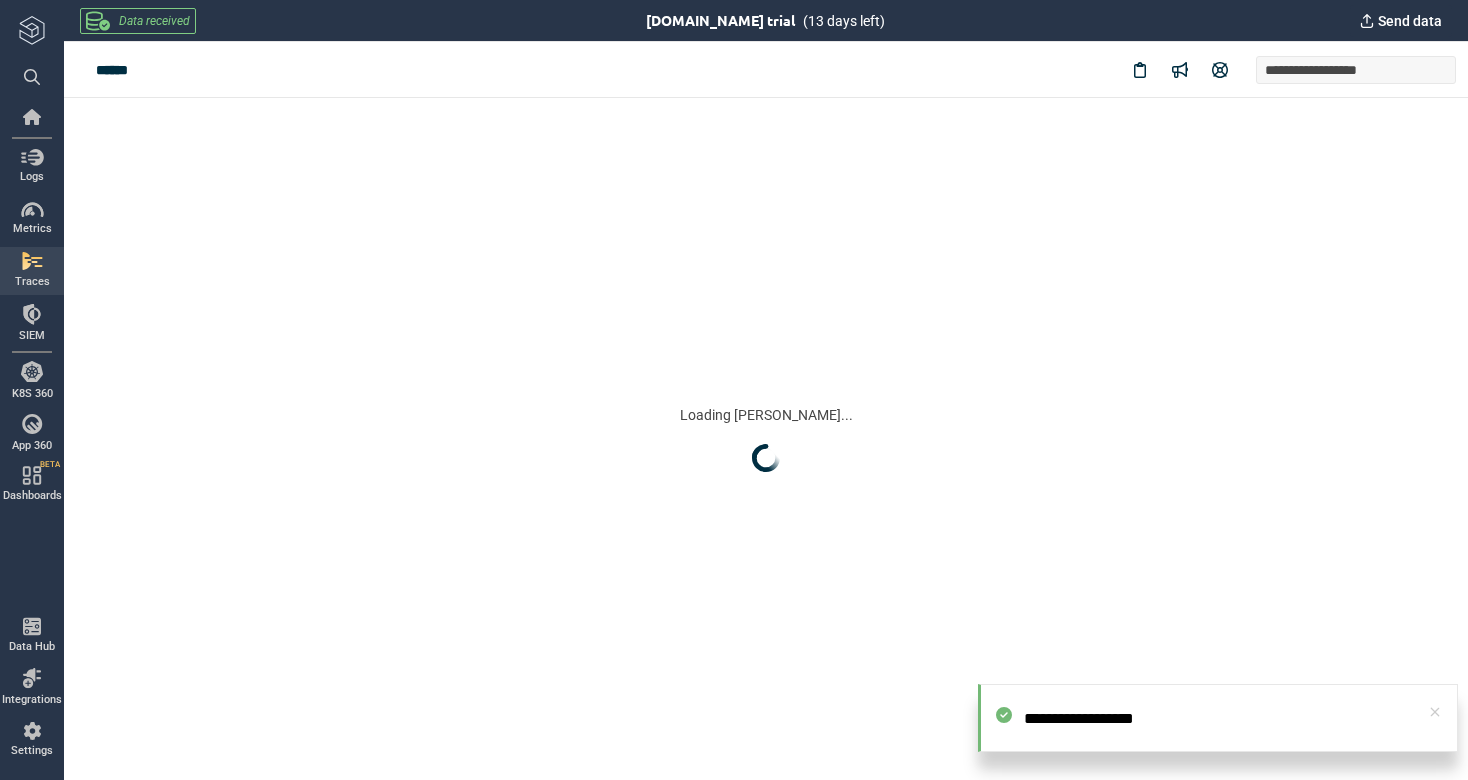 scroll, scrollTop: 0, scrollLeft: 0, axis: both 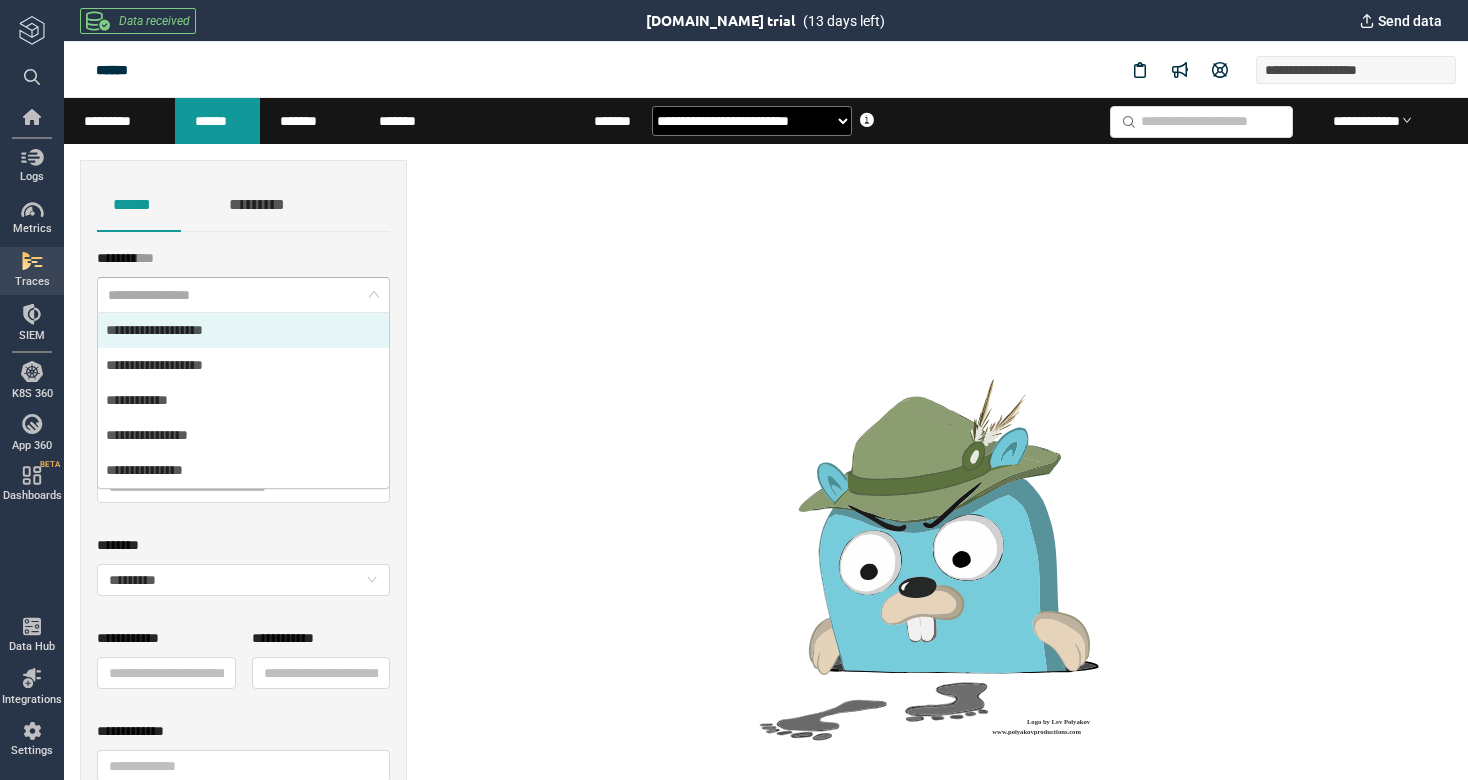 click on "**********" at bounding box center [243, 295] 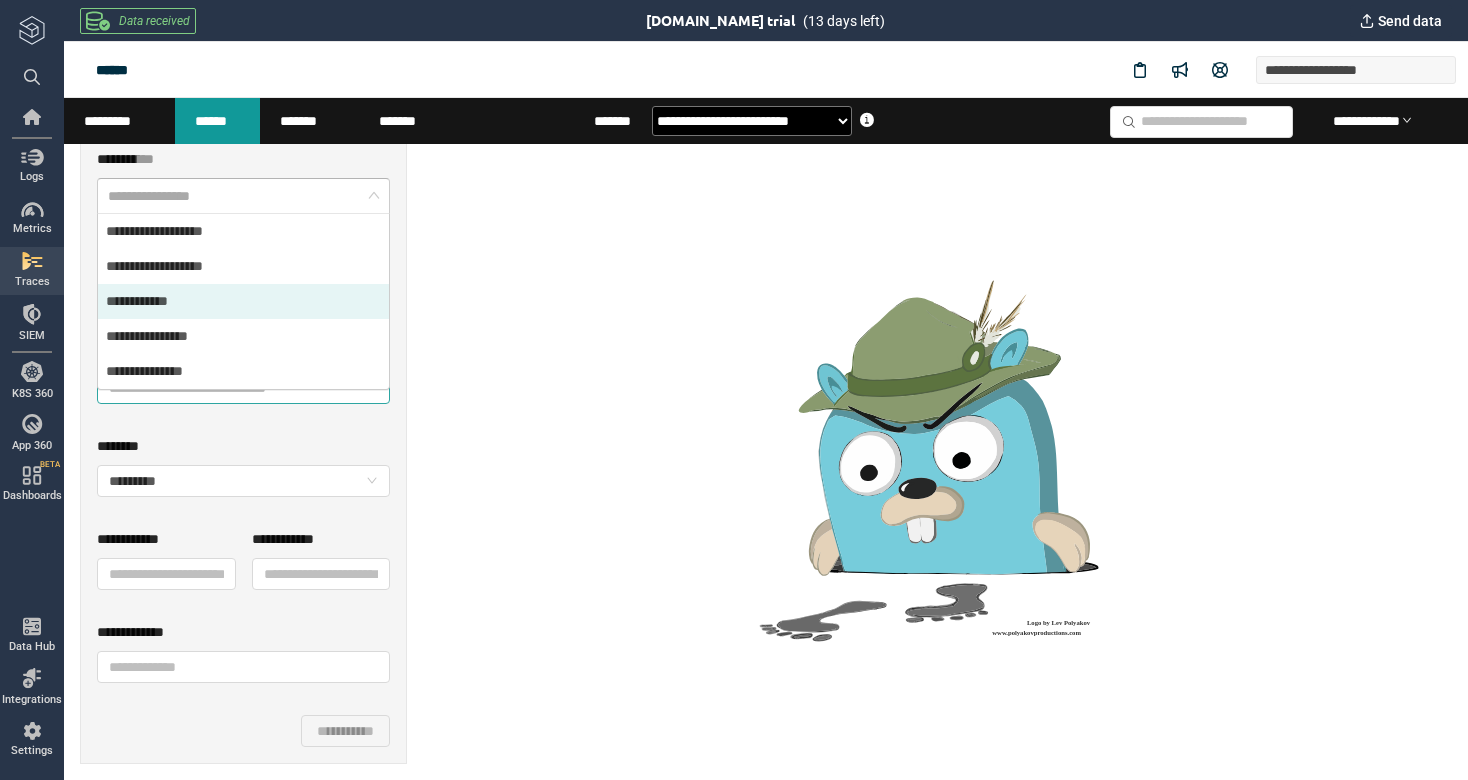 scroll, scrollTop: 99, scrollLeft: 0, axis: vertical 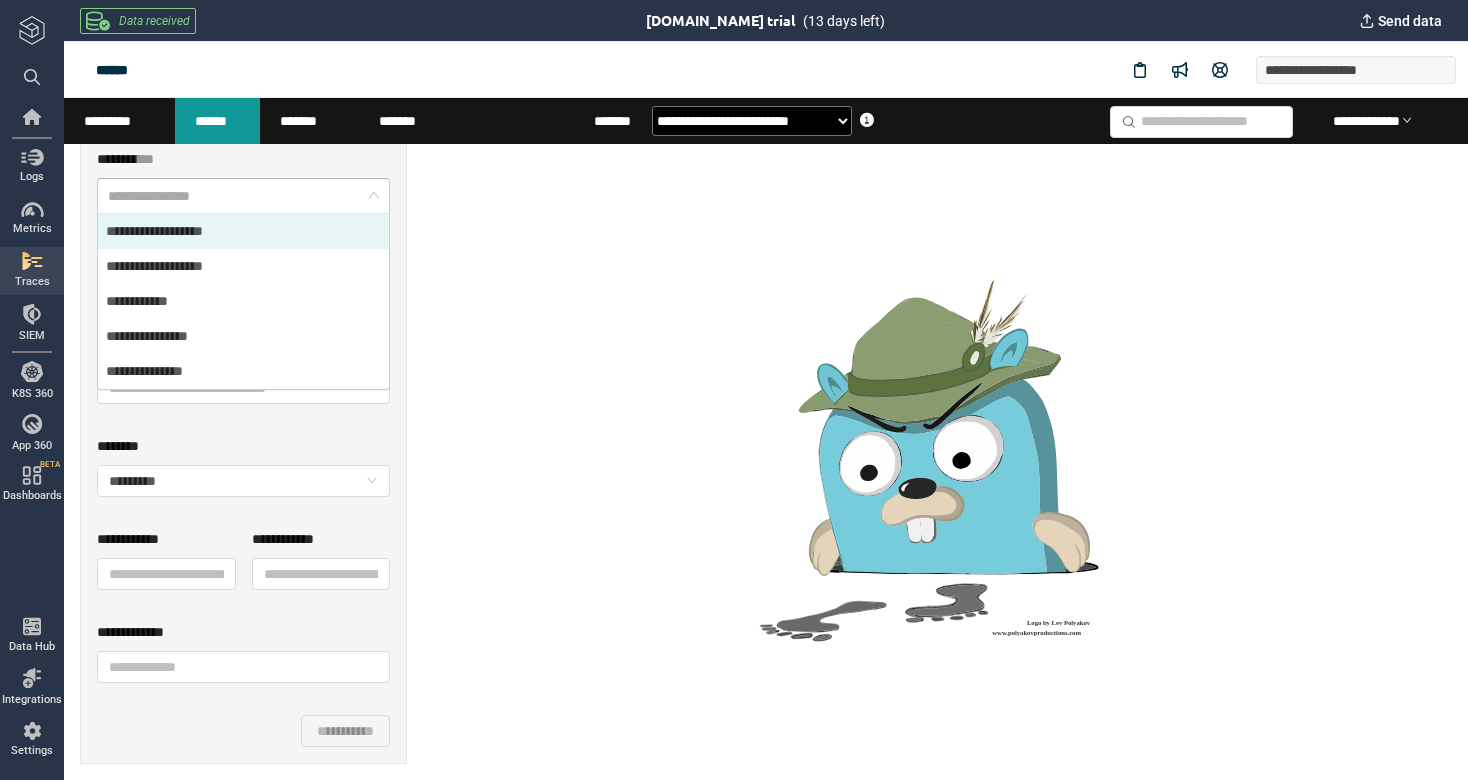 click on "**********" at bounding box center (243, 231) 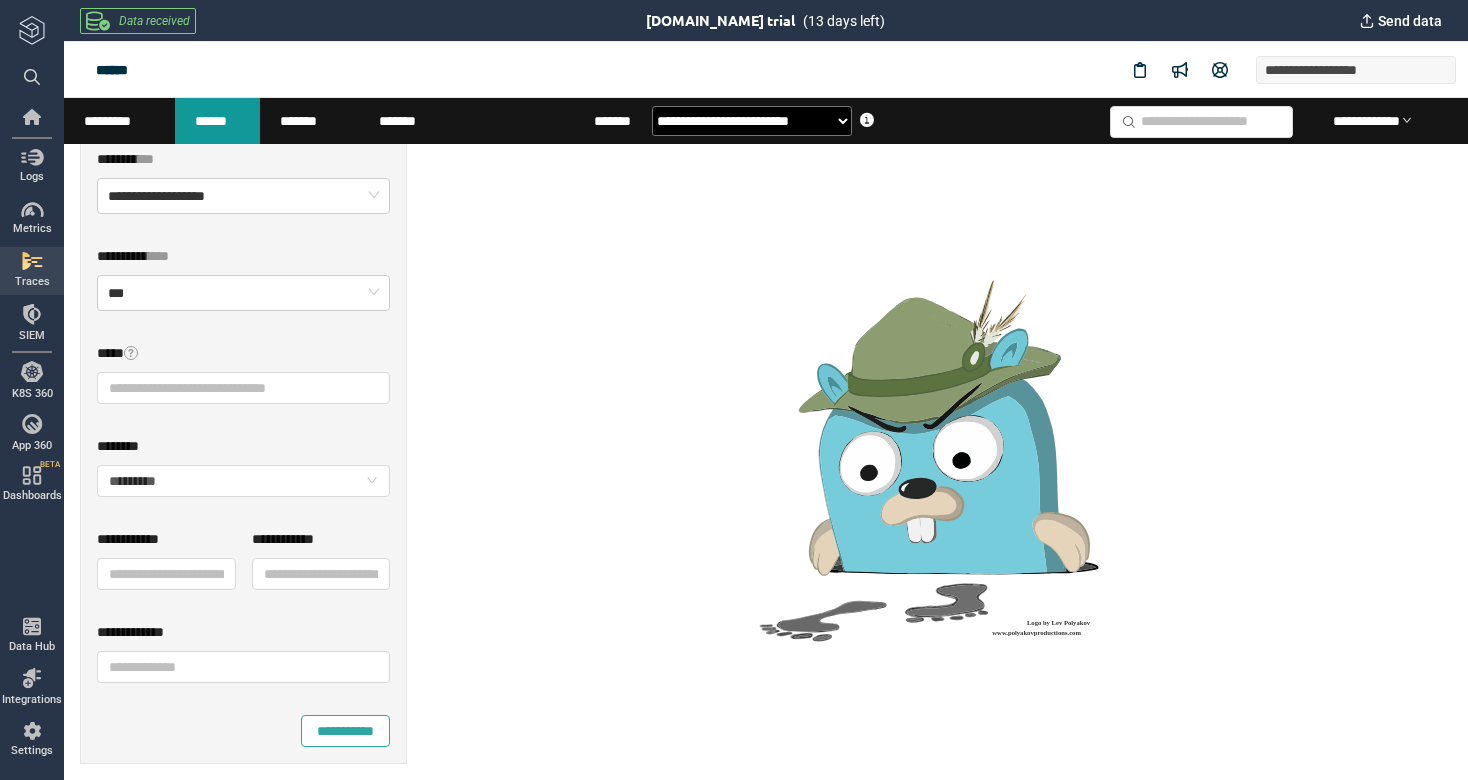 click on "**********" at bounding box center (345, 731) 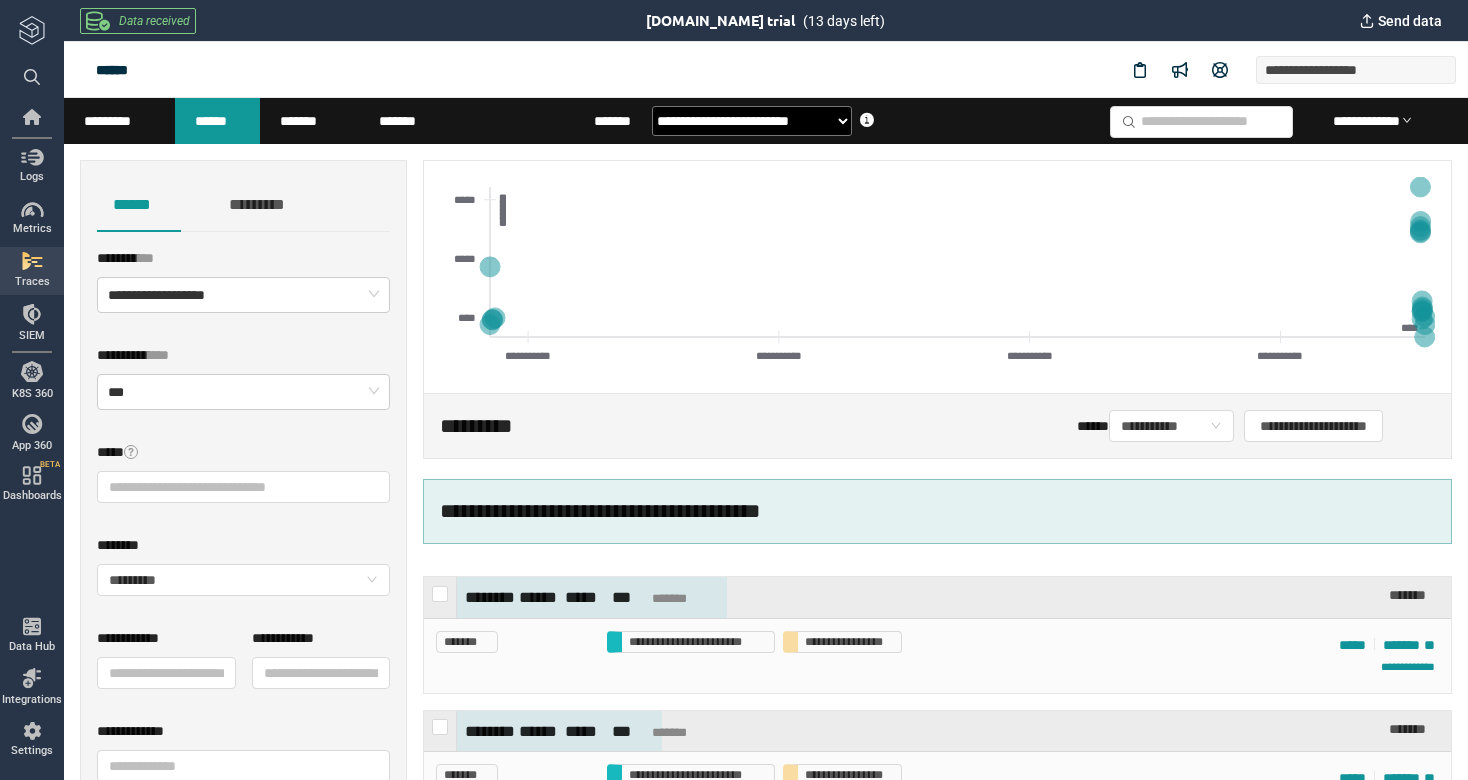 scroll, scrollTop: 0, scrollLeft: 0, axis: both 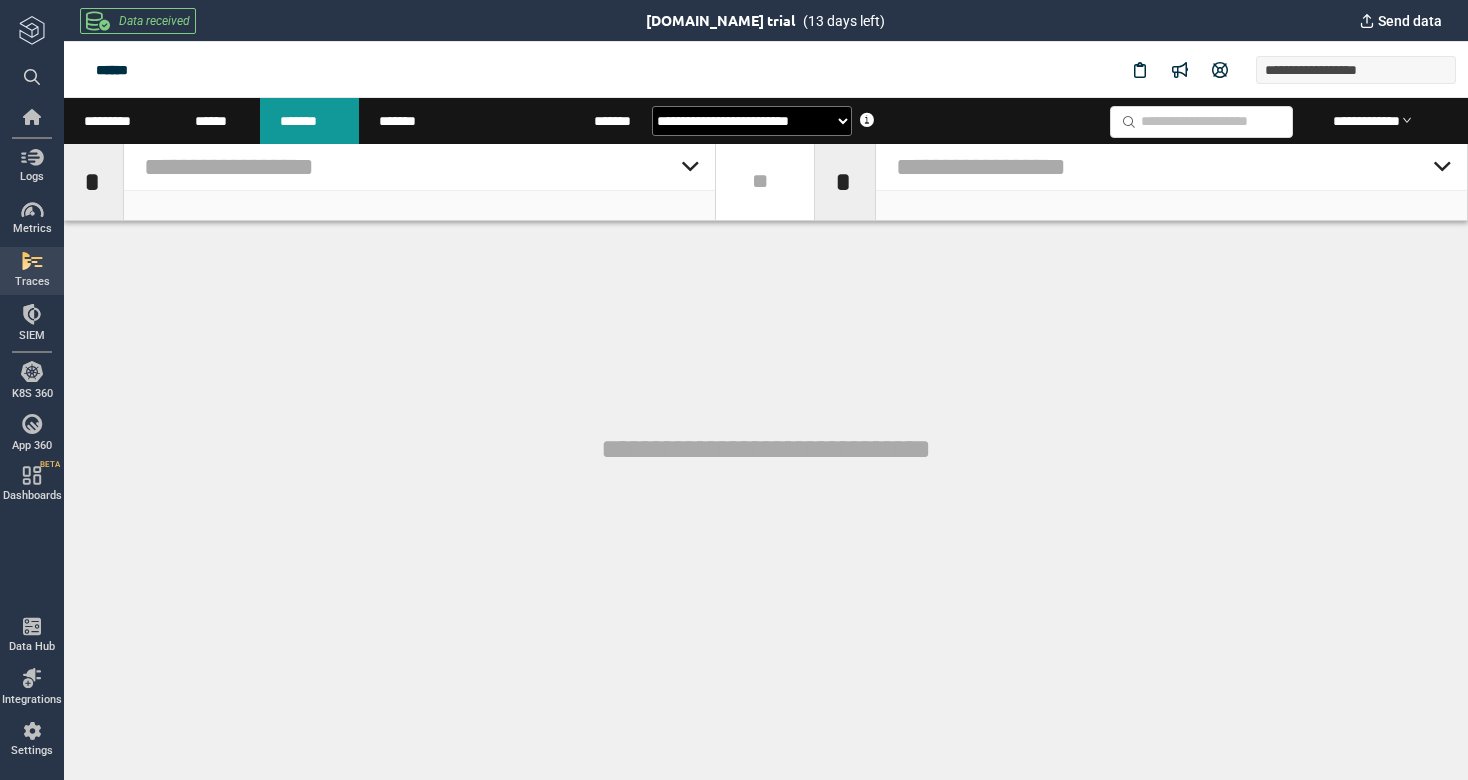 click on "*******" at bounding box center [404, 121] 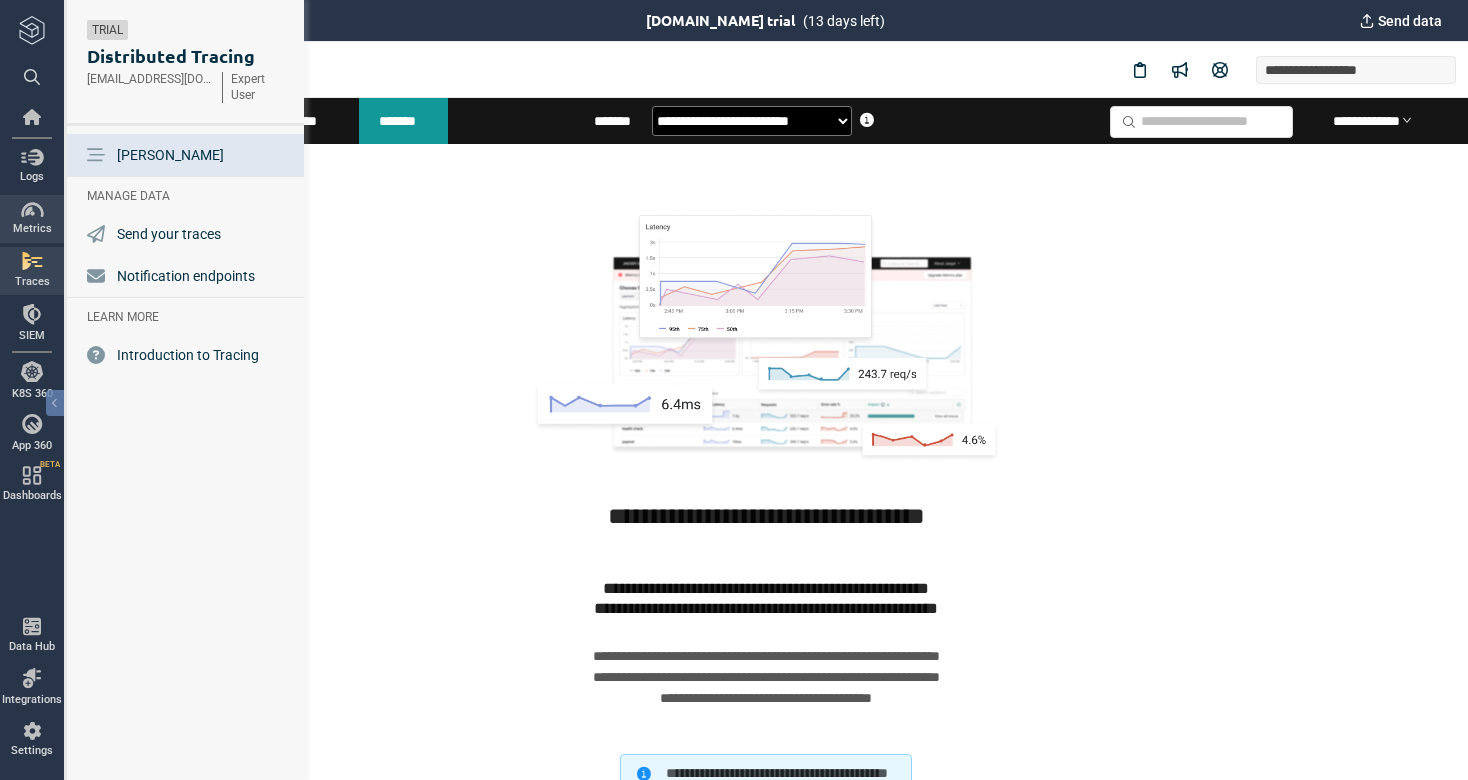 click at bounding box center (32, 210) 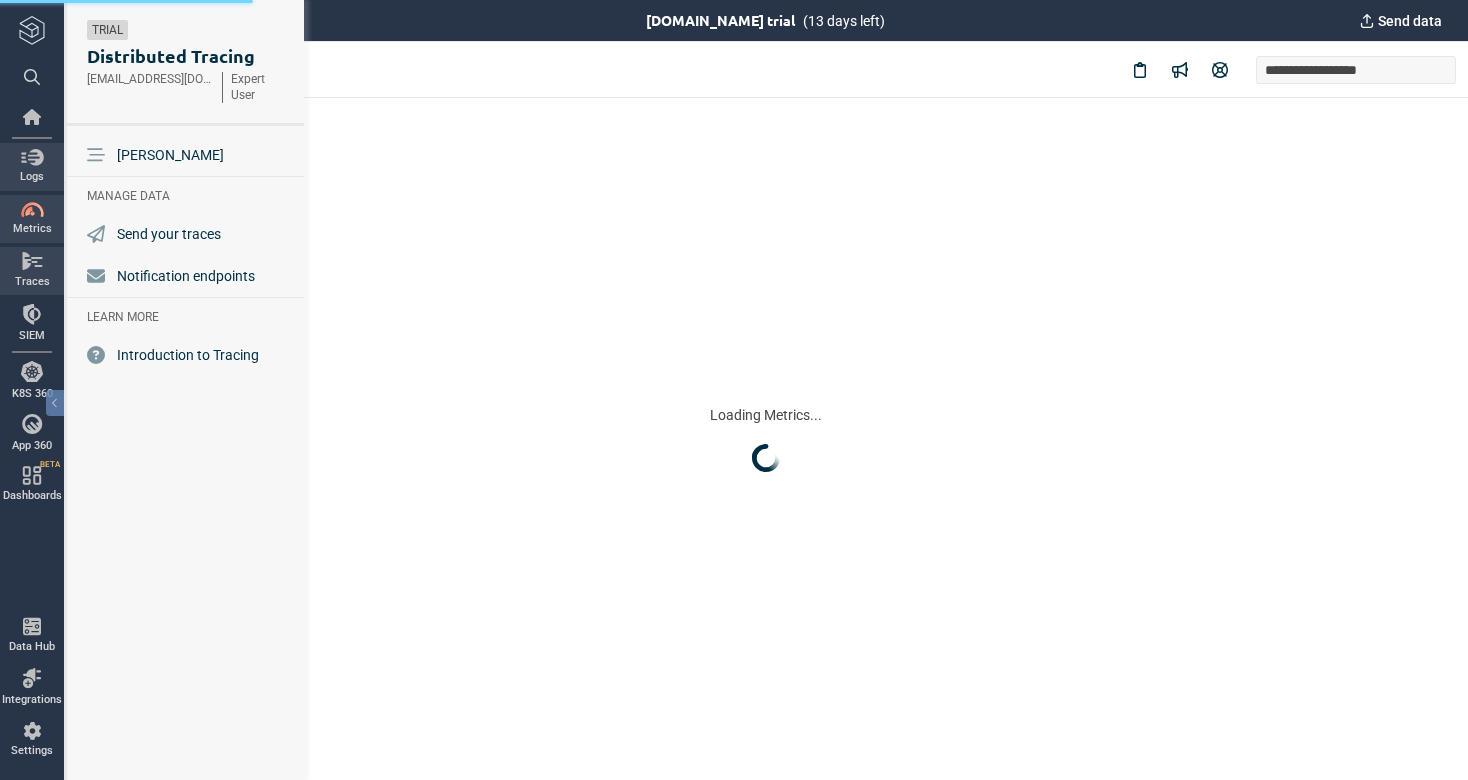 scroll, scrollTop: 0, scrollLeft: 0, axis: both 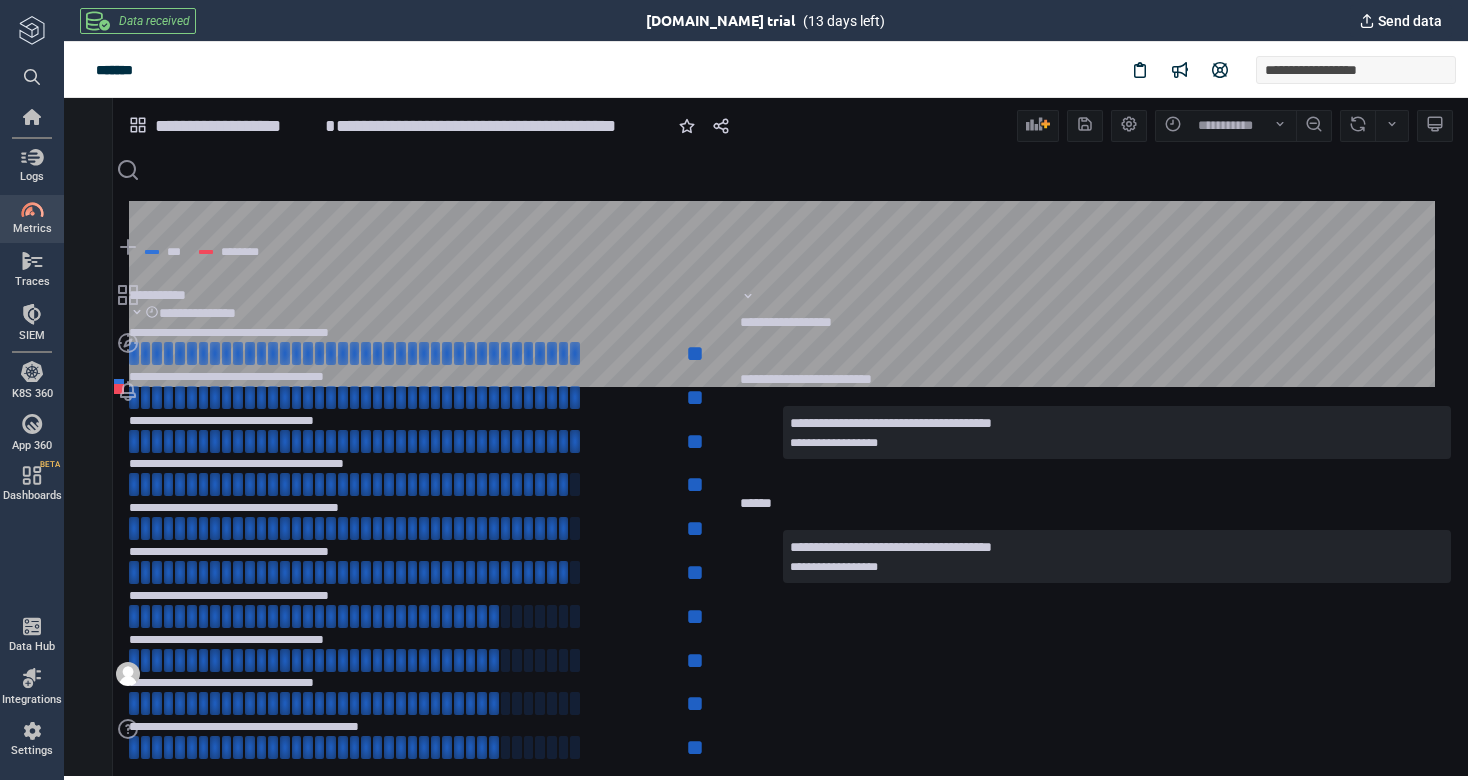 click on "**" at bounding box center (421, 353) 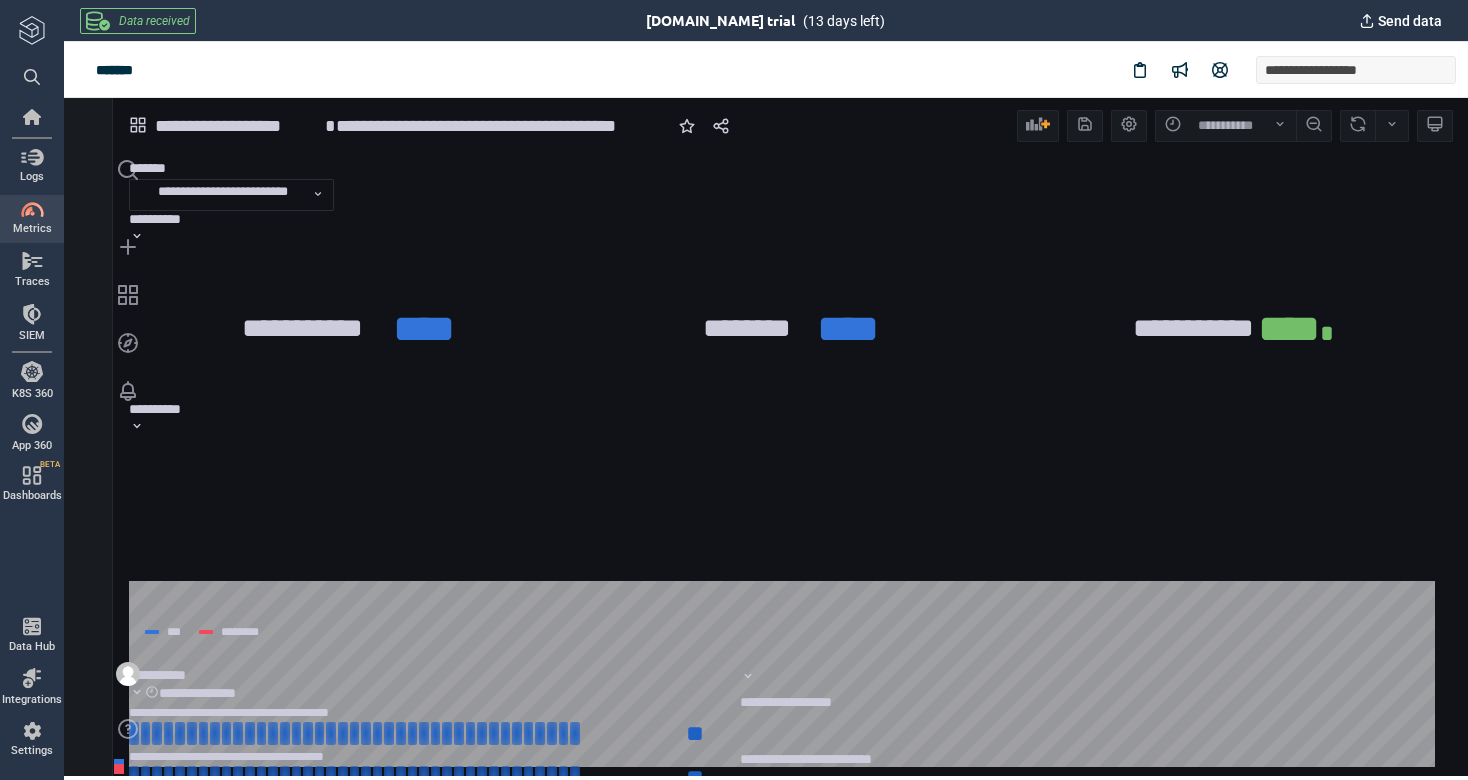 scroll, scrollTop: 0, scrollLeft: 0, axis: both 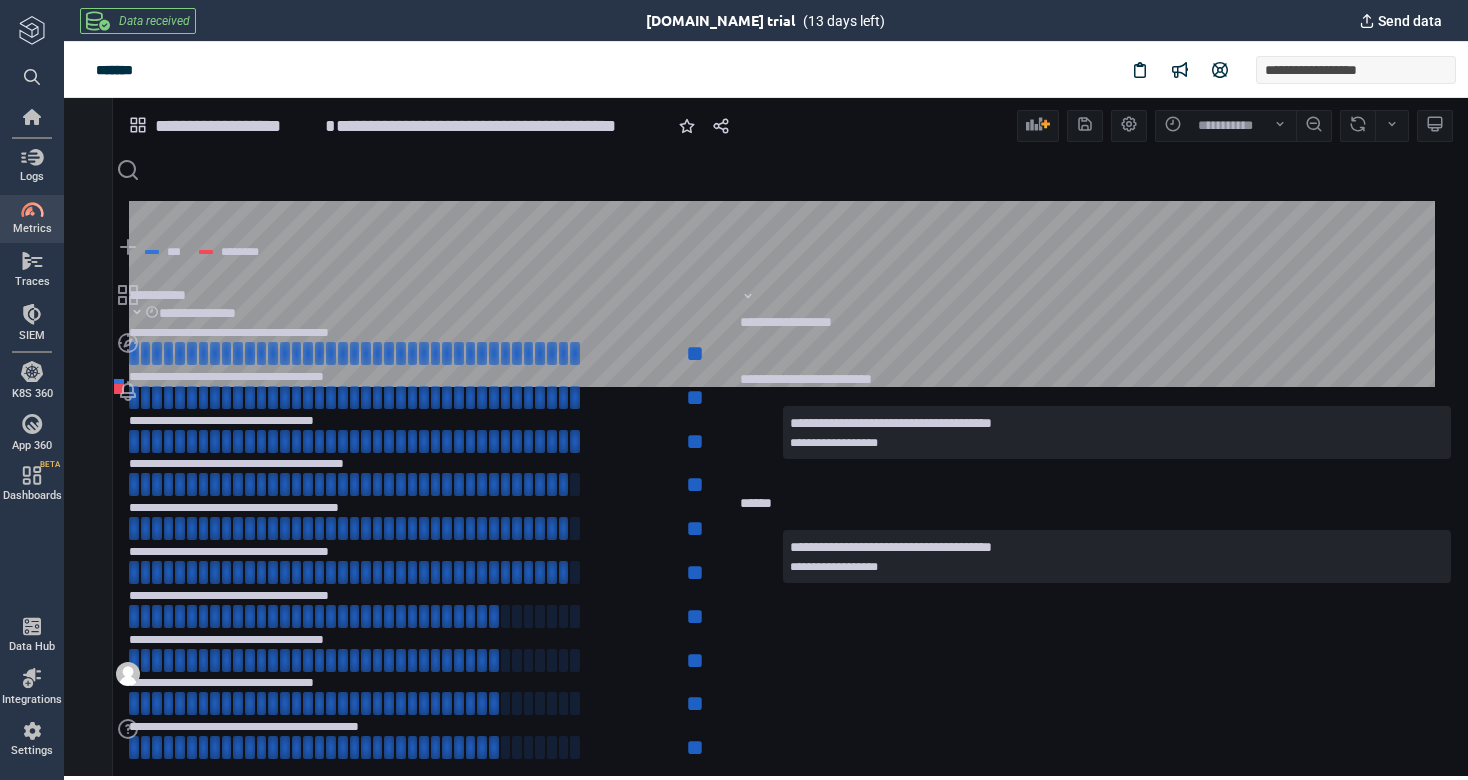 click on "**********" at bounding box center [421, 421] 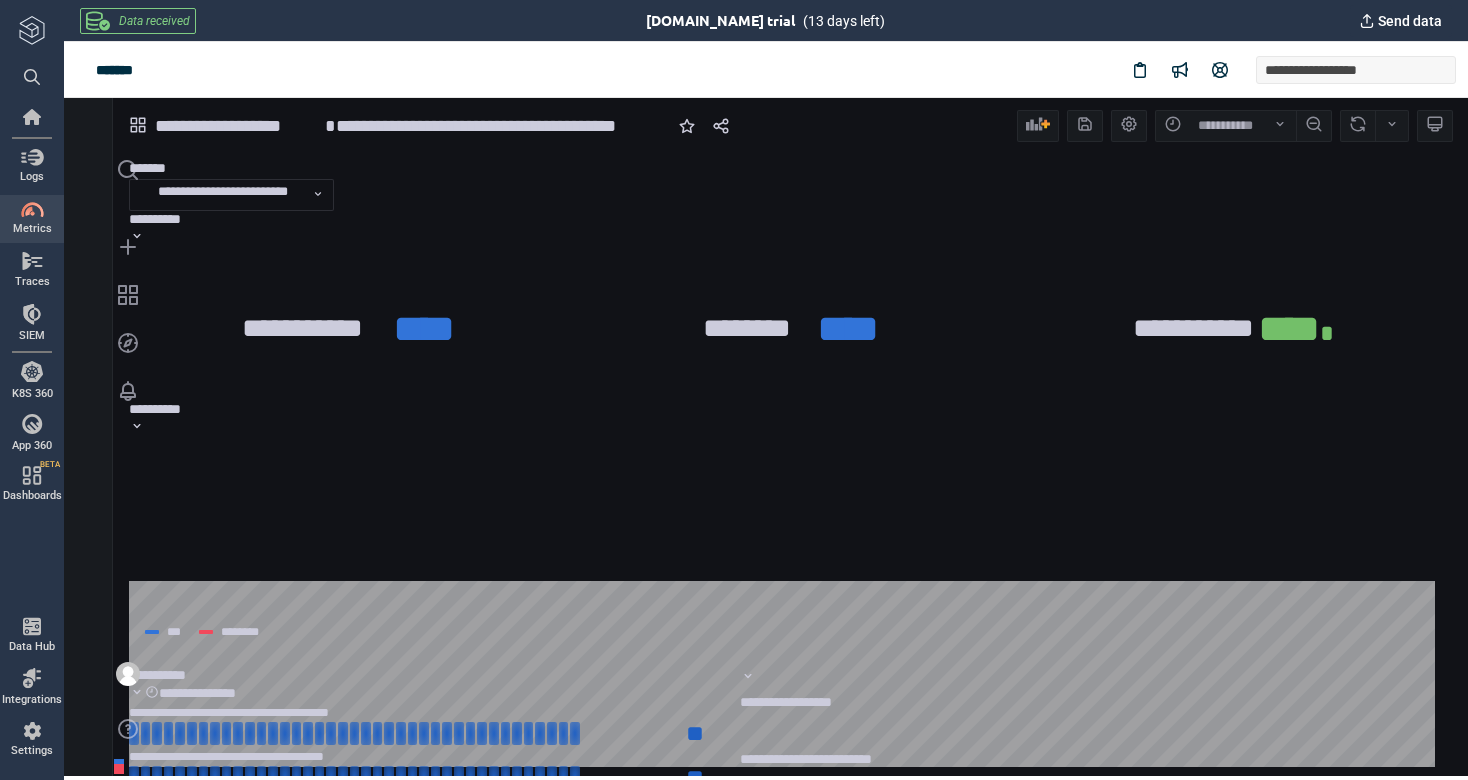 scroll, scrollTop: 0, scrollLeft: 0, axis: both 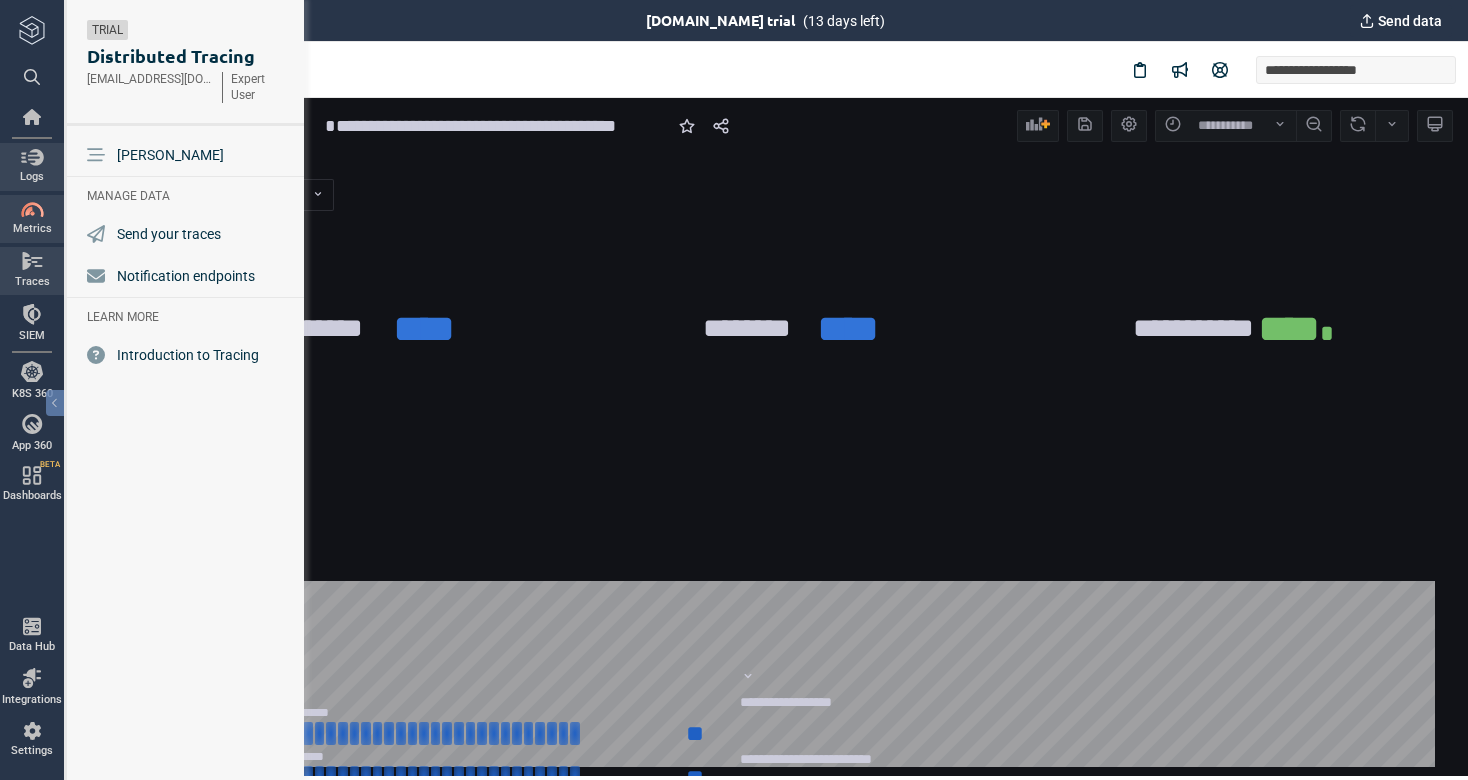 click at bounding box center (32, 157) 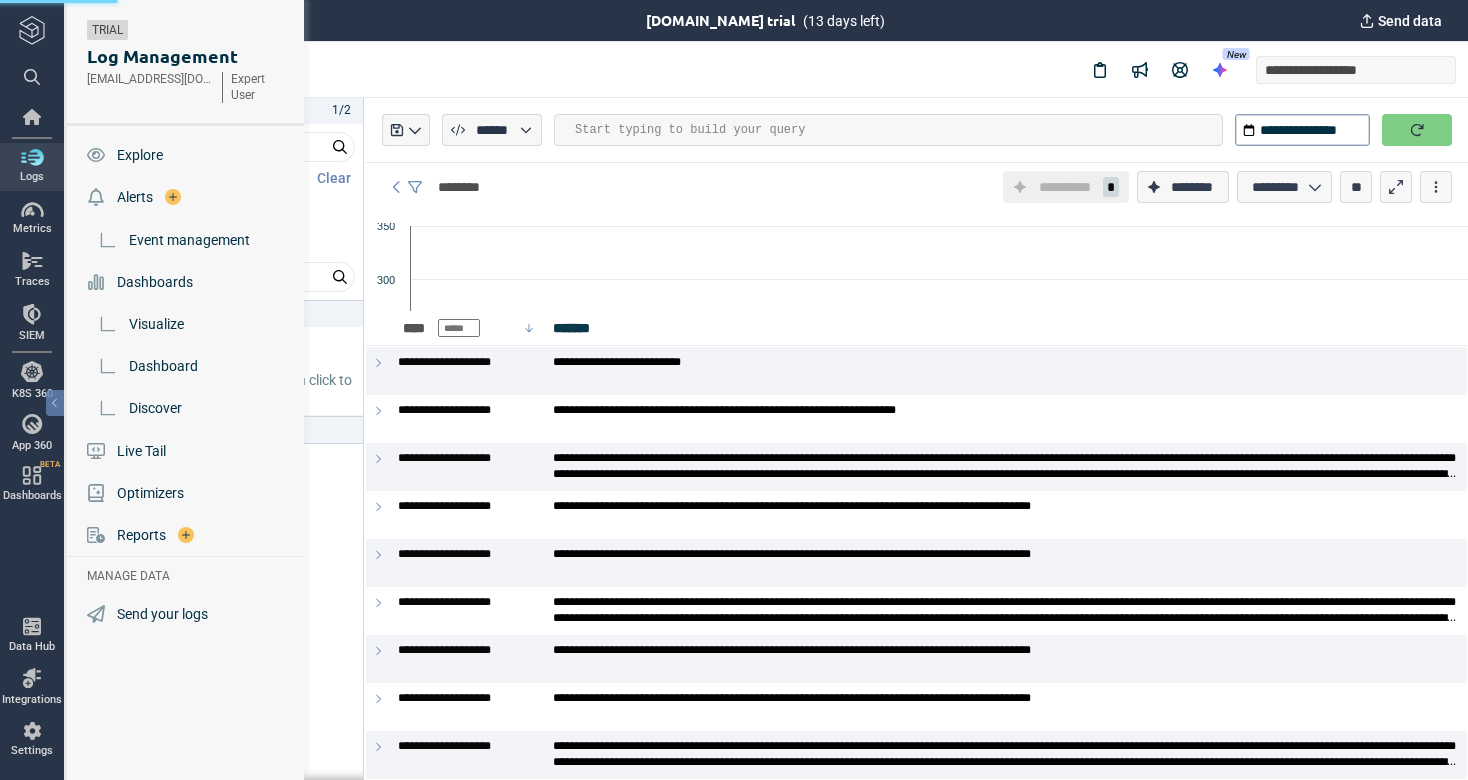 scroll, scrollTop: 0, scrollLeft: 0, axis: both 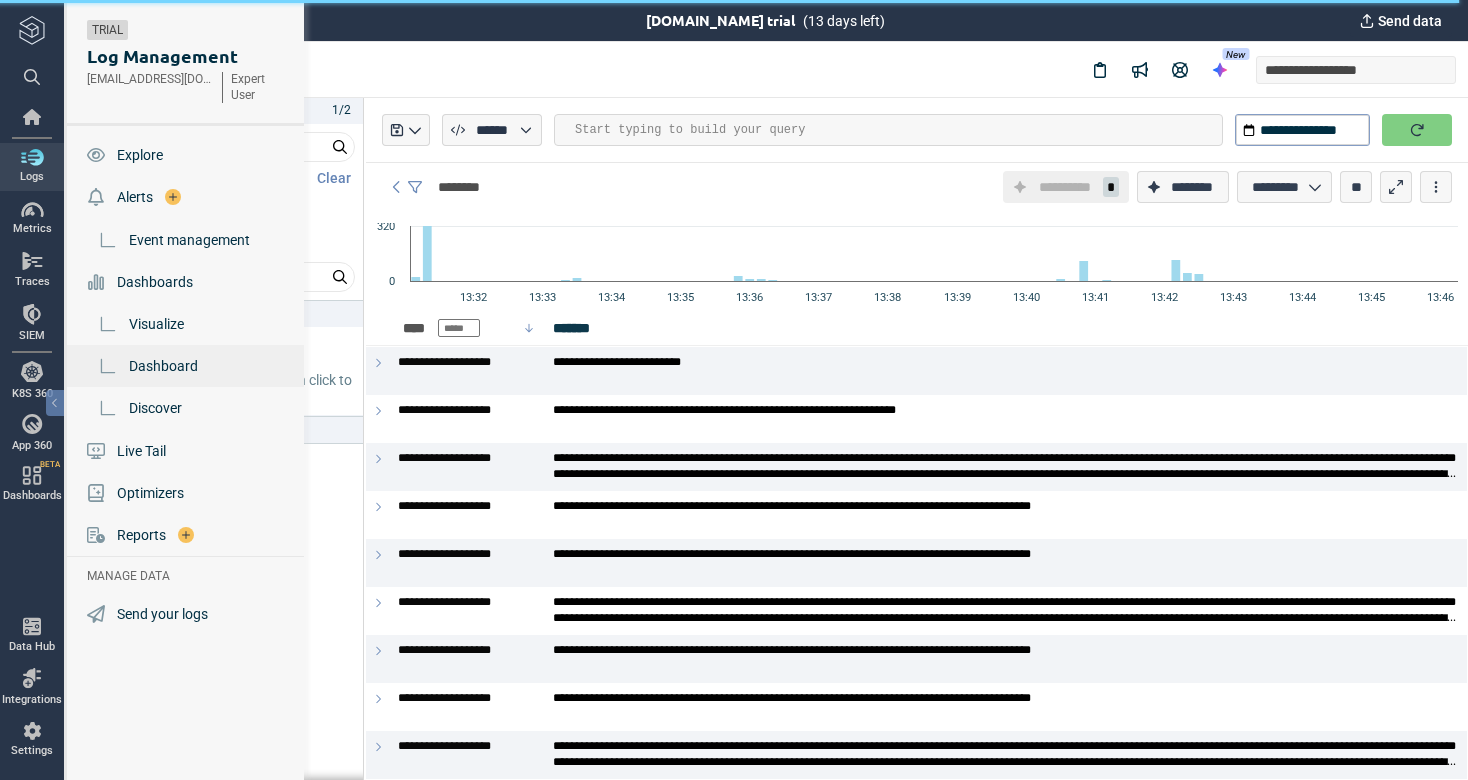 click on "Dashboard" at bounding box center (163, 366) 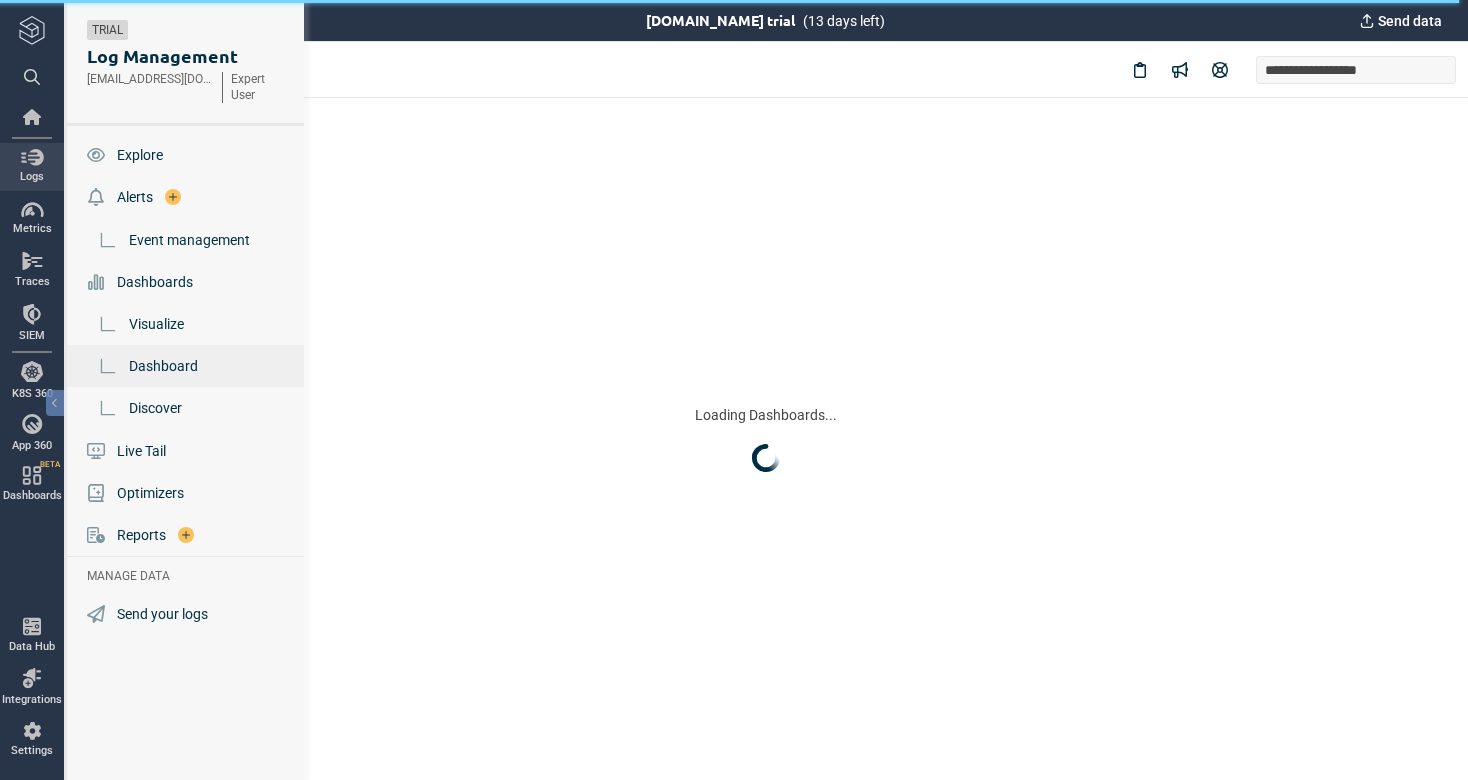 scroll, scrollTop: 0, scrollLeft: 0, axis: both 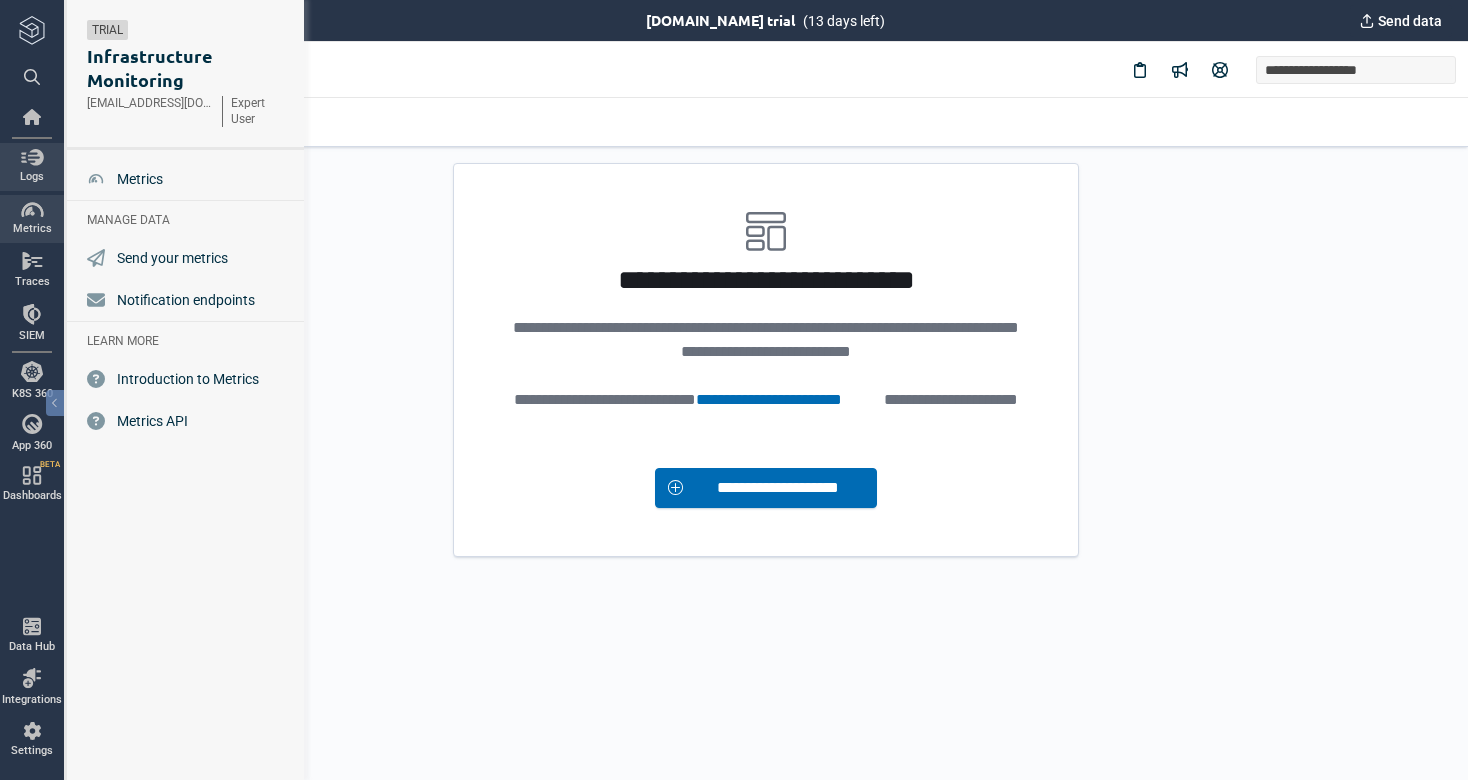 click at bounding box center [32, 157] 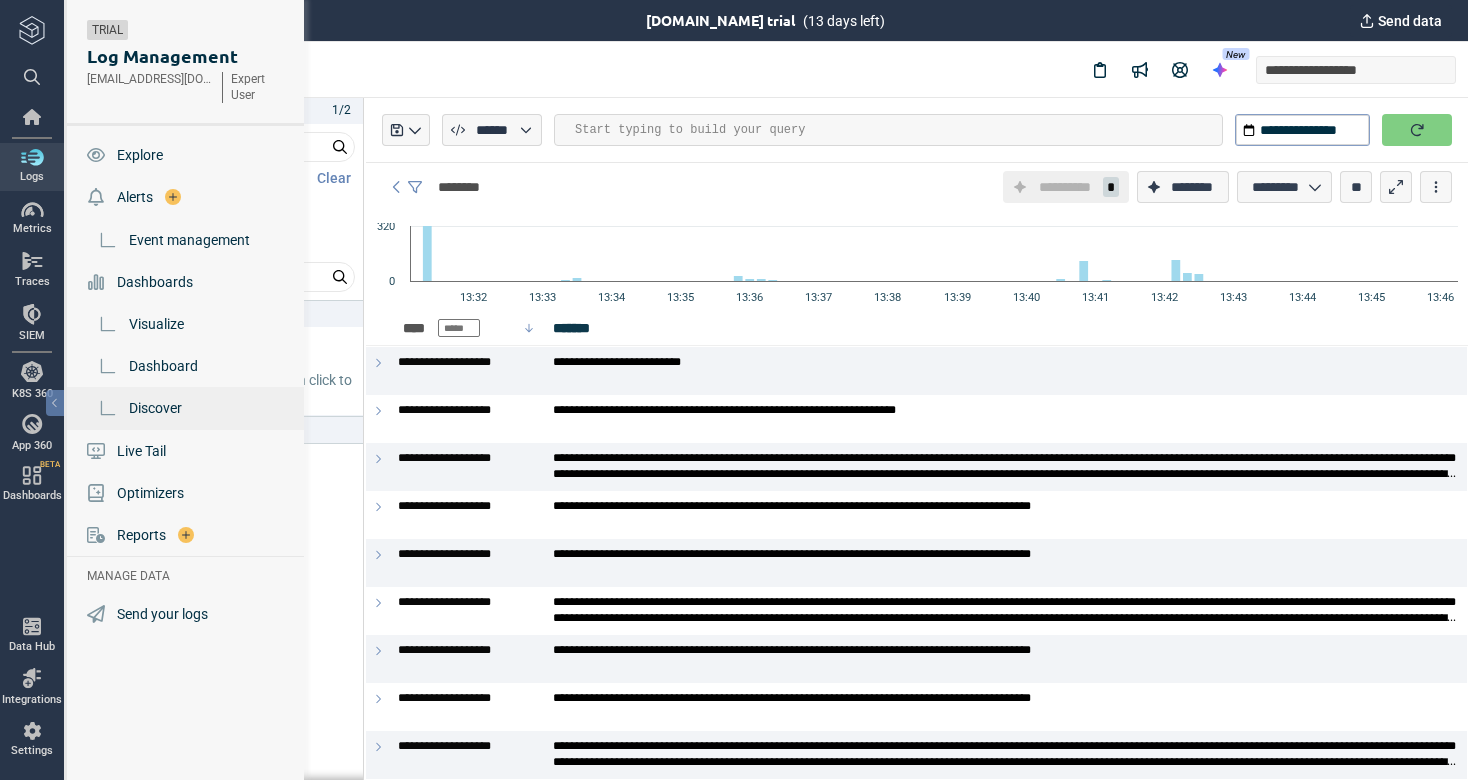 click on "Discover" at bounding box center [187, 408] 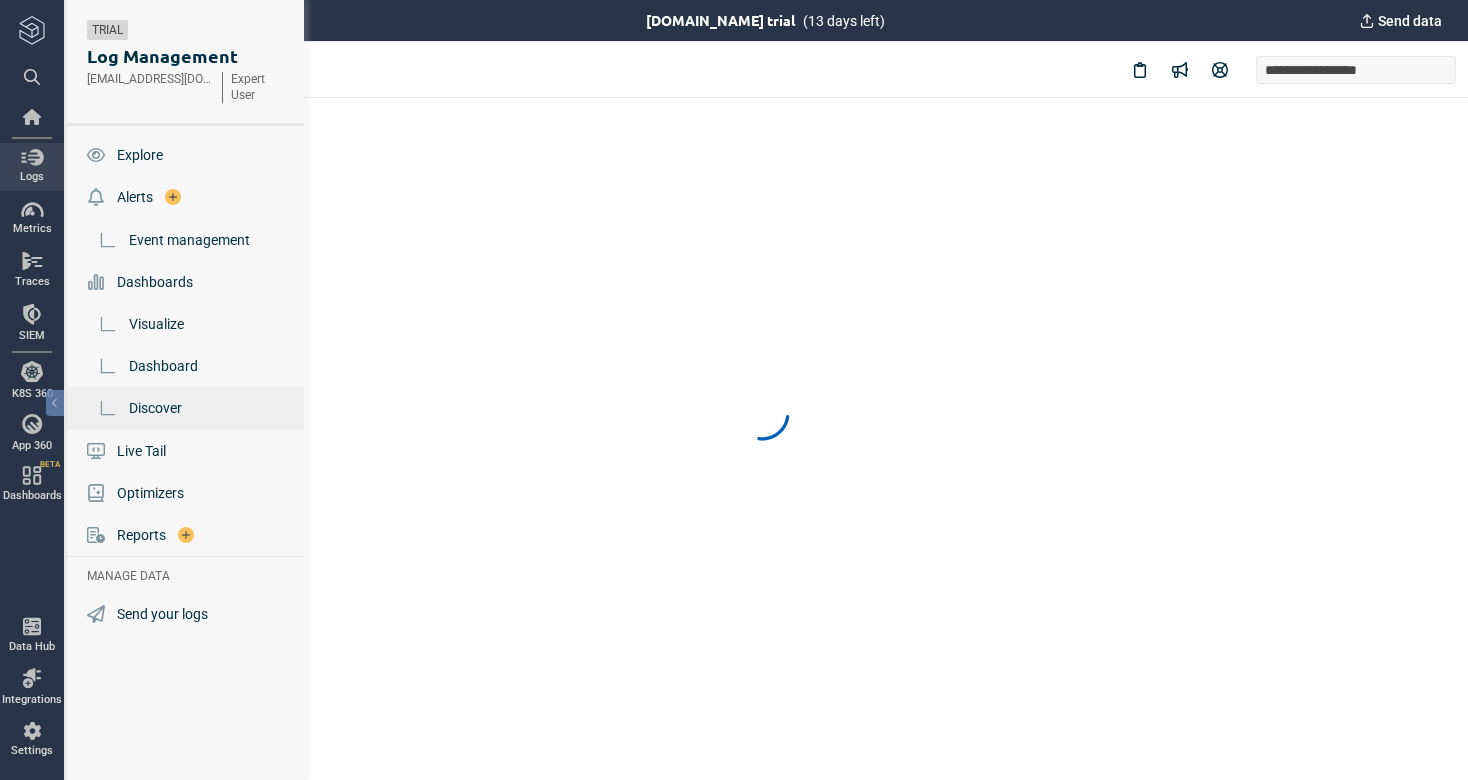 scroll, scrollTop: 0, scrollLeft: 0, axis: both 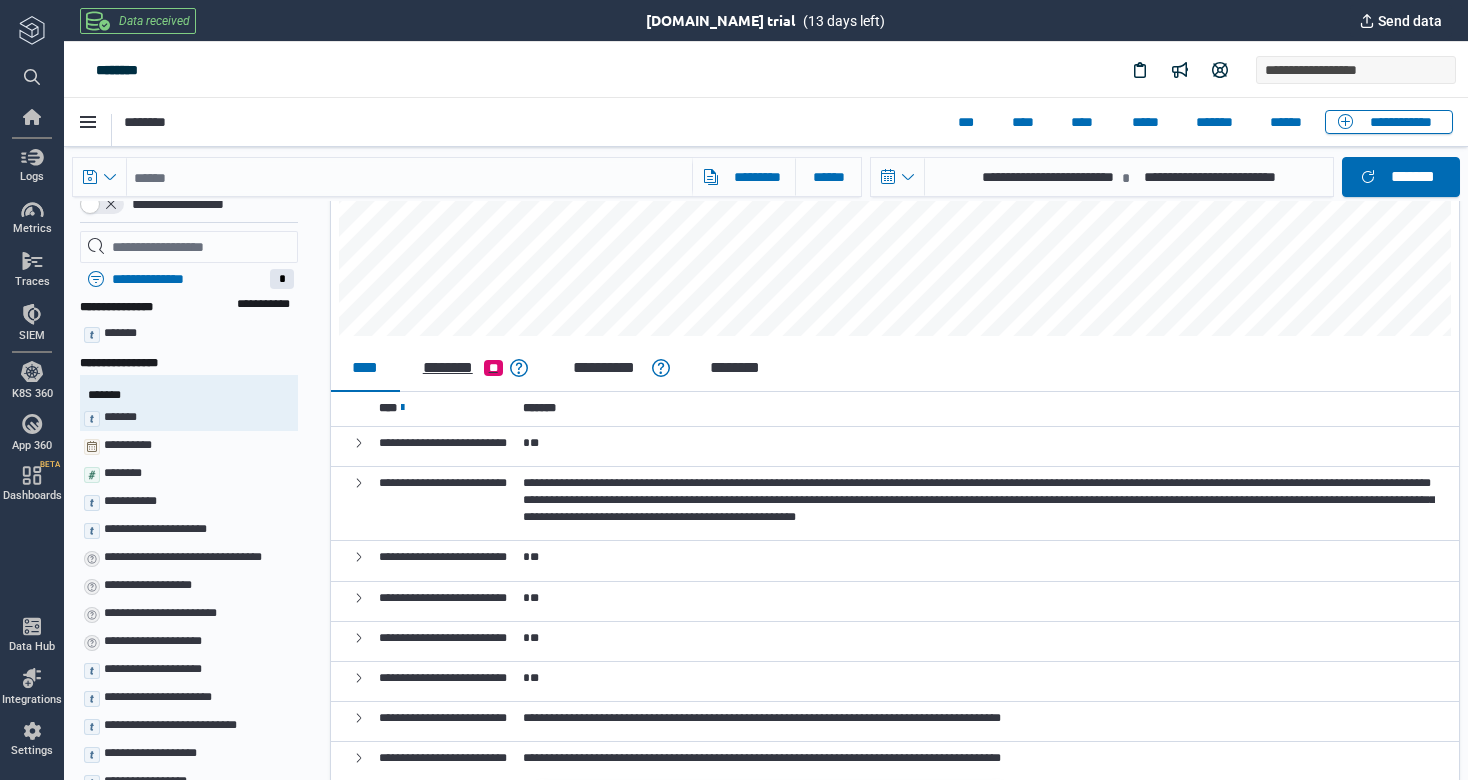 click on "********" at bounding box center [448, 368] 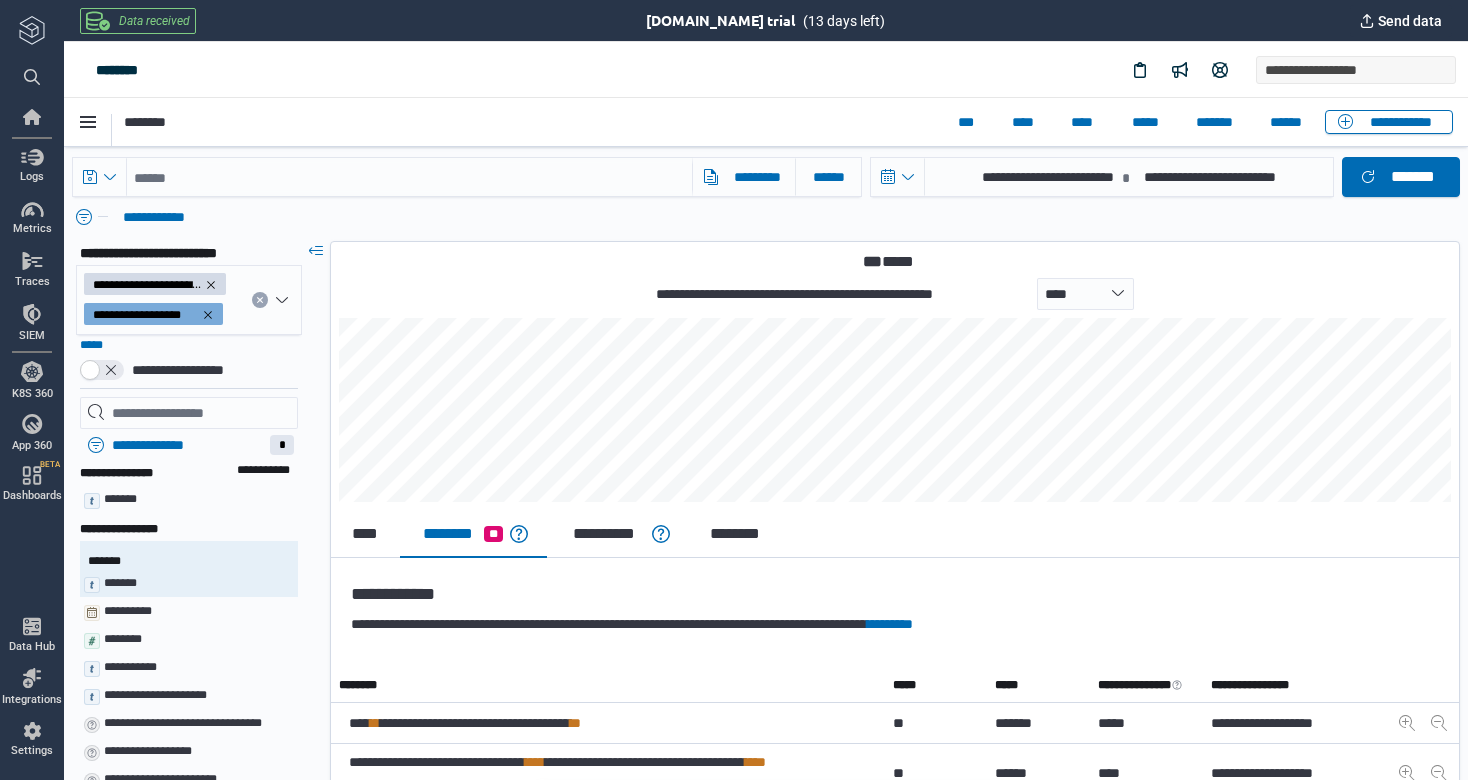 scroll, scrollTop: 0, scrollLeft: 0, axis: both 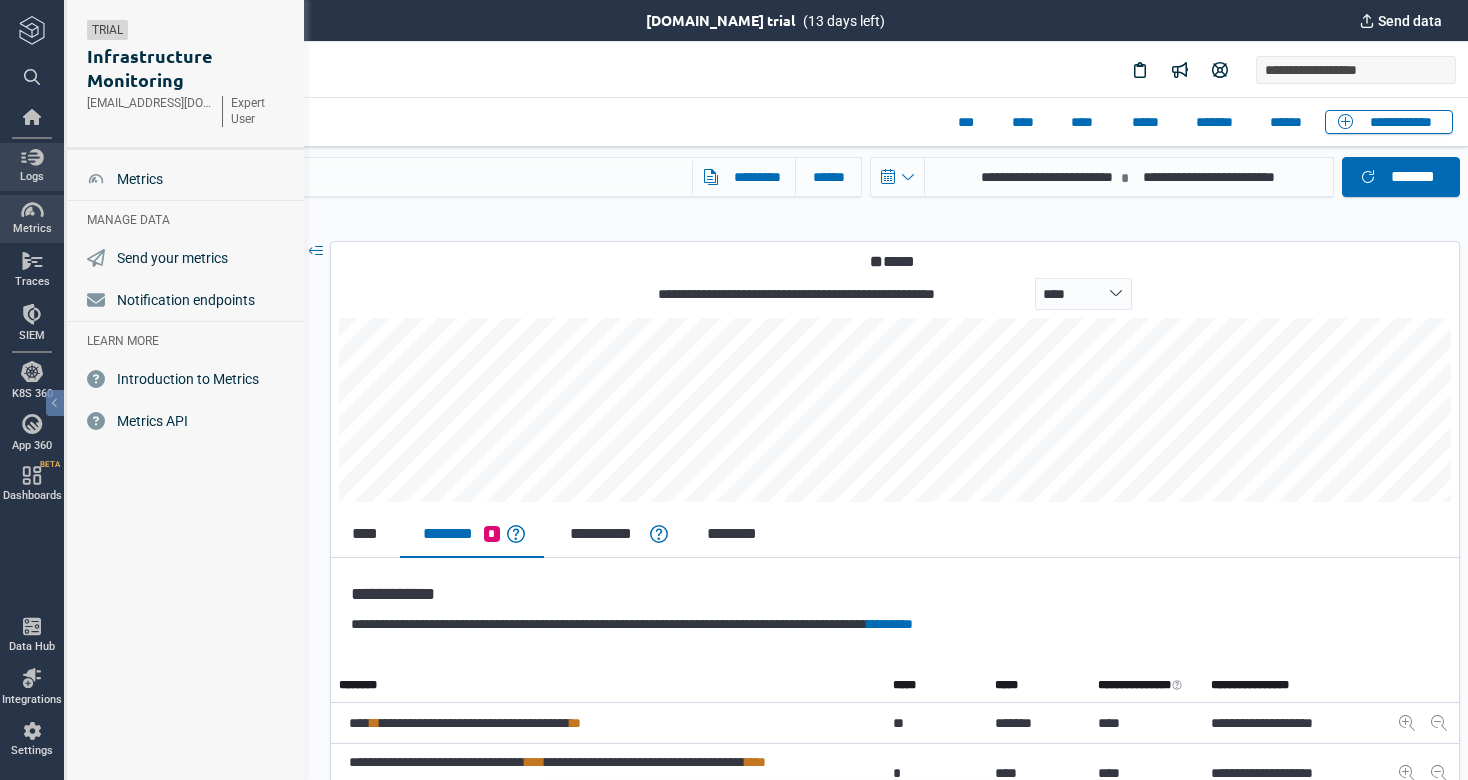 click at bounding box center [32, 157] 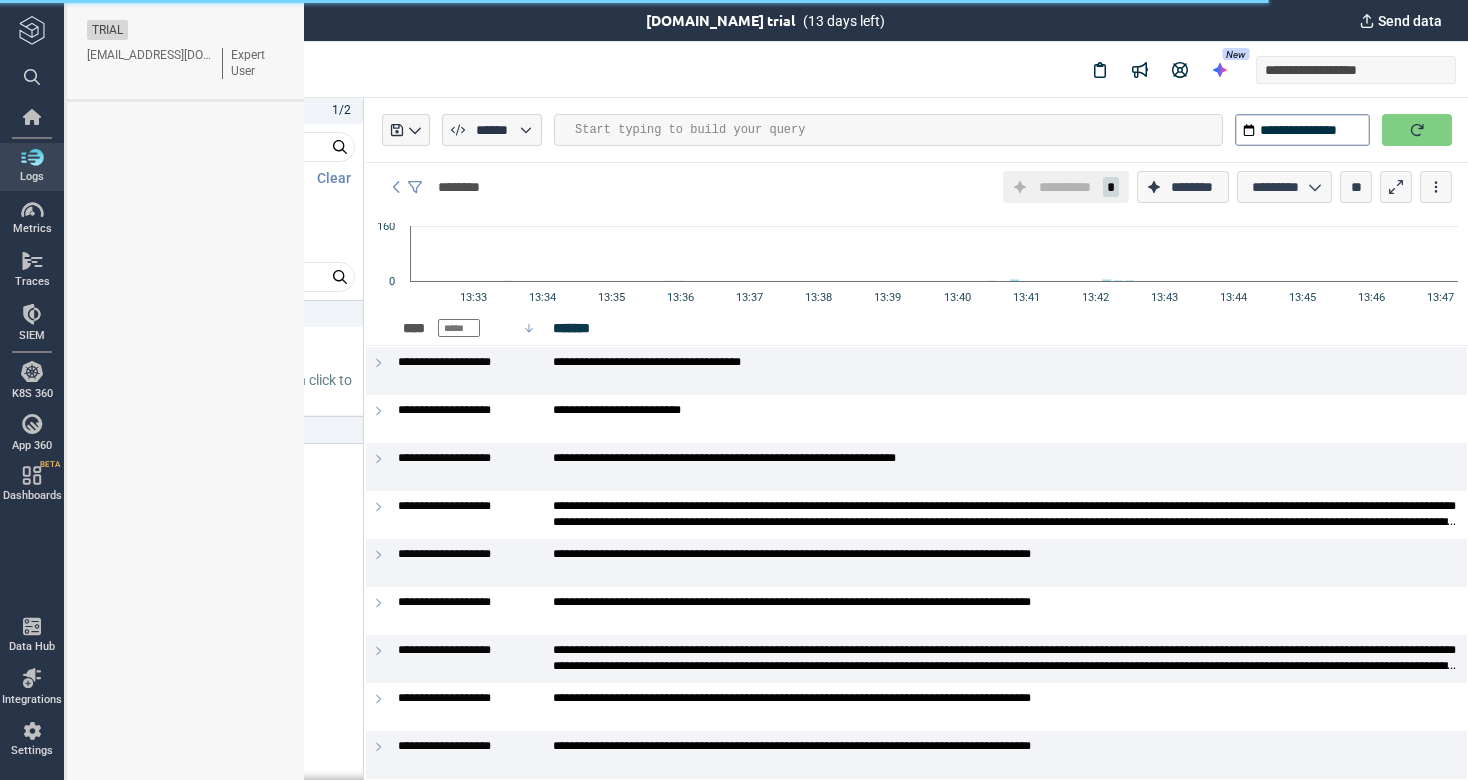 type on "*" 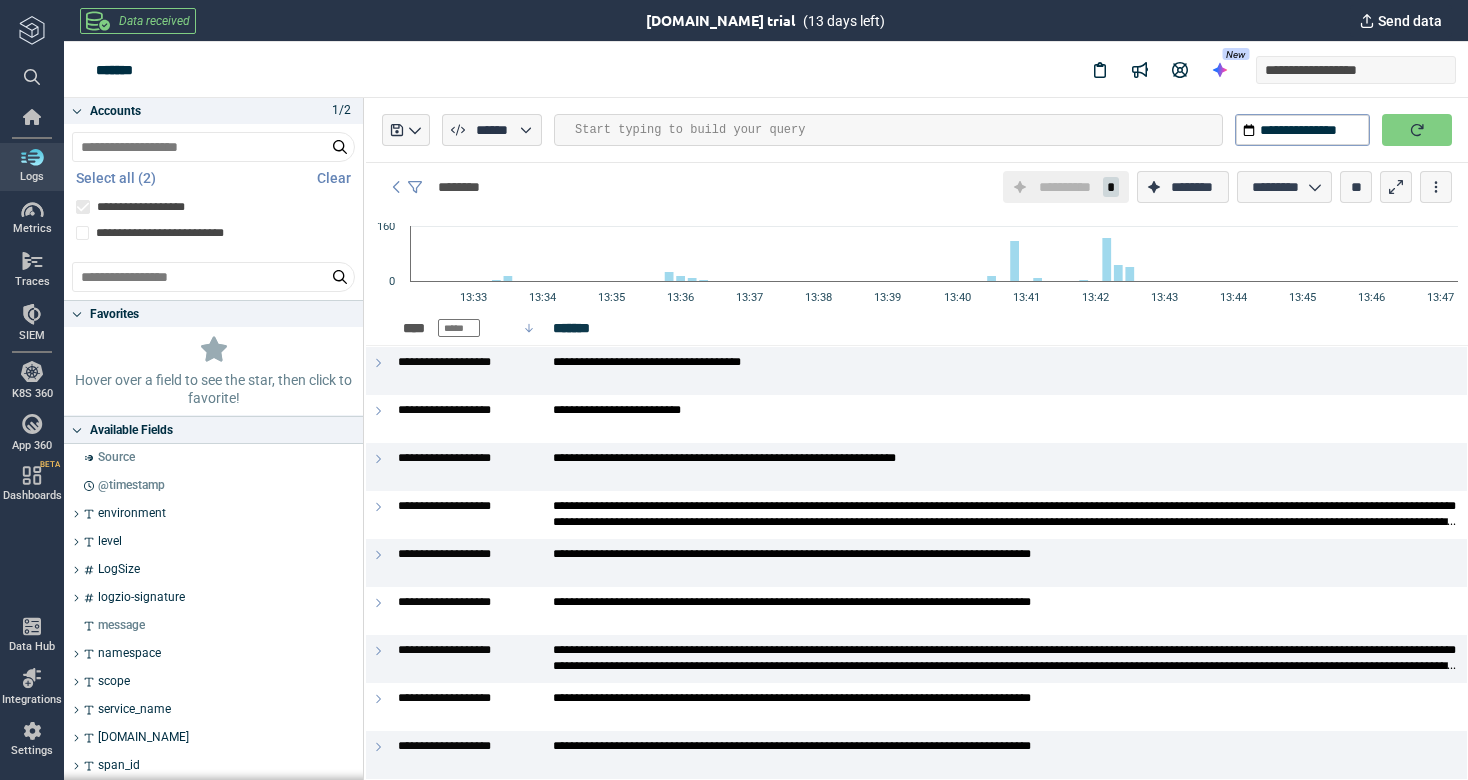 click at bounding box center (898, 130) 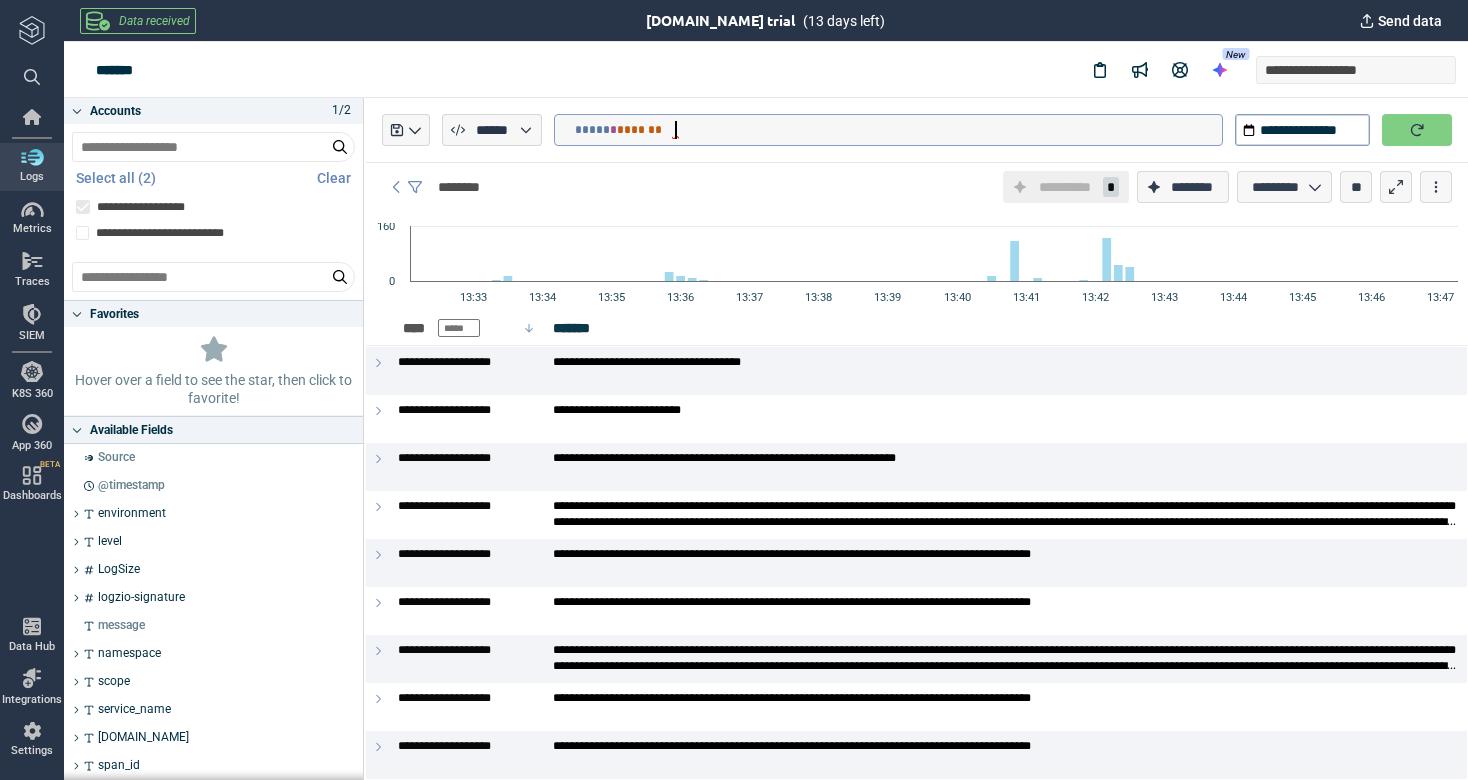 type on "**********" 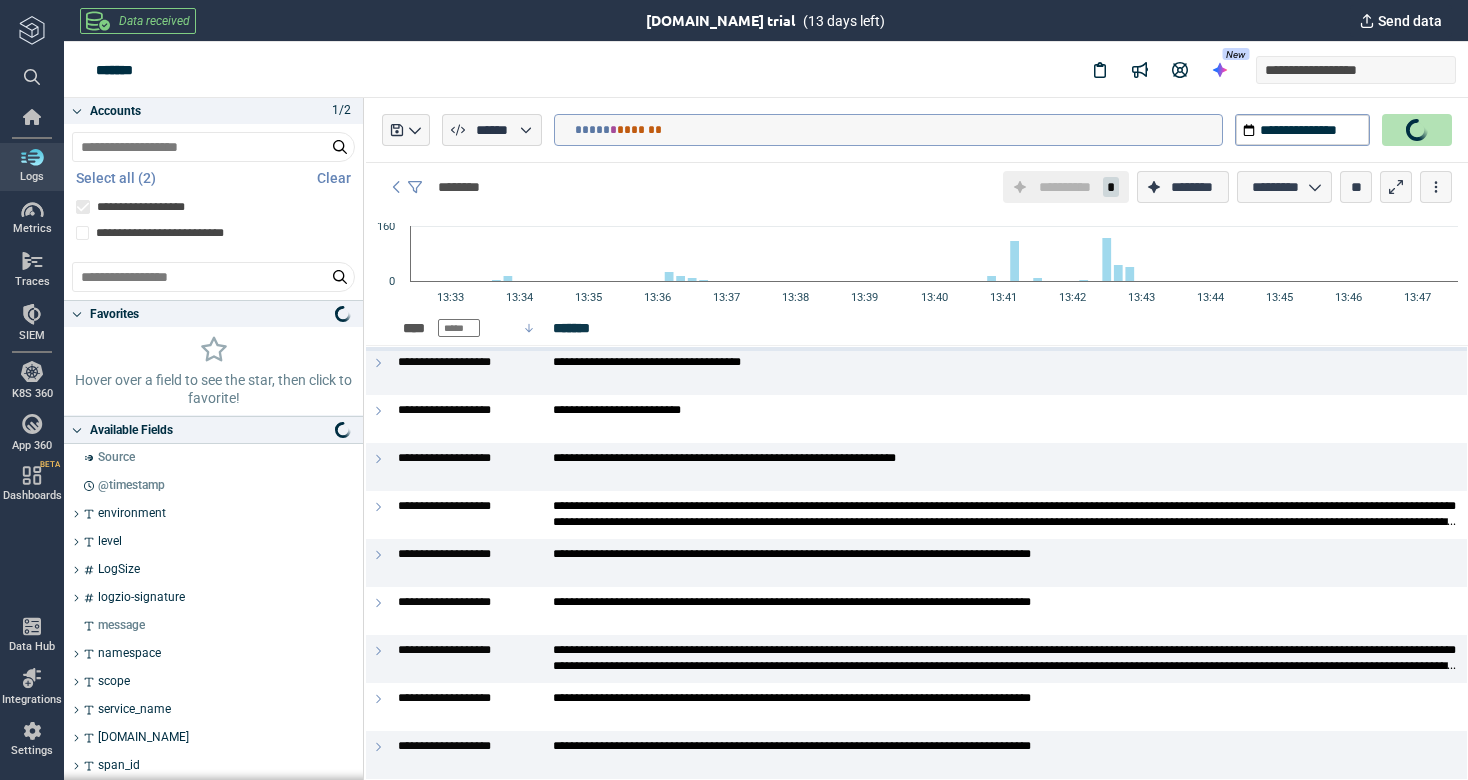 type on "*" 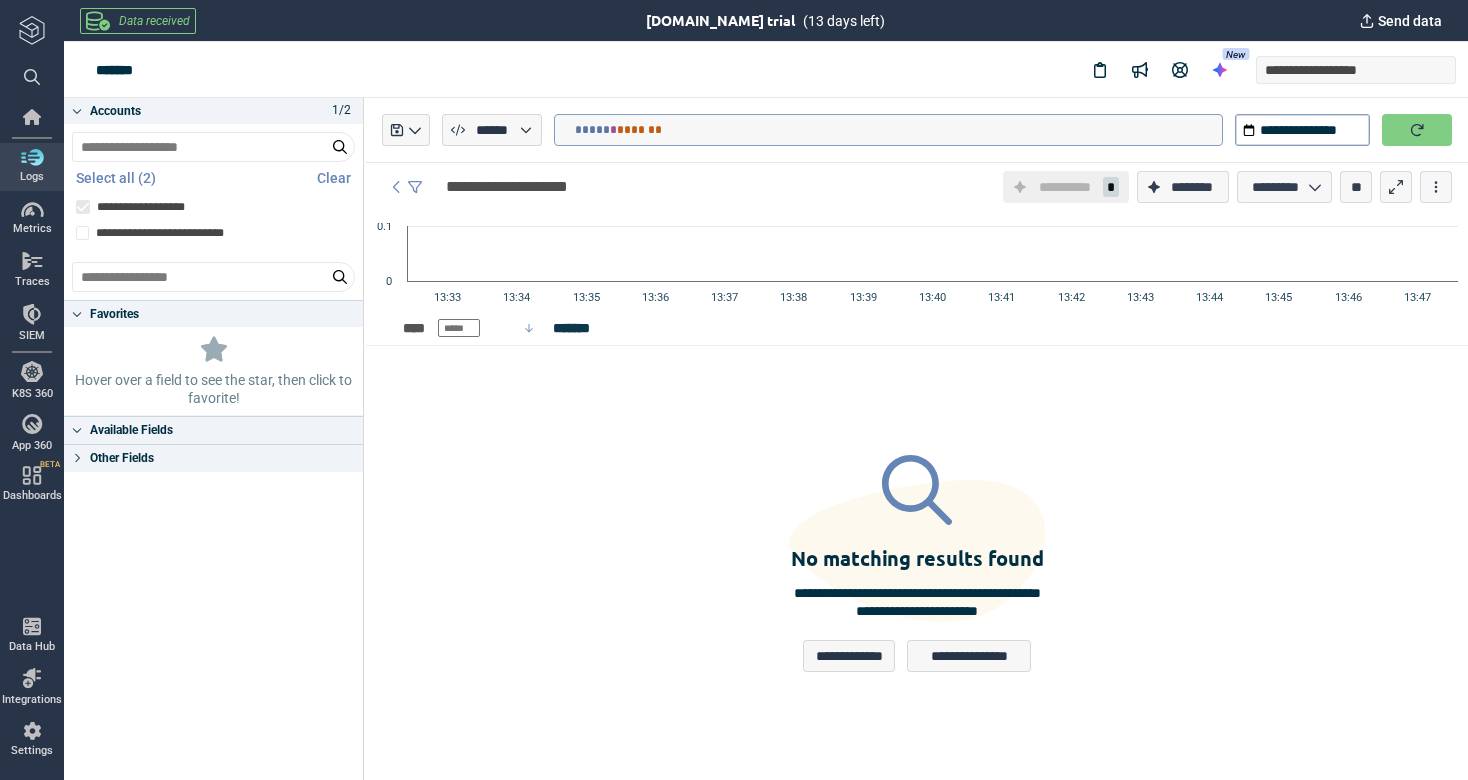 click on "*" at bounding box center (613, 130) 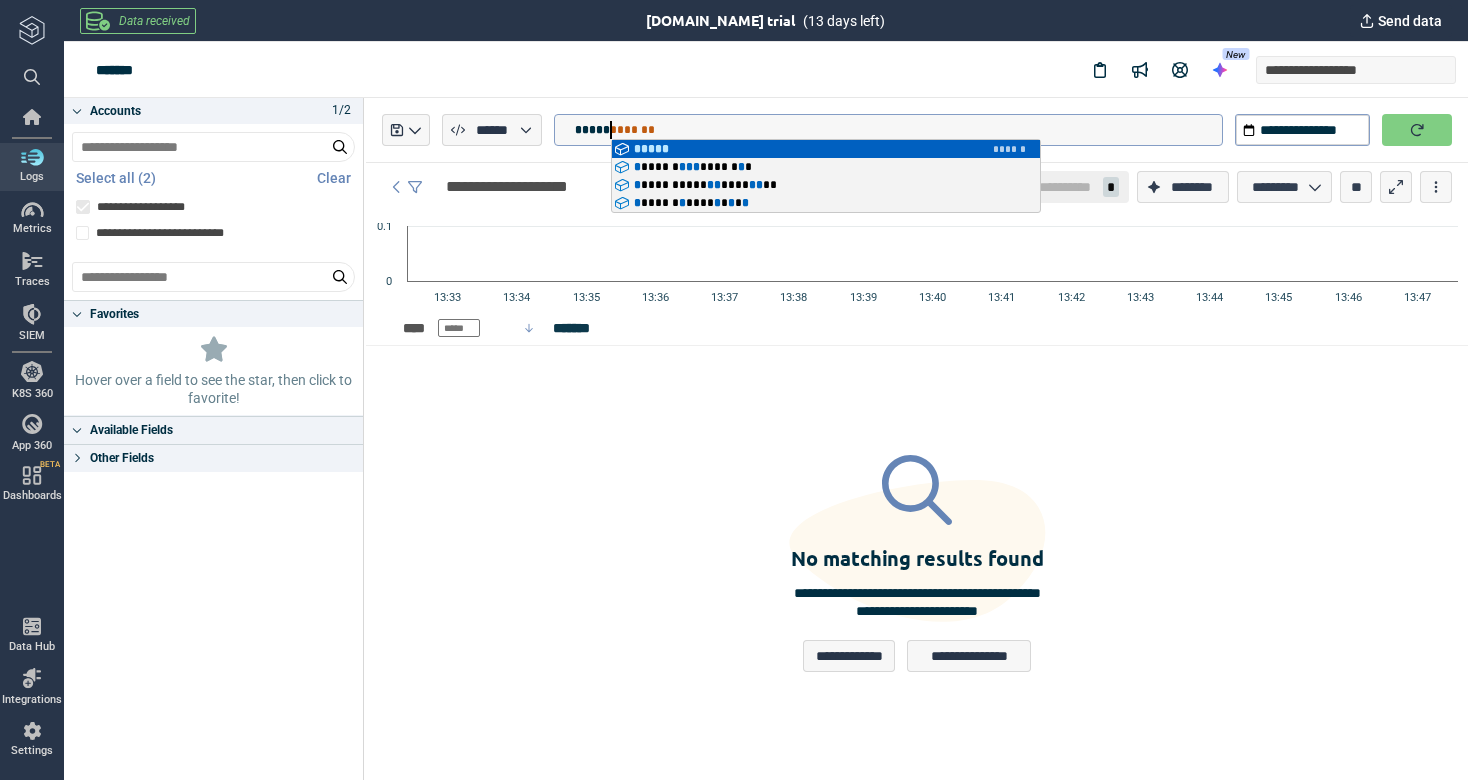 type on "**********" 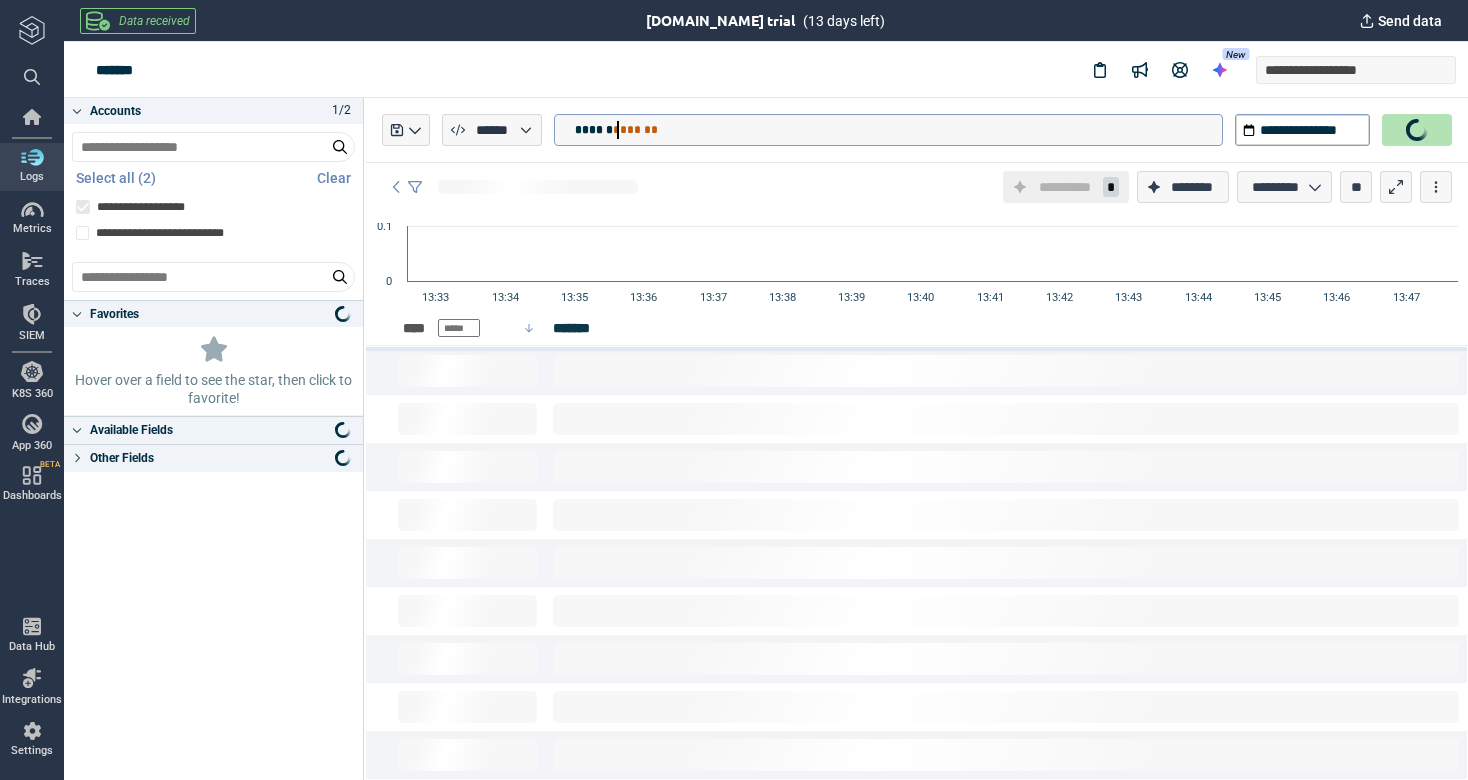 type on "*" 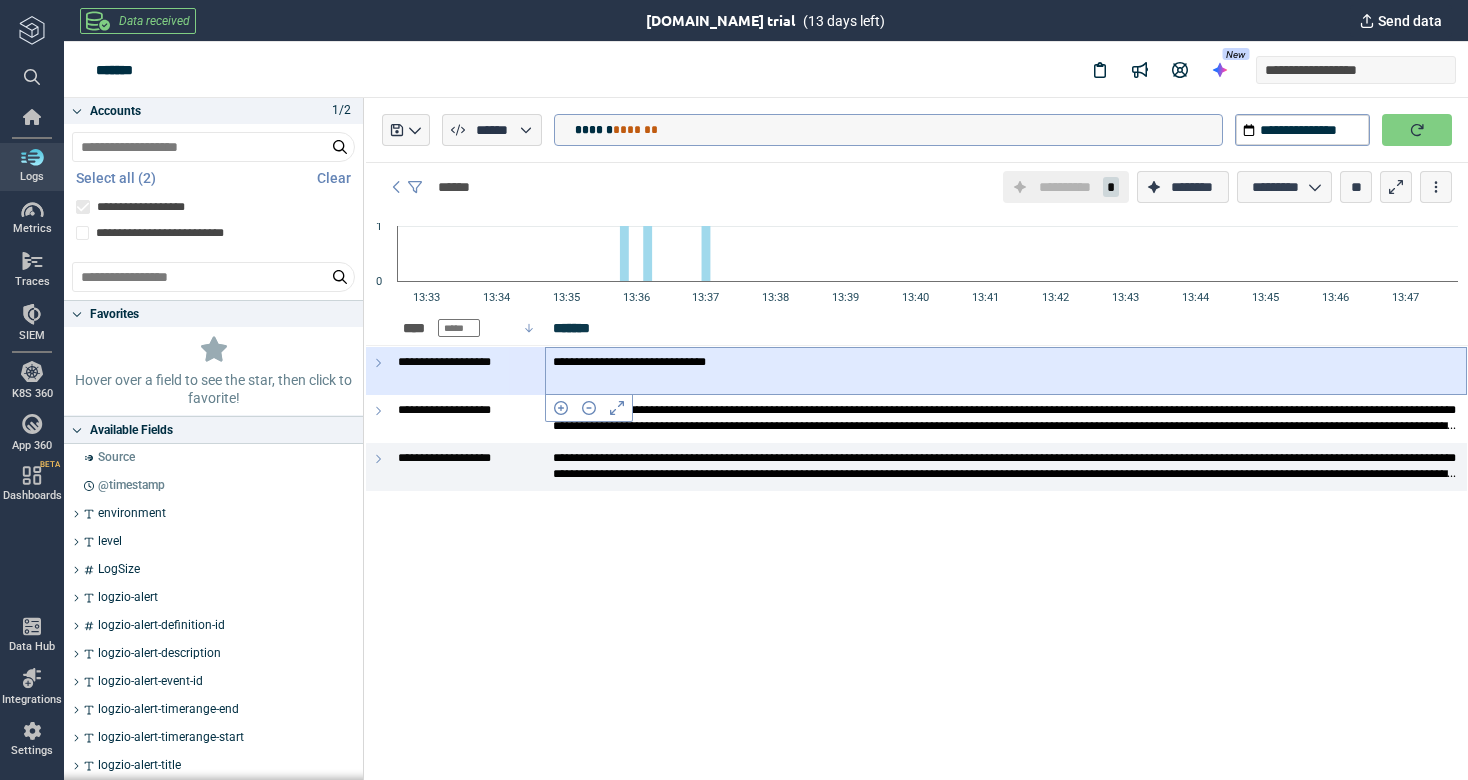 click on "**********" at bounding box center [1006, 371] 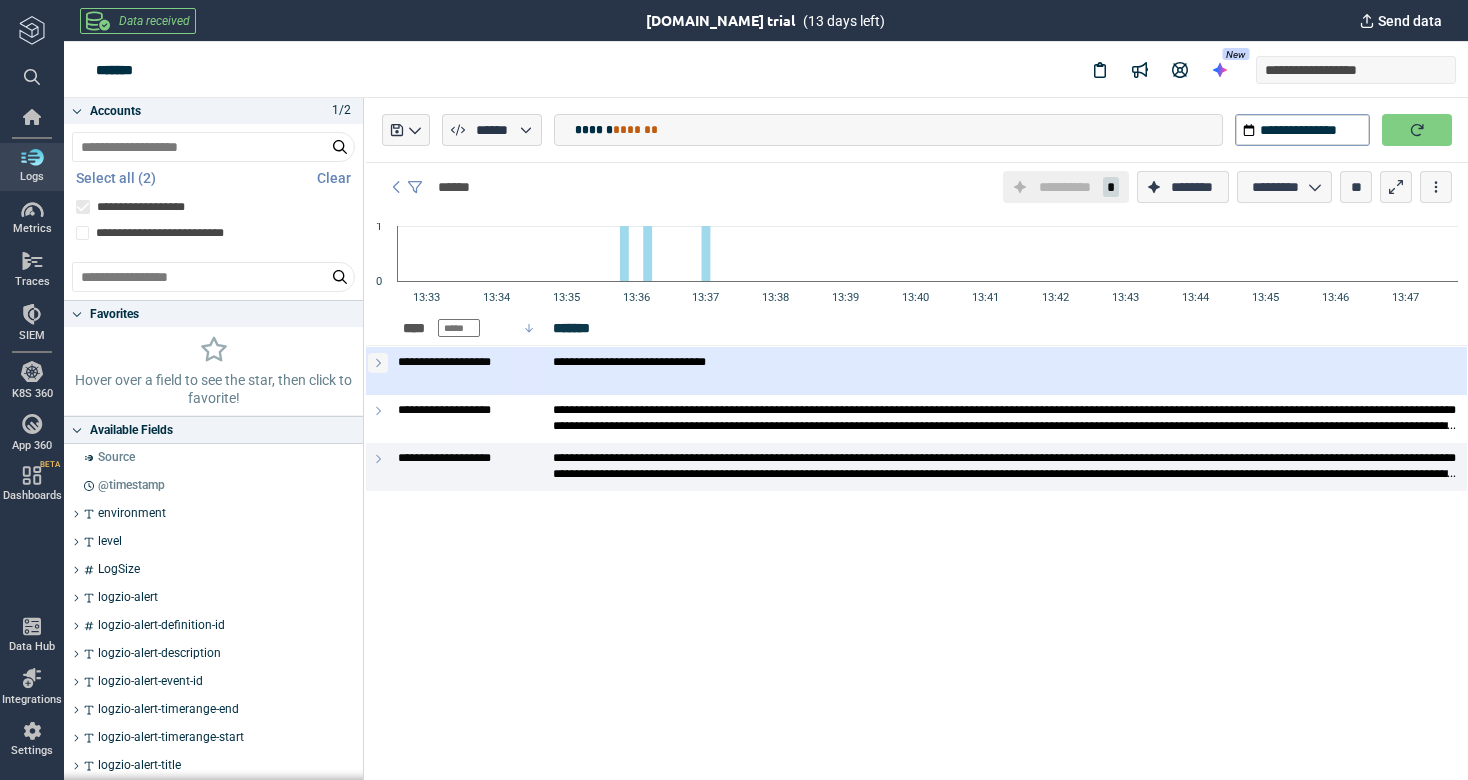 click at bounding box center [378, 363] 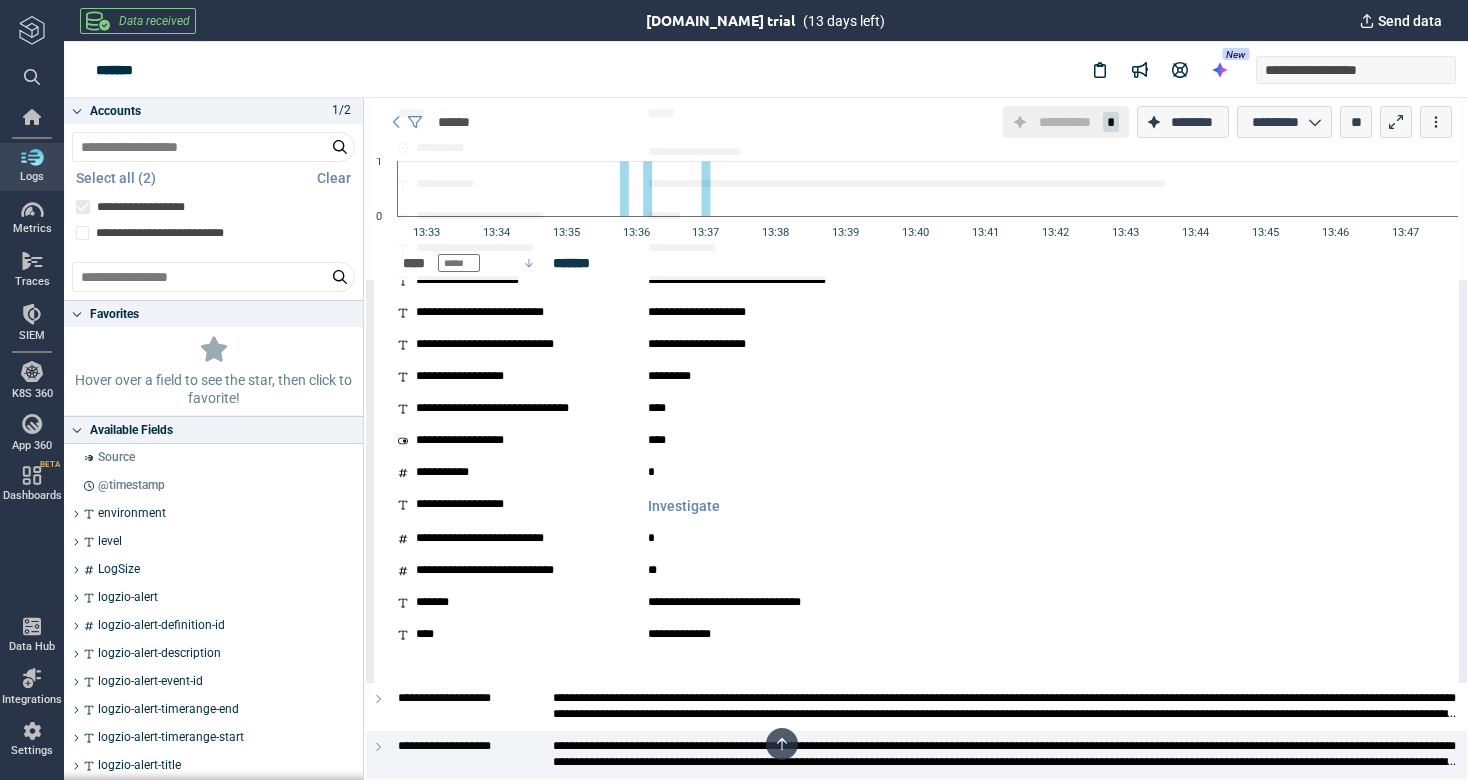 scroll, scrollTop: 404, scrollLeft: 0, axis: vertical 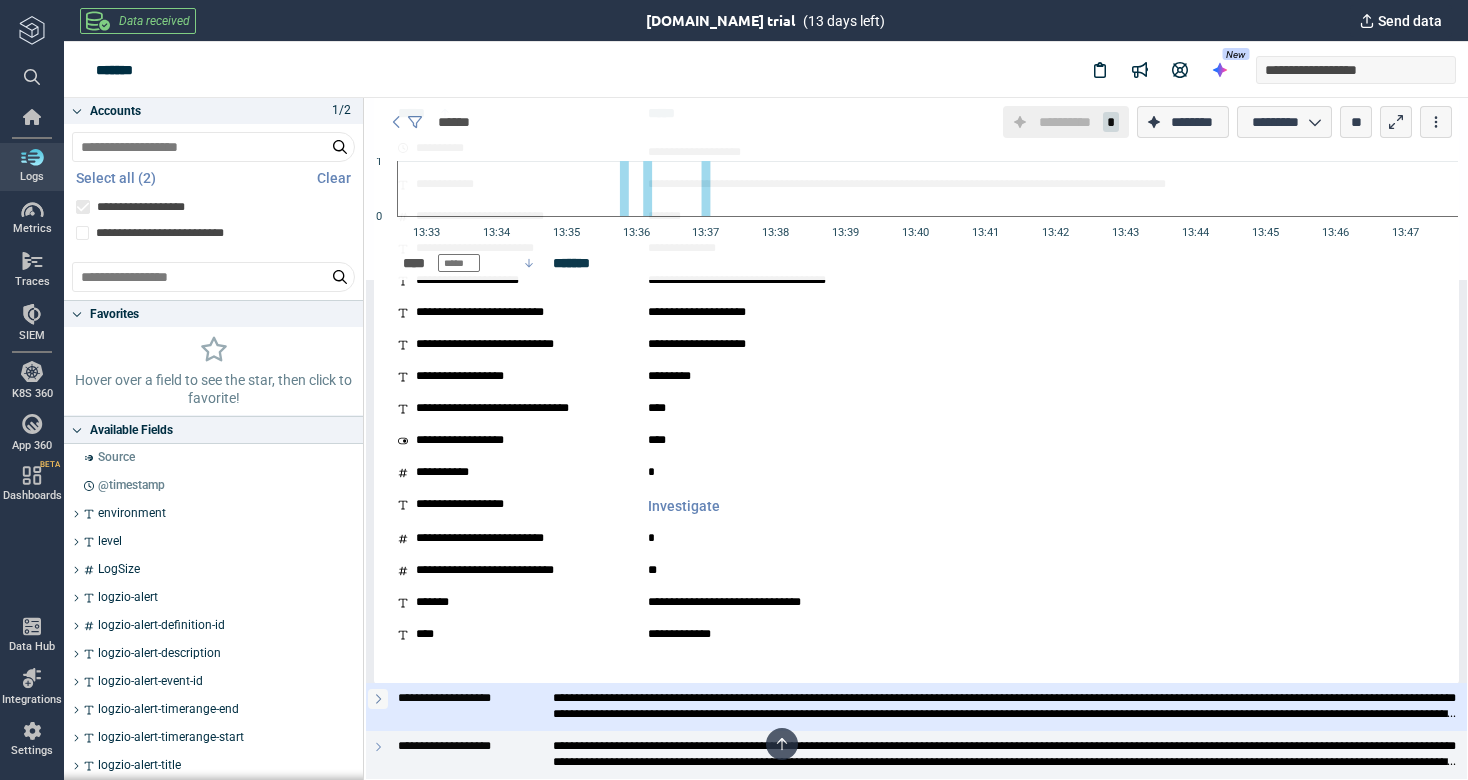 click 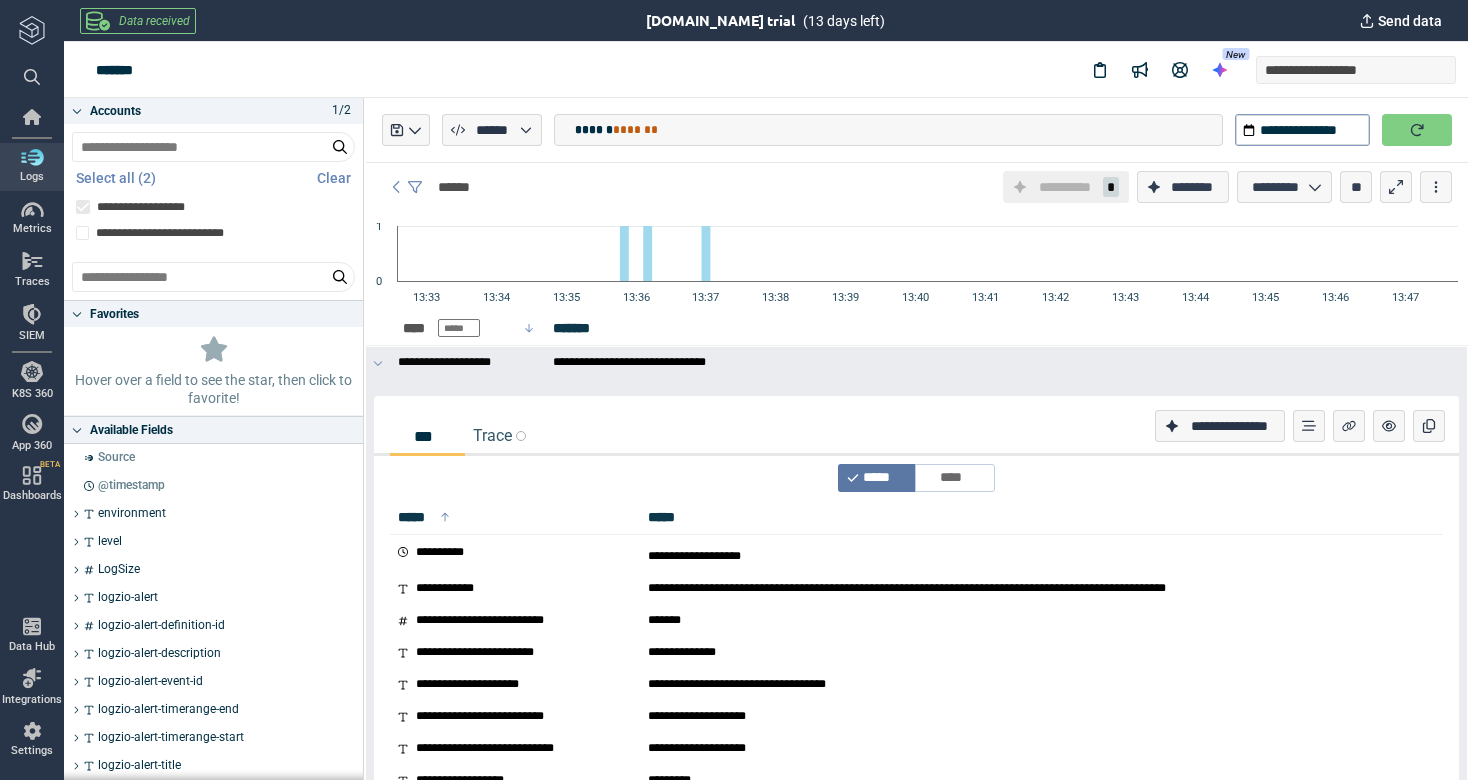 scroll, scrollTop: 0, scrollLeft: 0, axis: both 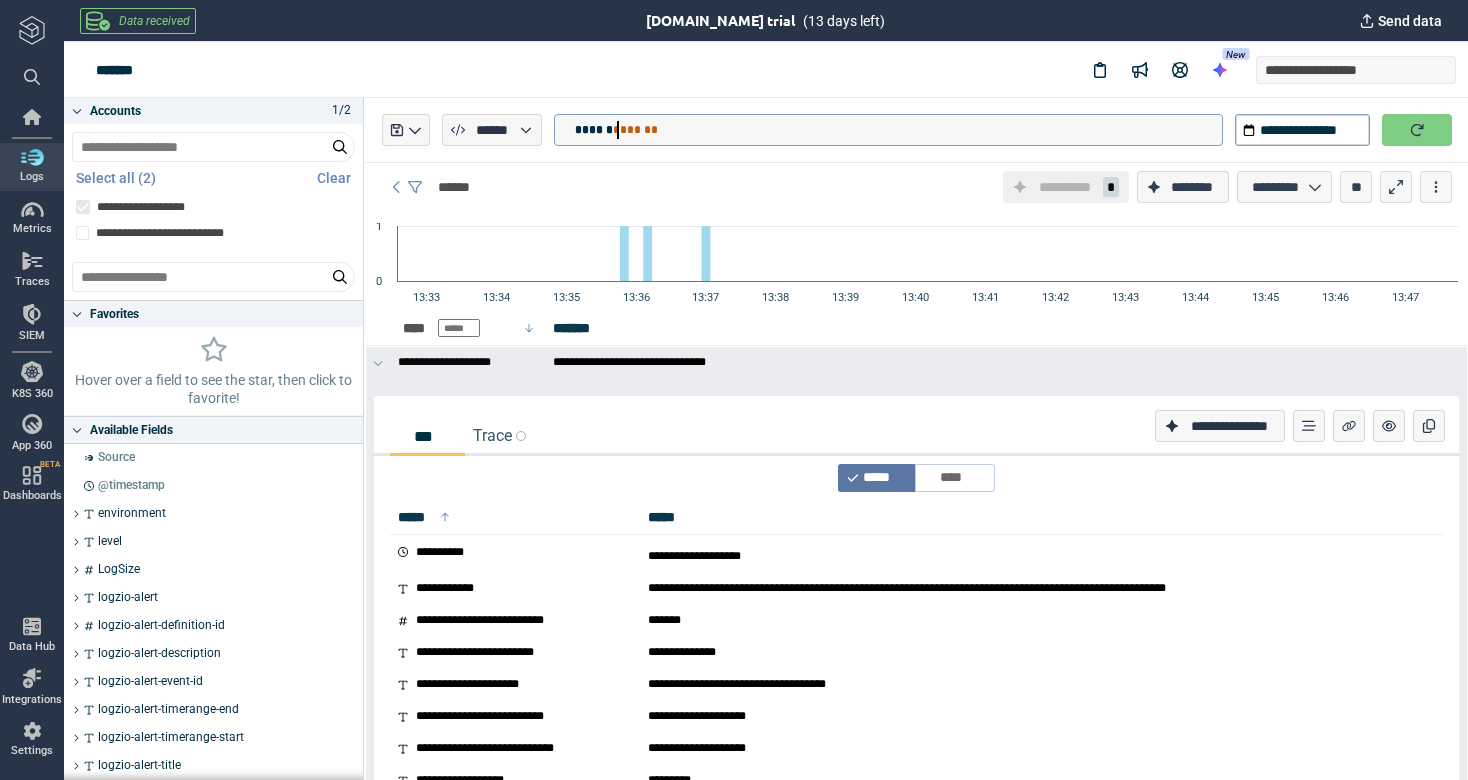 click on "****** *******" at bounding box center (8389183, 8388728) 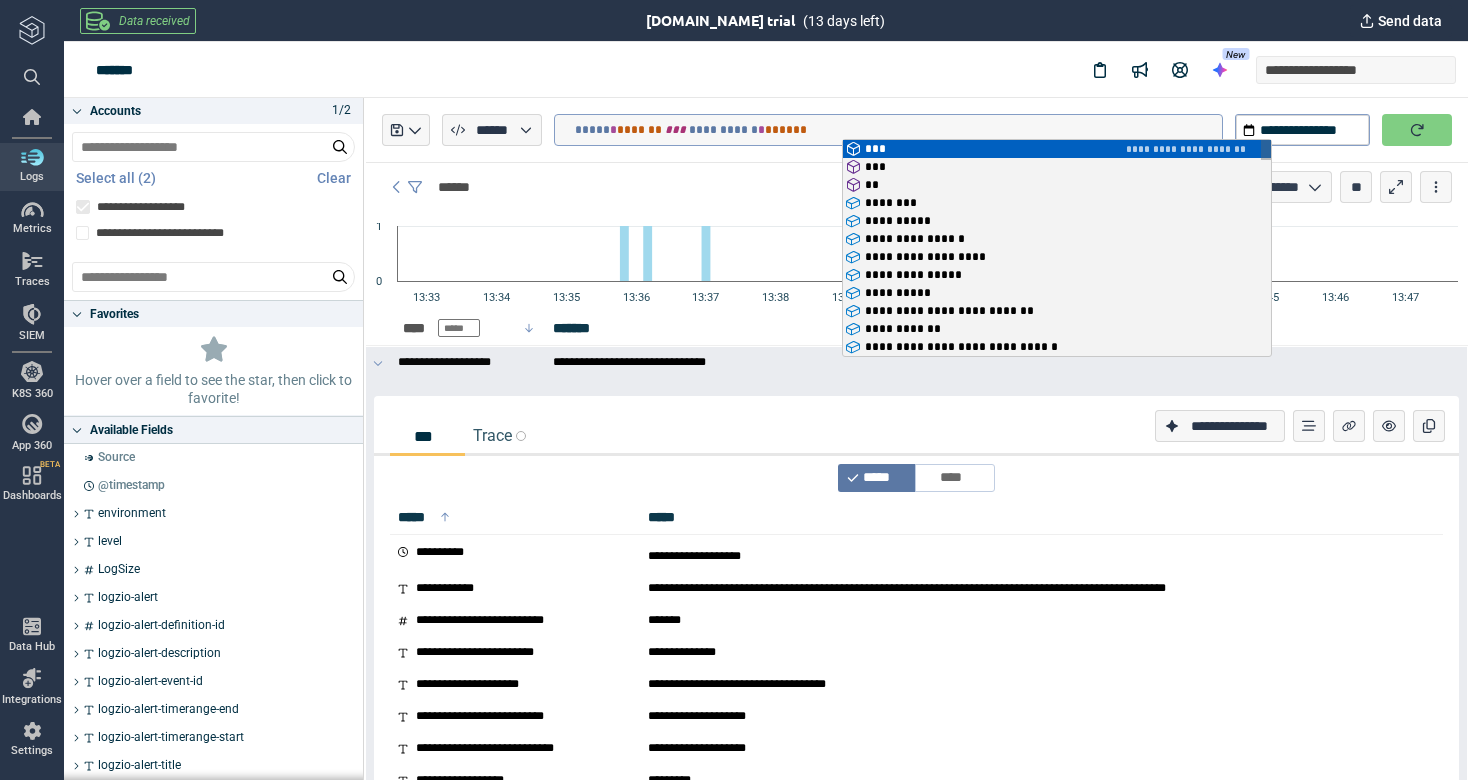type on "**********" 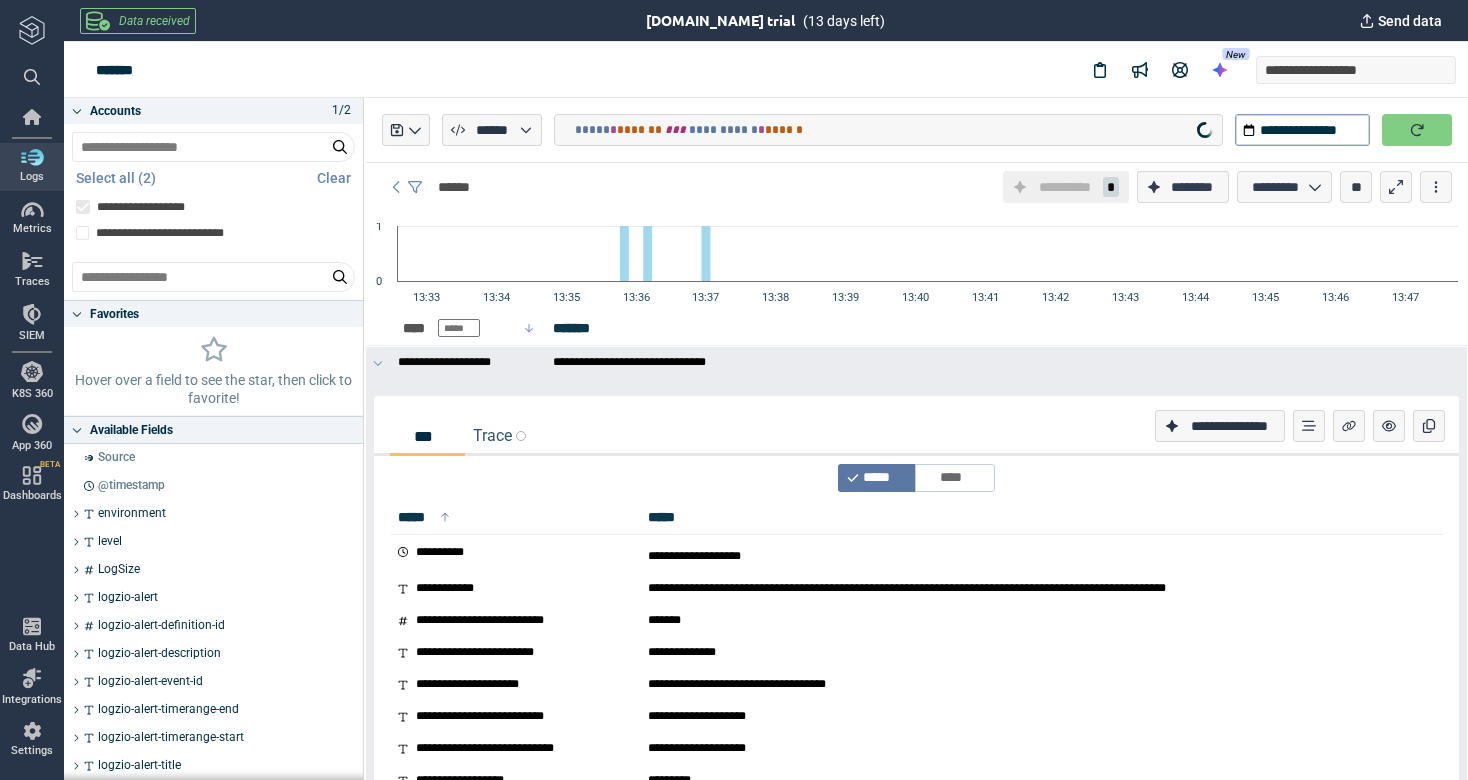 click on "**********" at bounding box center (917, 187) 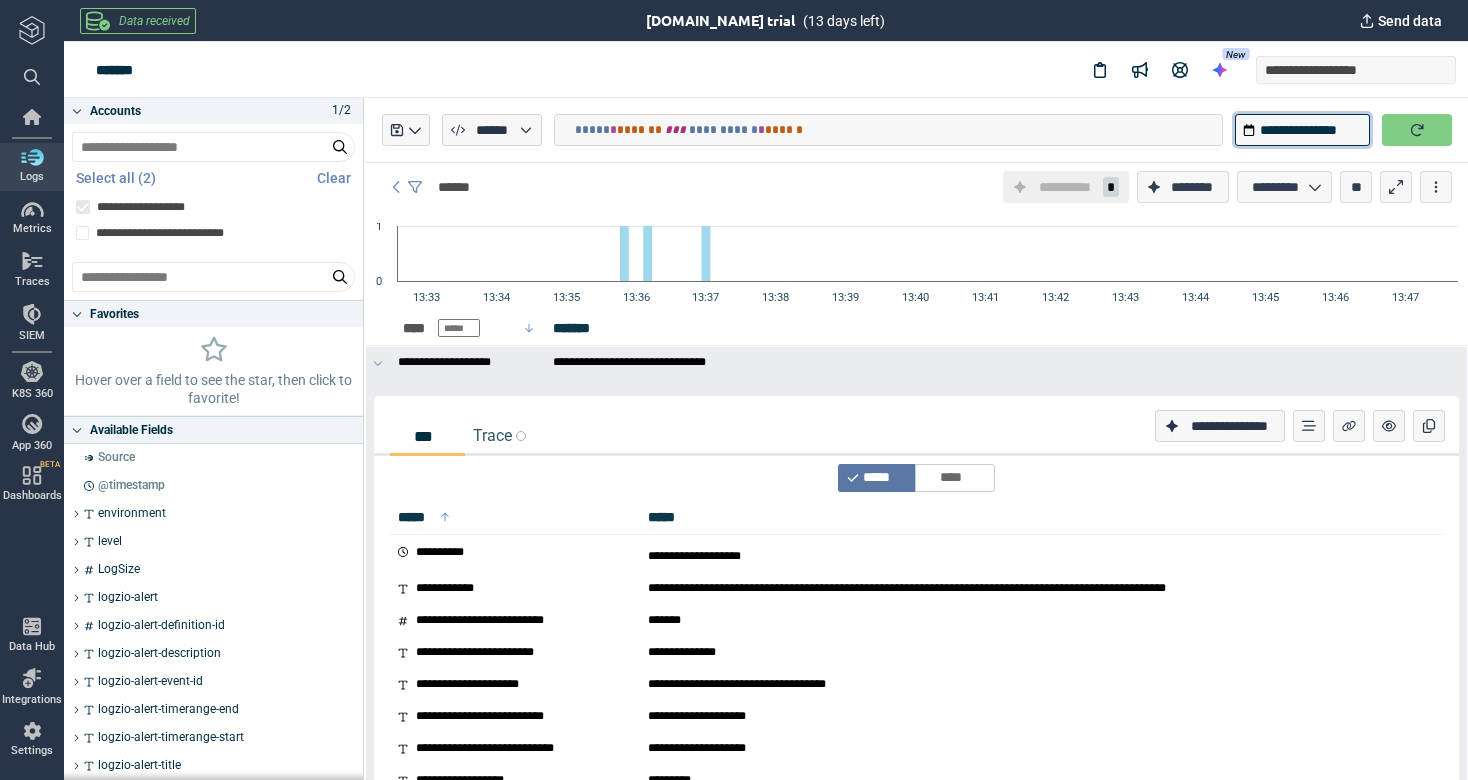 click on "**********" at bounding box center (1302, 130) 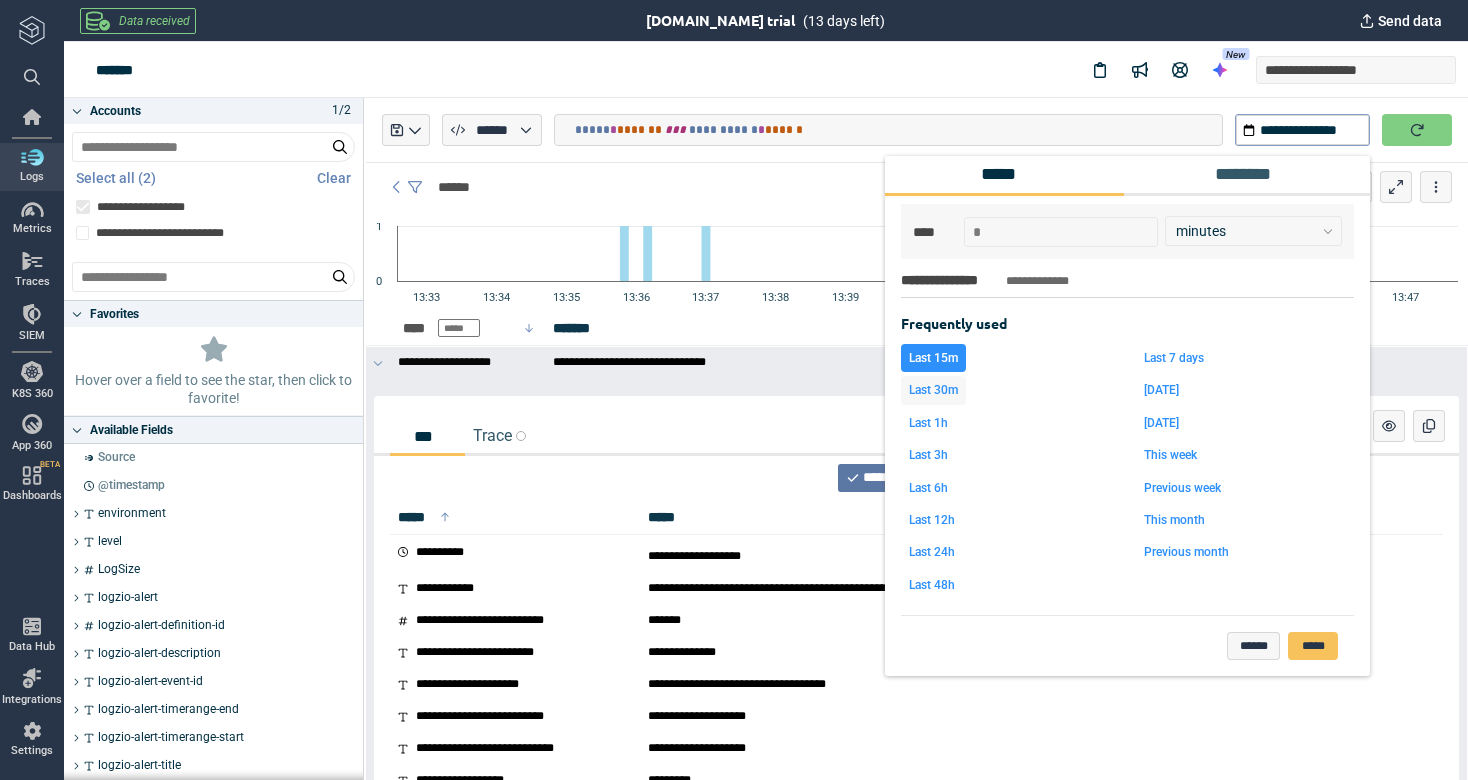 click on "Last 30m" at bounding box center [933, 390] 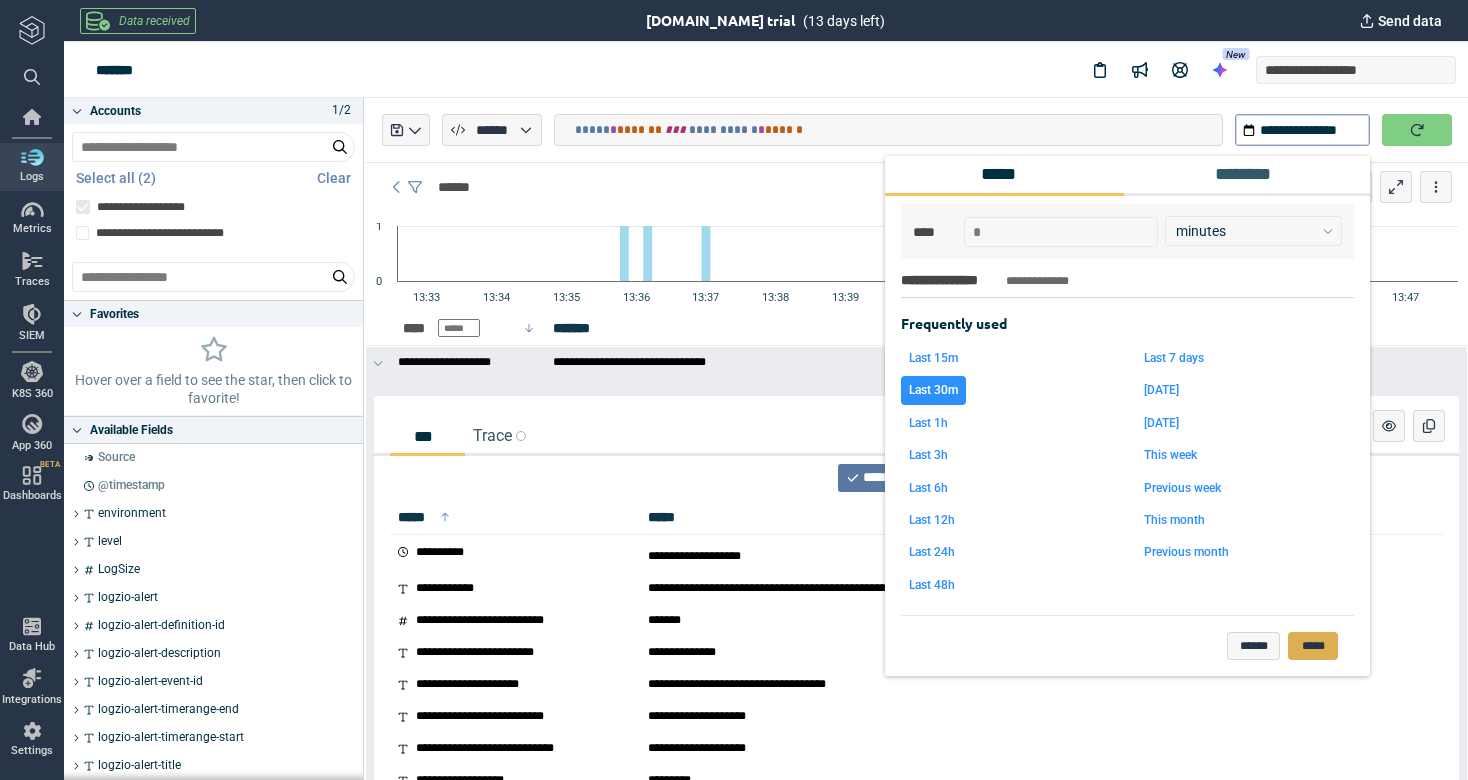 click on "*****" at bounding box center (1313, 646) 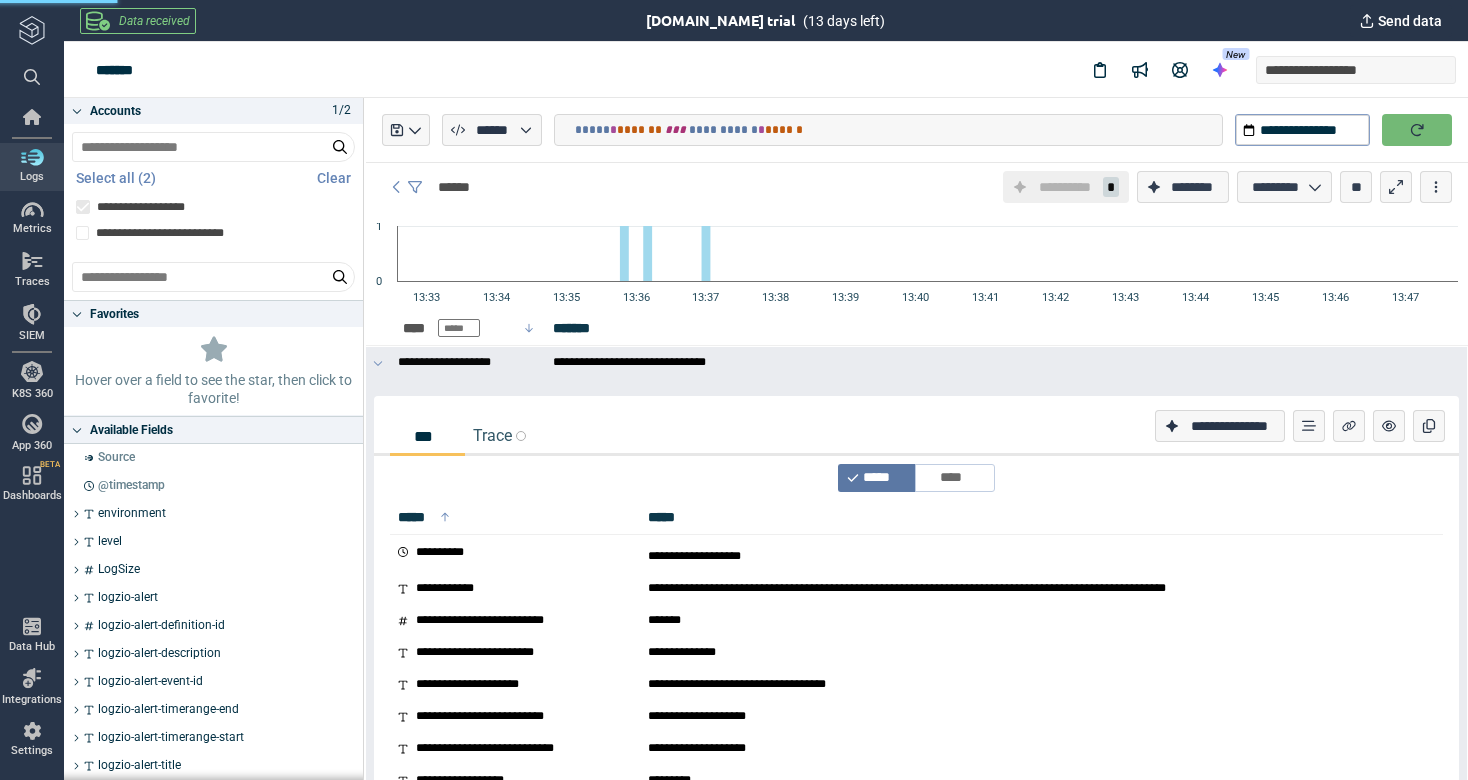 click at bounding box center [1417, 130] 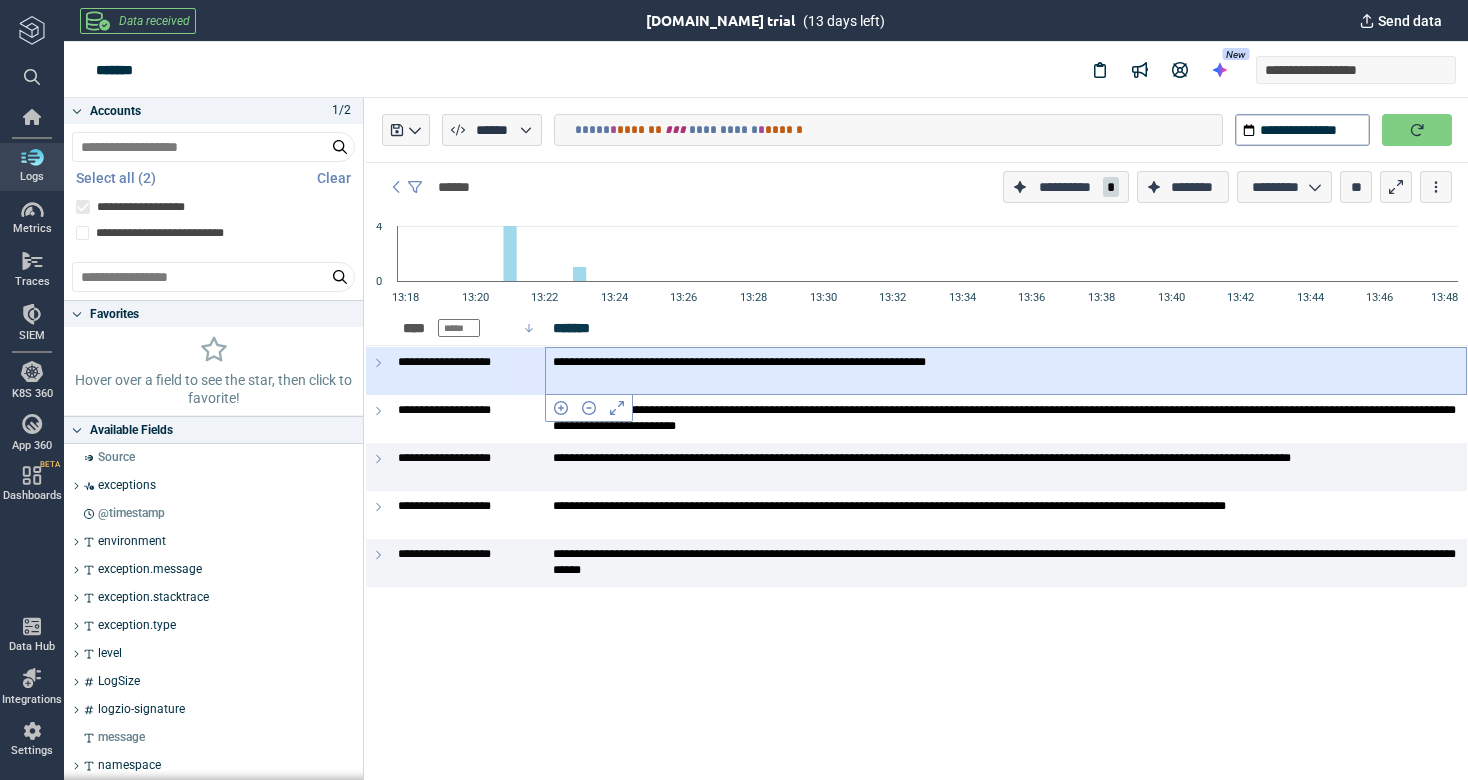 click on "**********" at bounding box center [1006, 362] 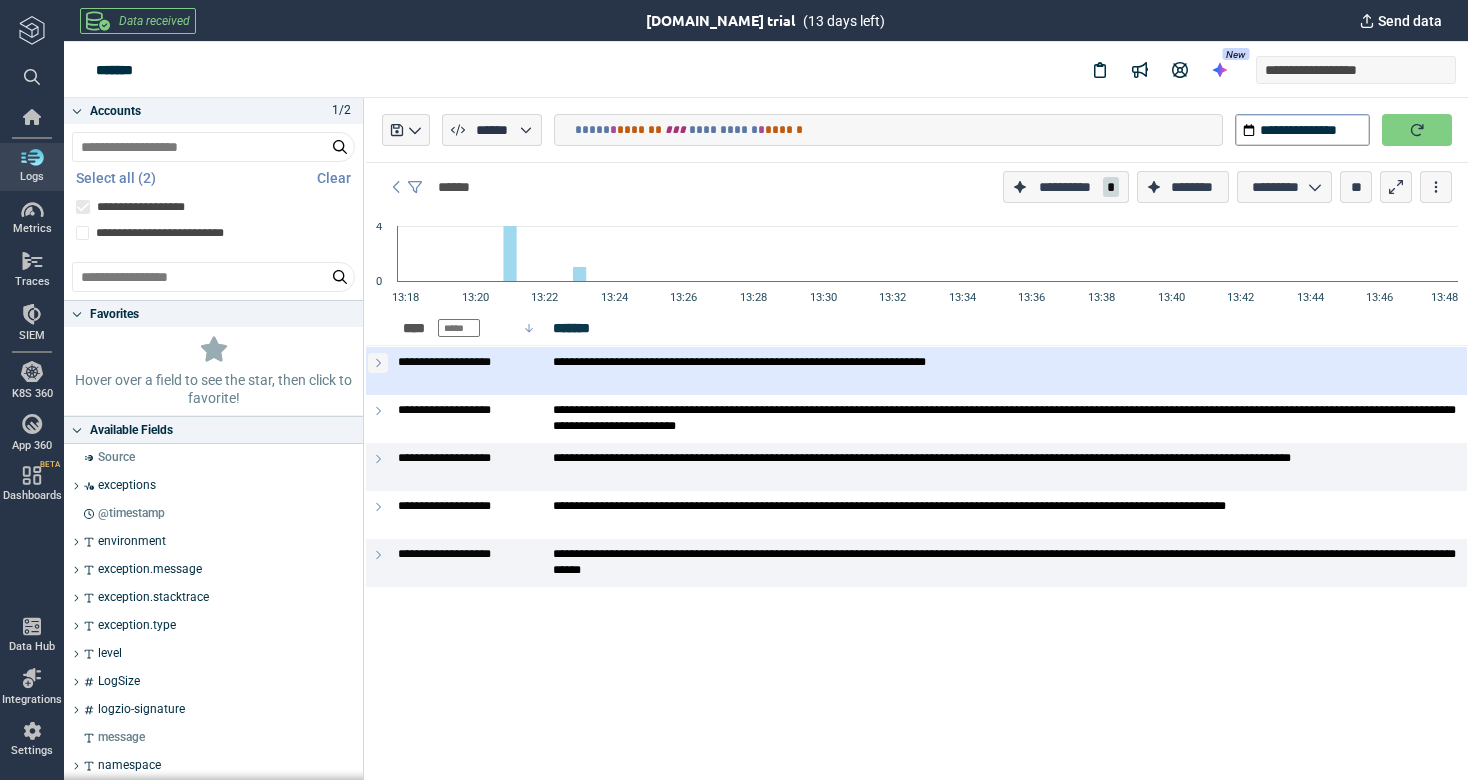 click at bounding box center [378, 363] 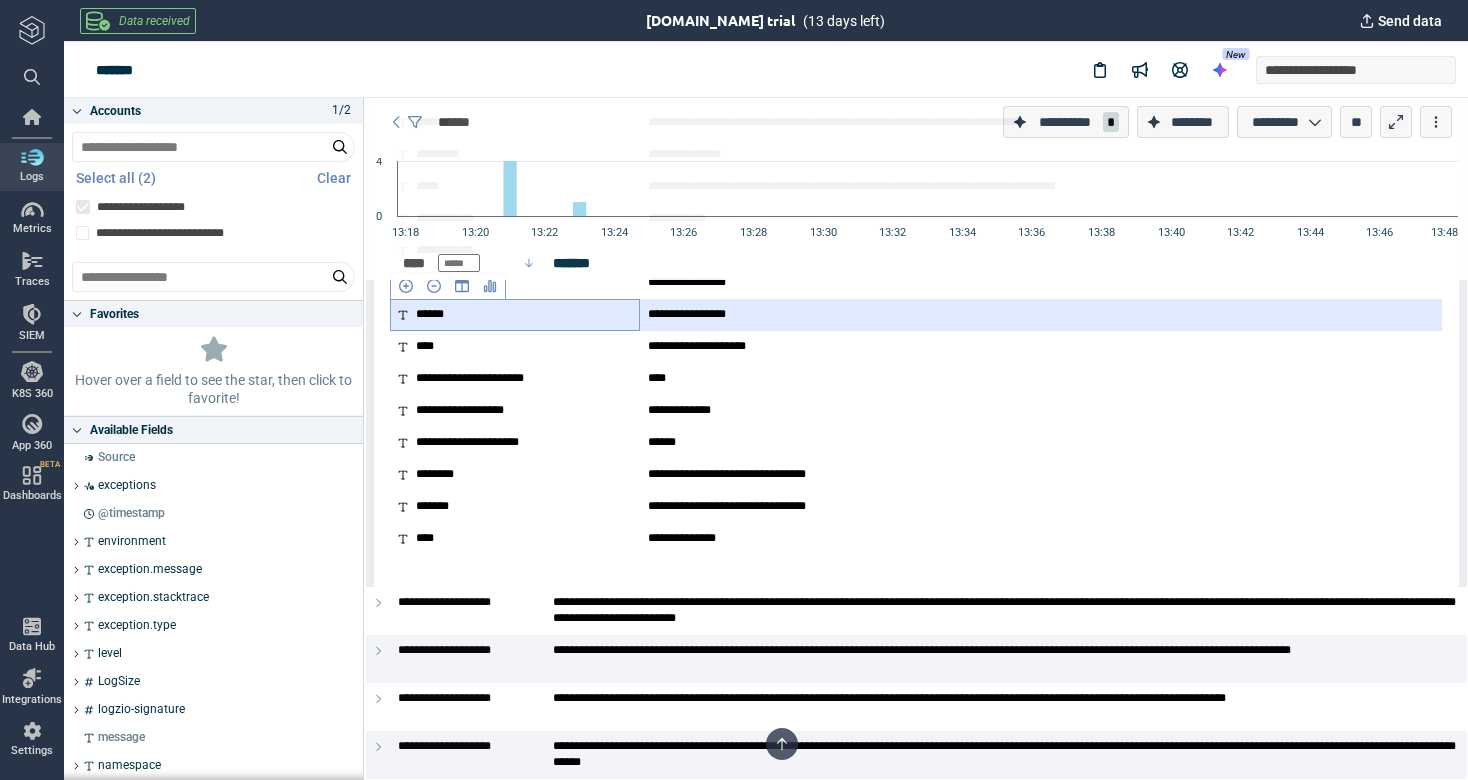 scroll, scrollTop: 594, scrollLeft: 0, axis: vertical 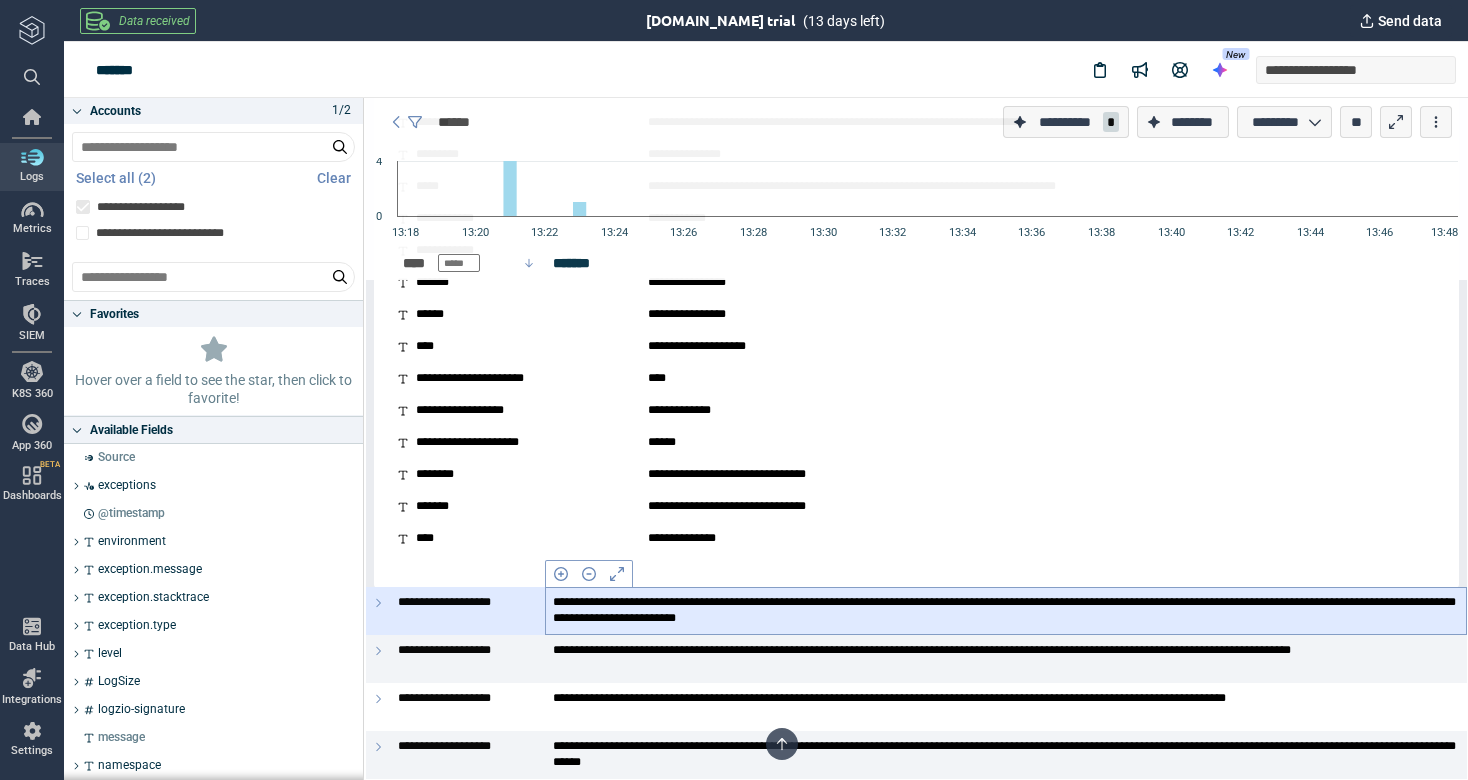 click on "**********" at bounding box center (1006, 610) 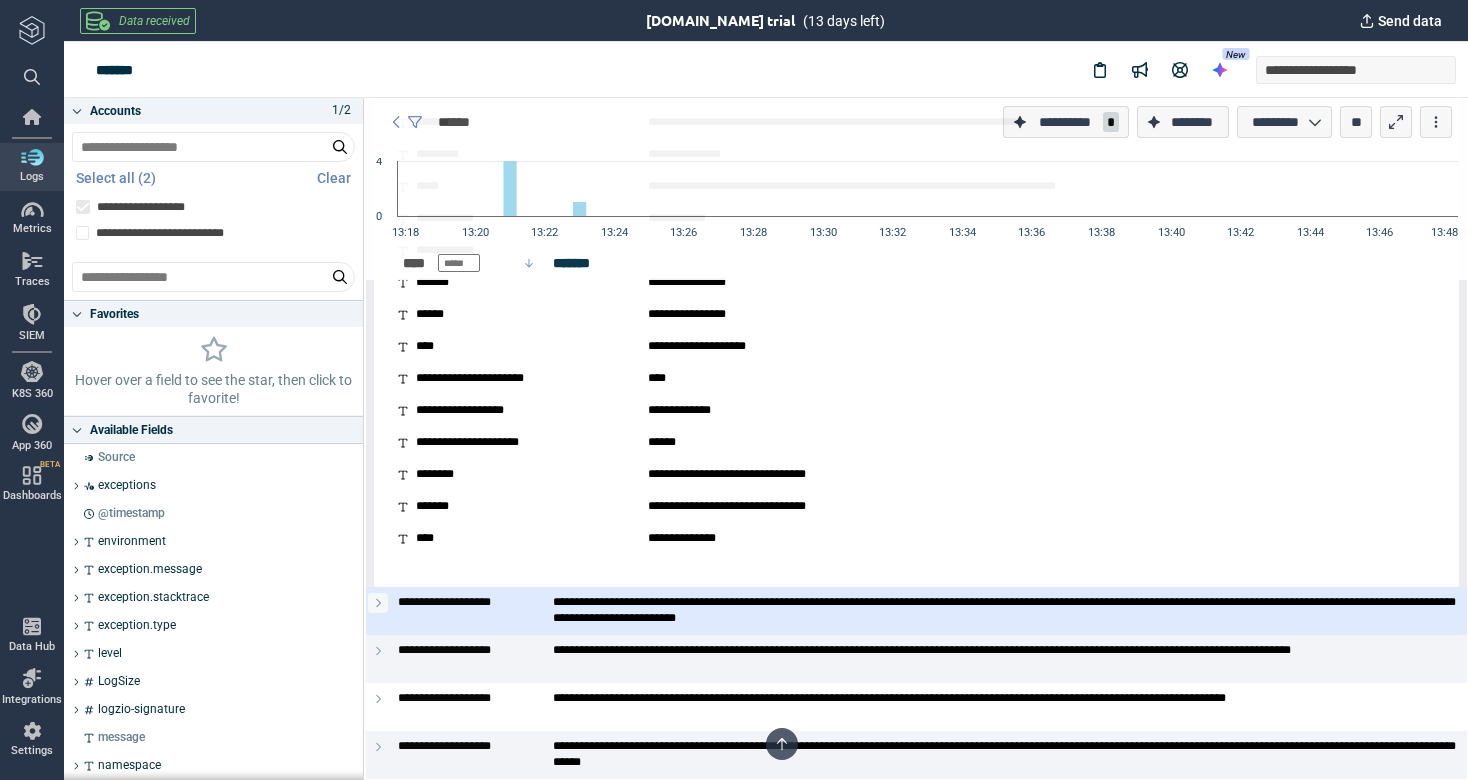 click at bounding box center (378, 603) 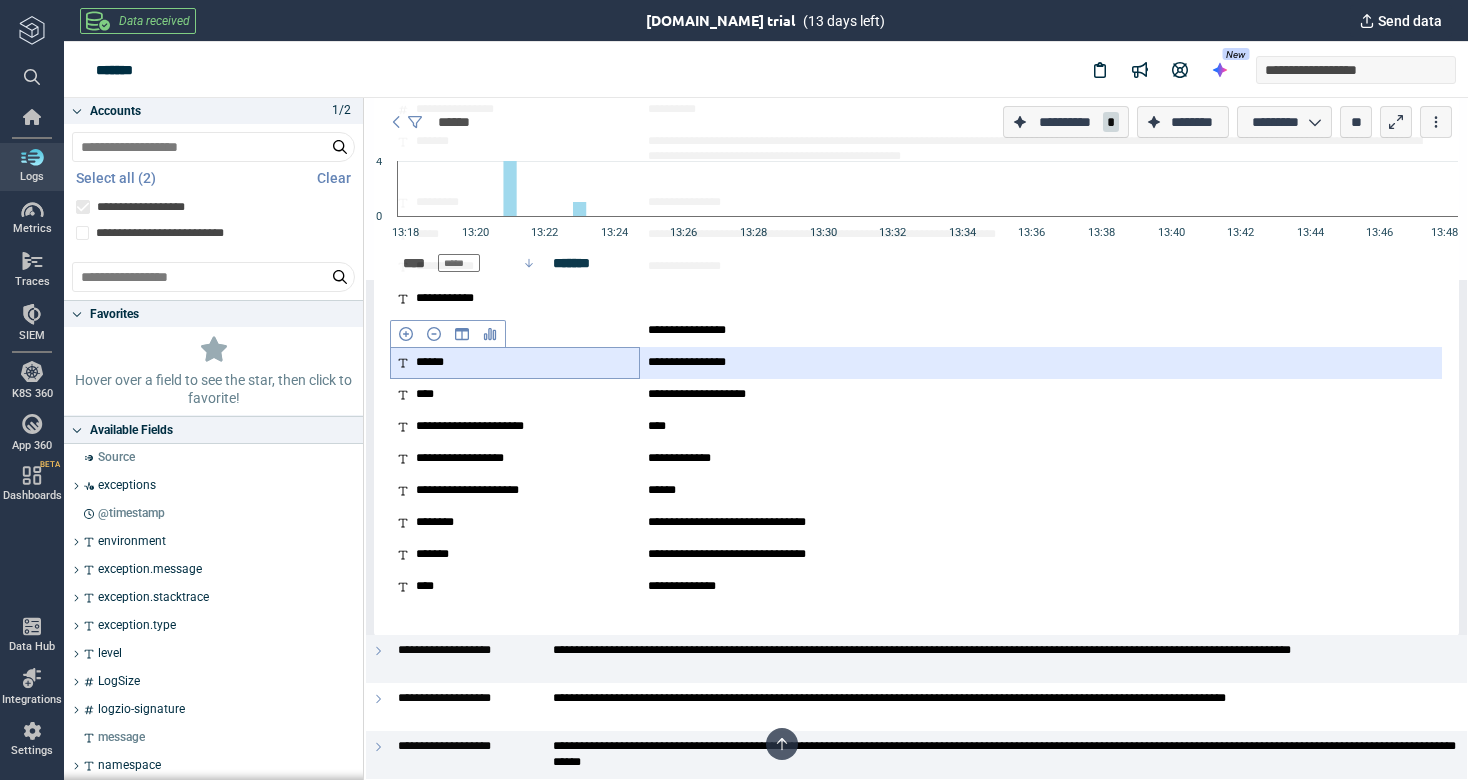 scroll, scrollTop: 1581, scrollLeft: 0, axis: vertical 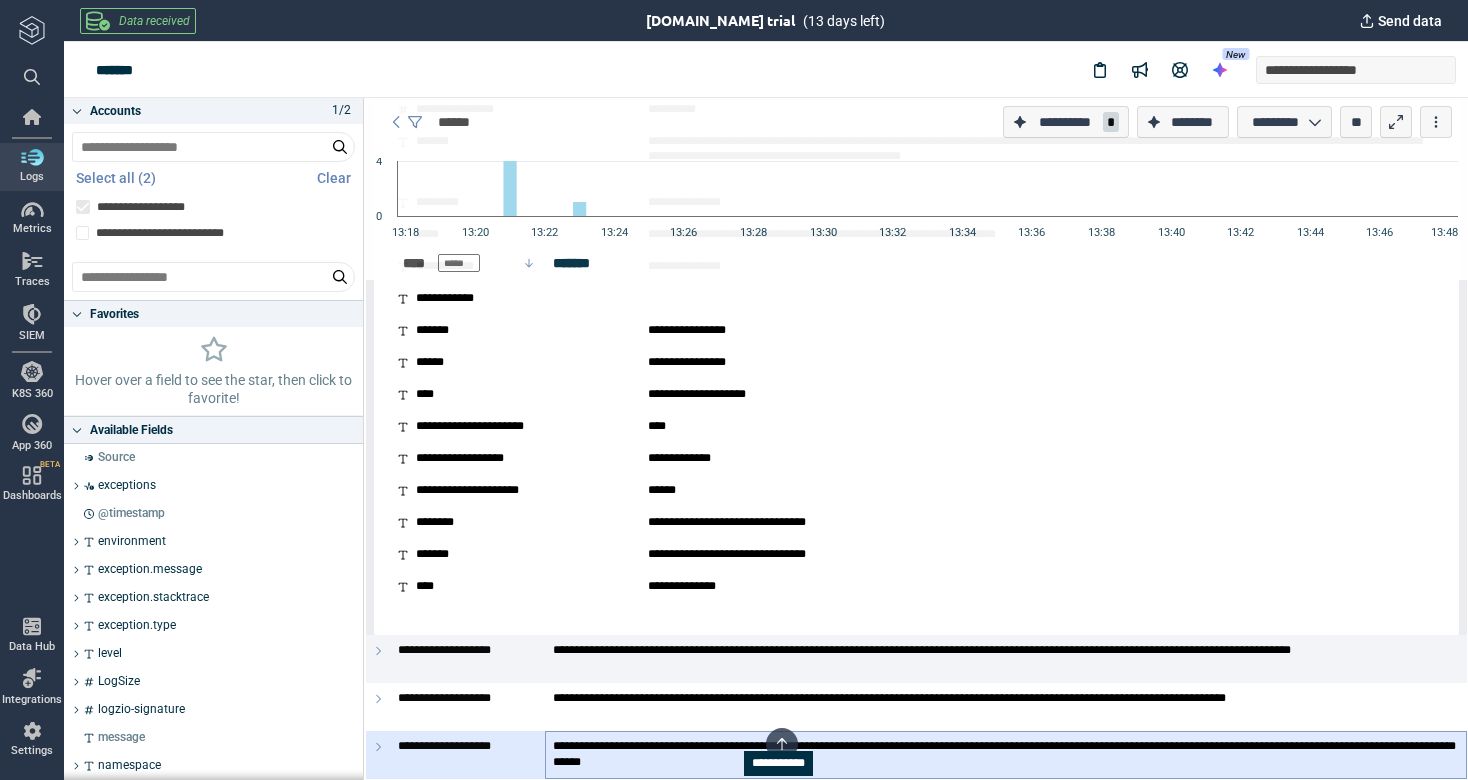click on "**********" at bounding box center (1006, 754) 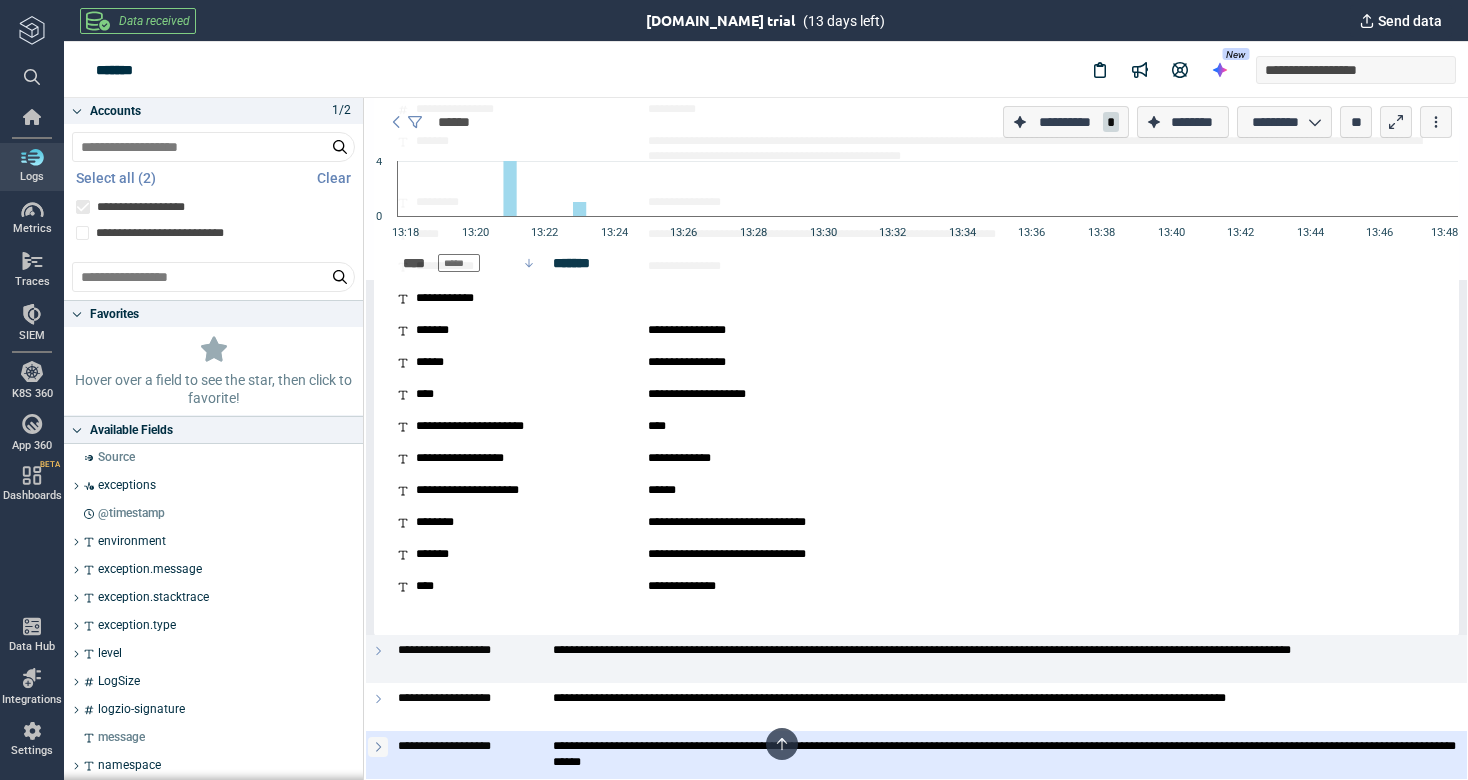 click 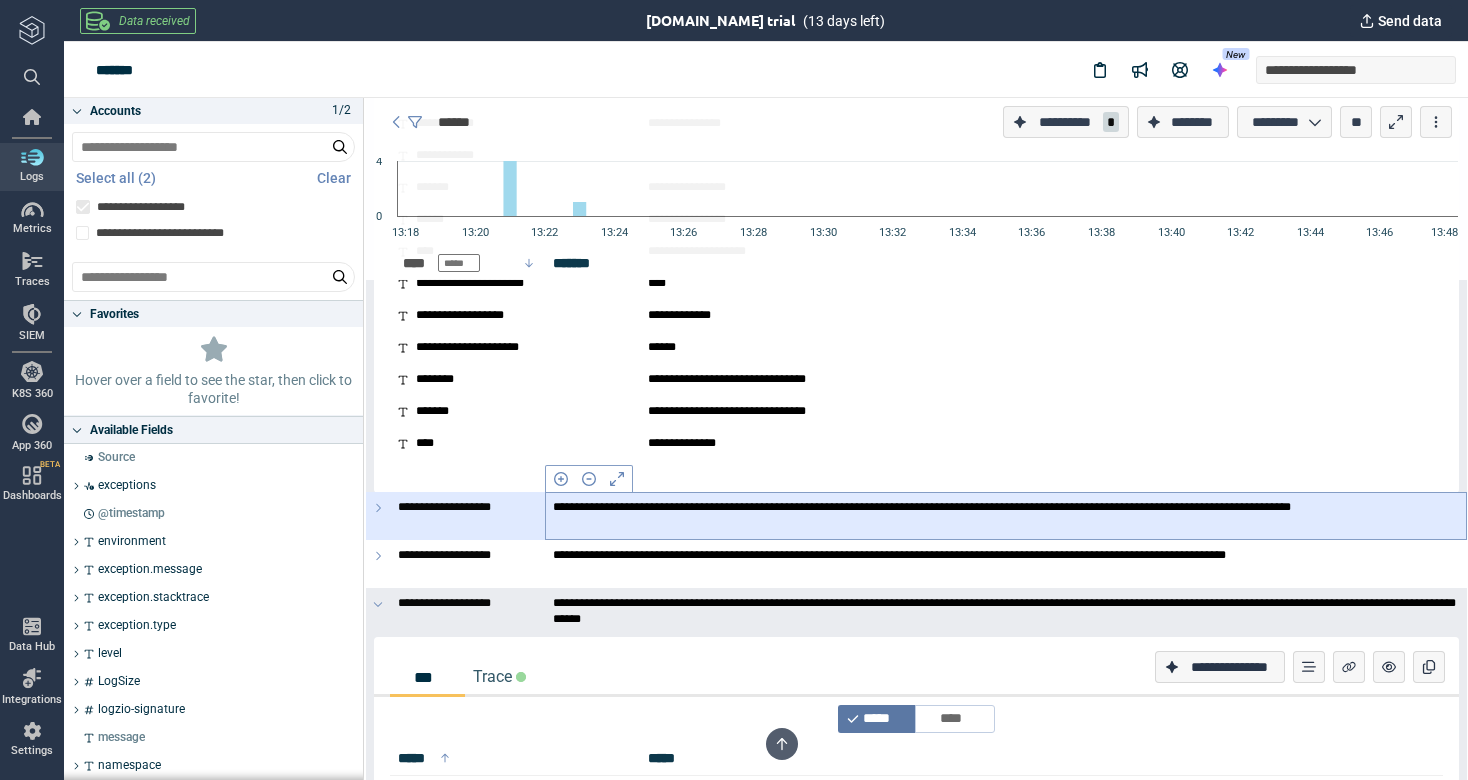 scroll, scrollTop: 1778, scrollLeft: 0, axis: vertical 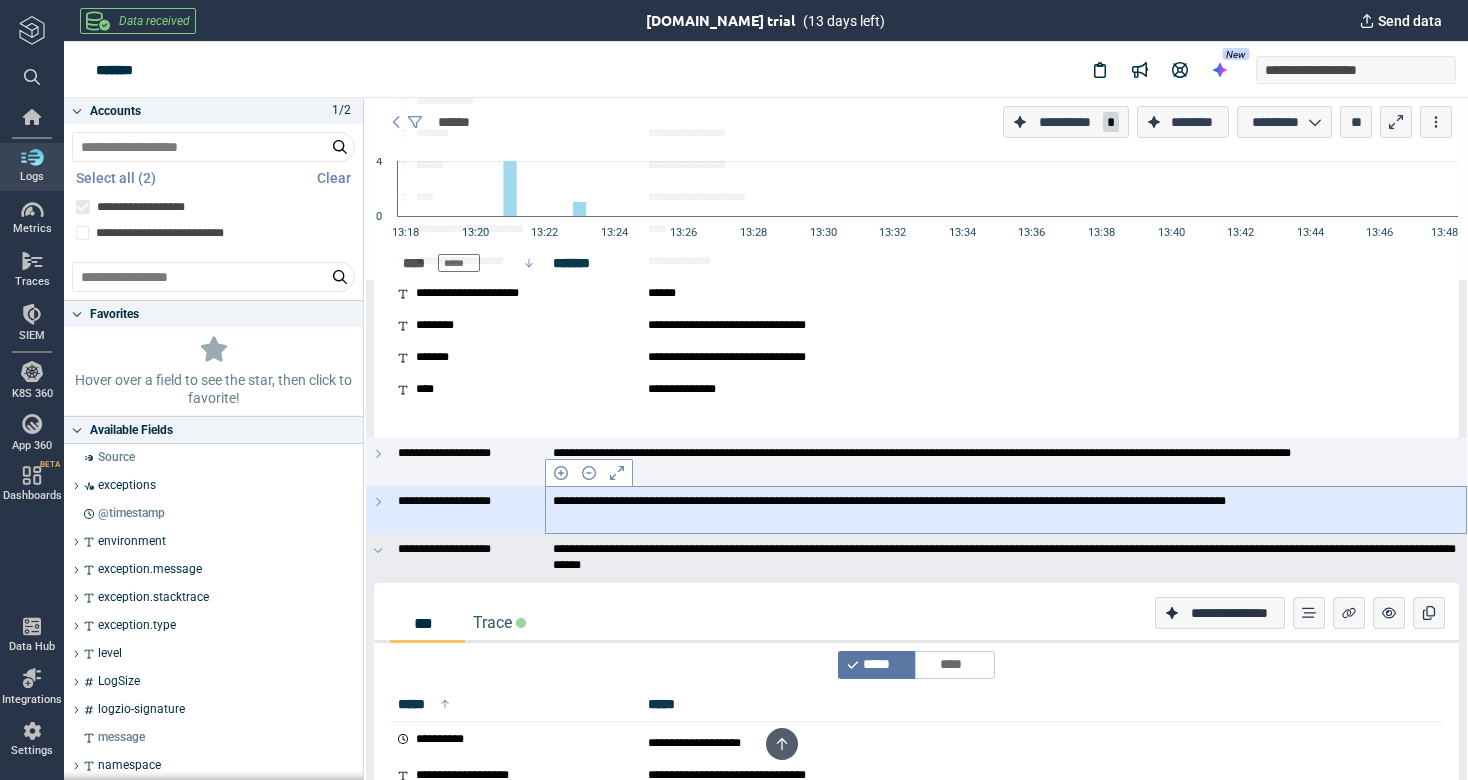 click on "**********" at bounding box center (1006, 509) 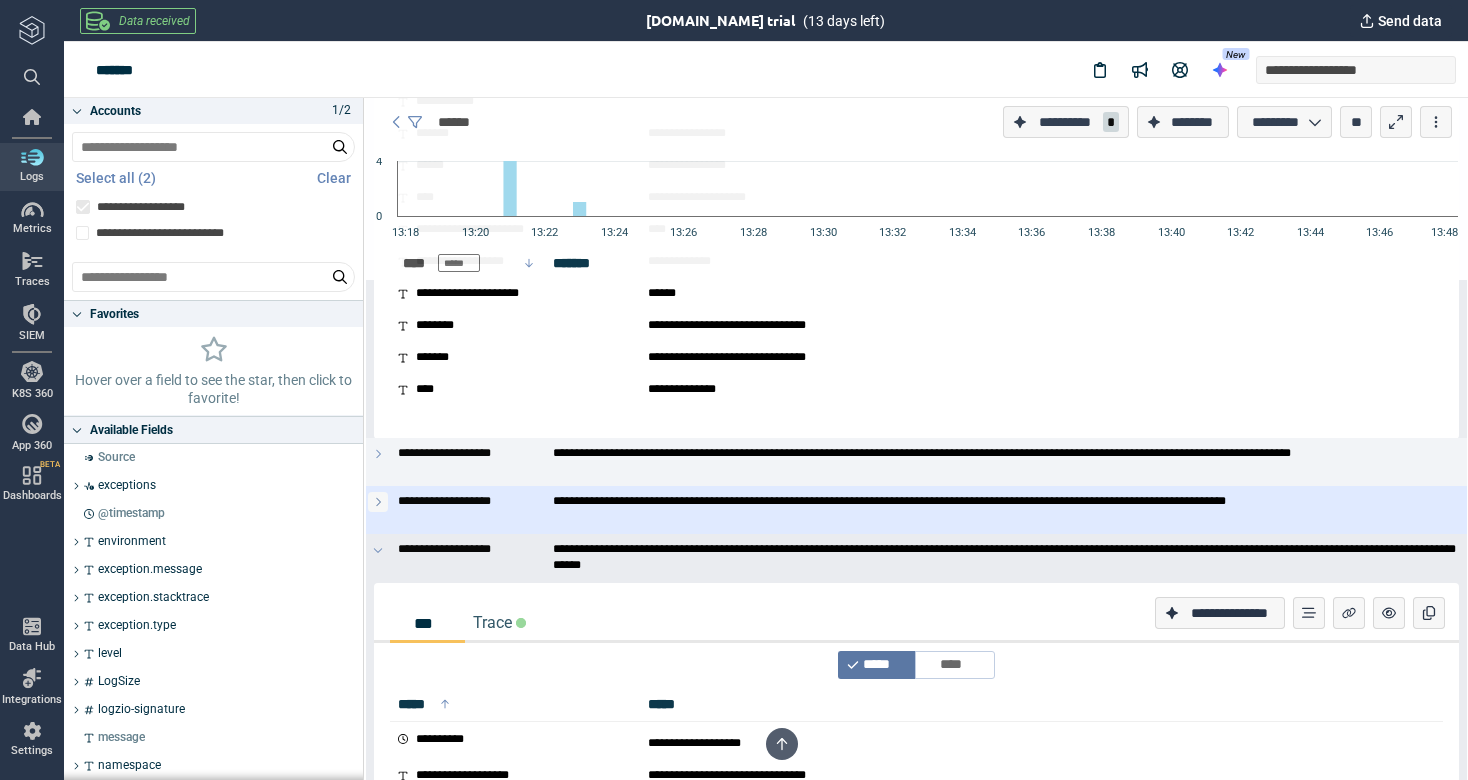 click at bounding box center (378, 502) 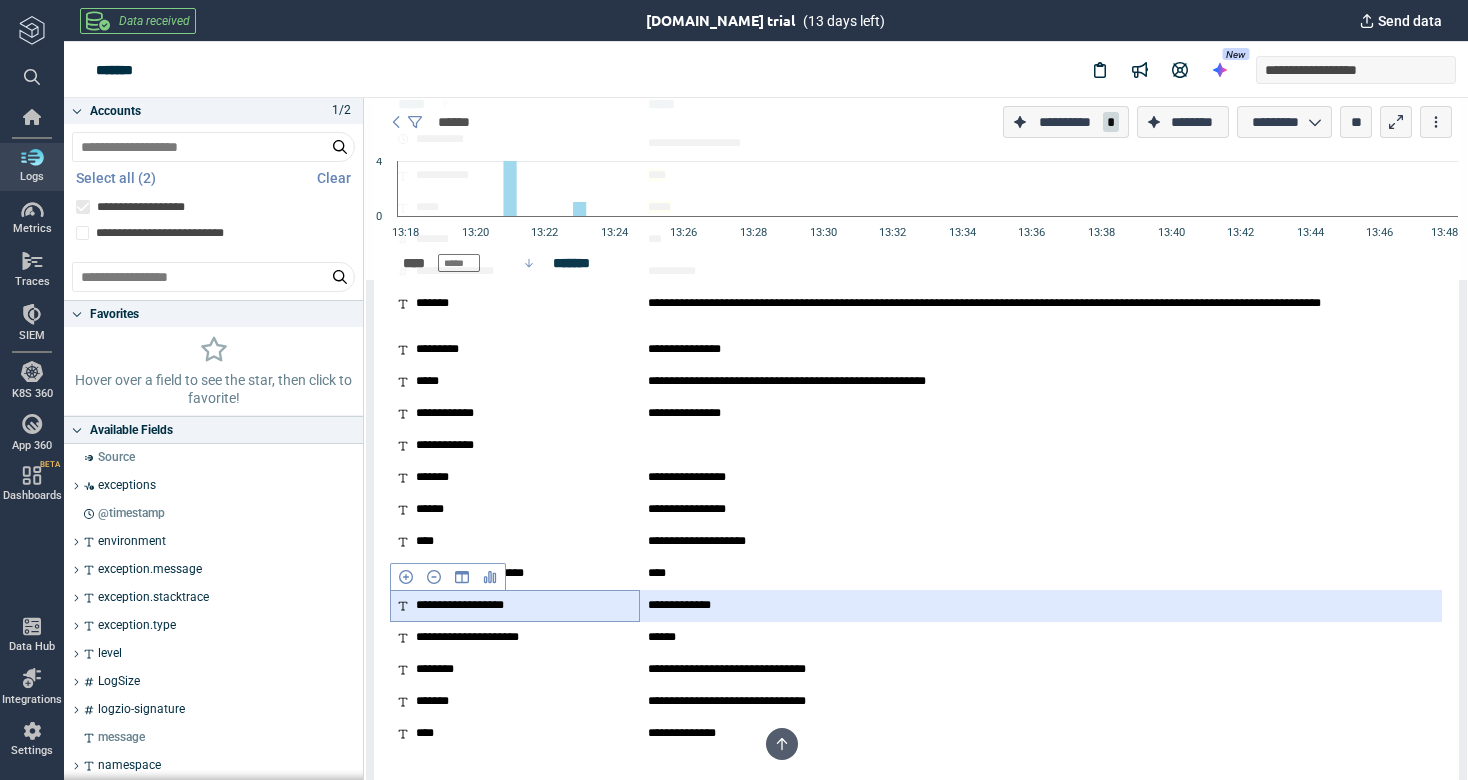 scroll, scrollTop: 2331, scrollLeft: 0, axis: vertical 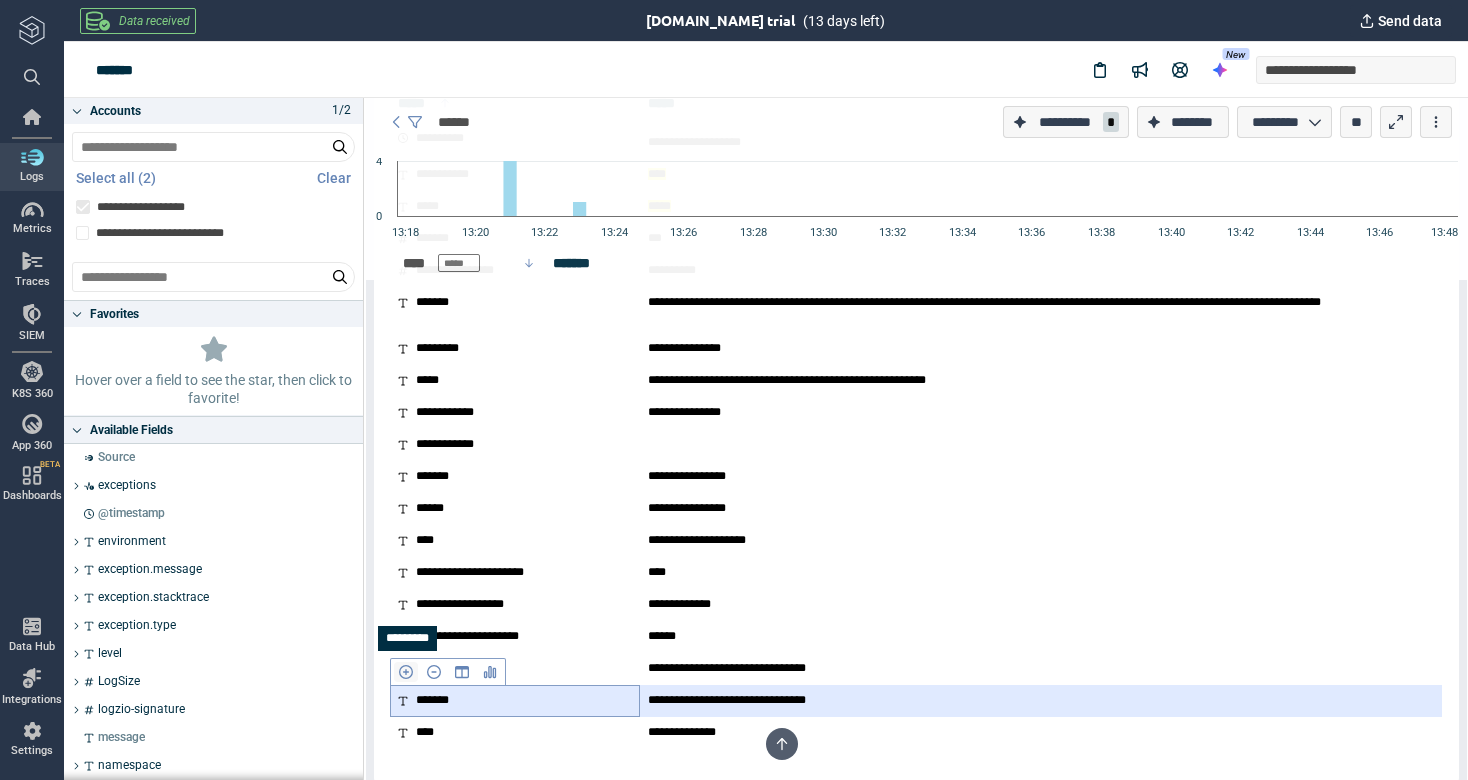 click 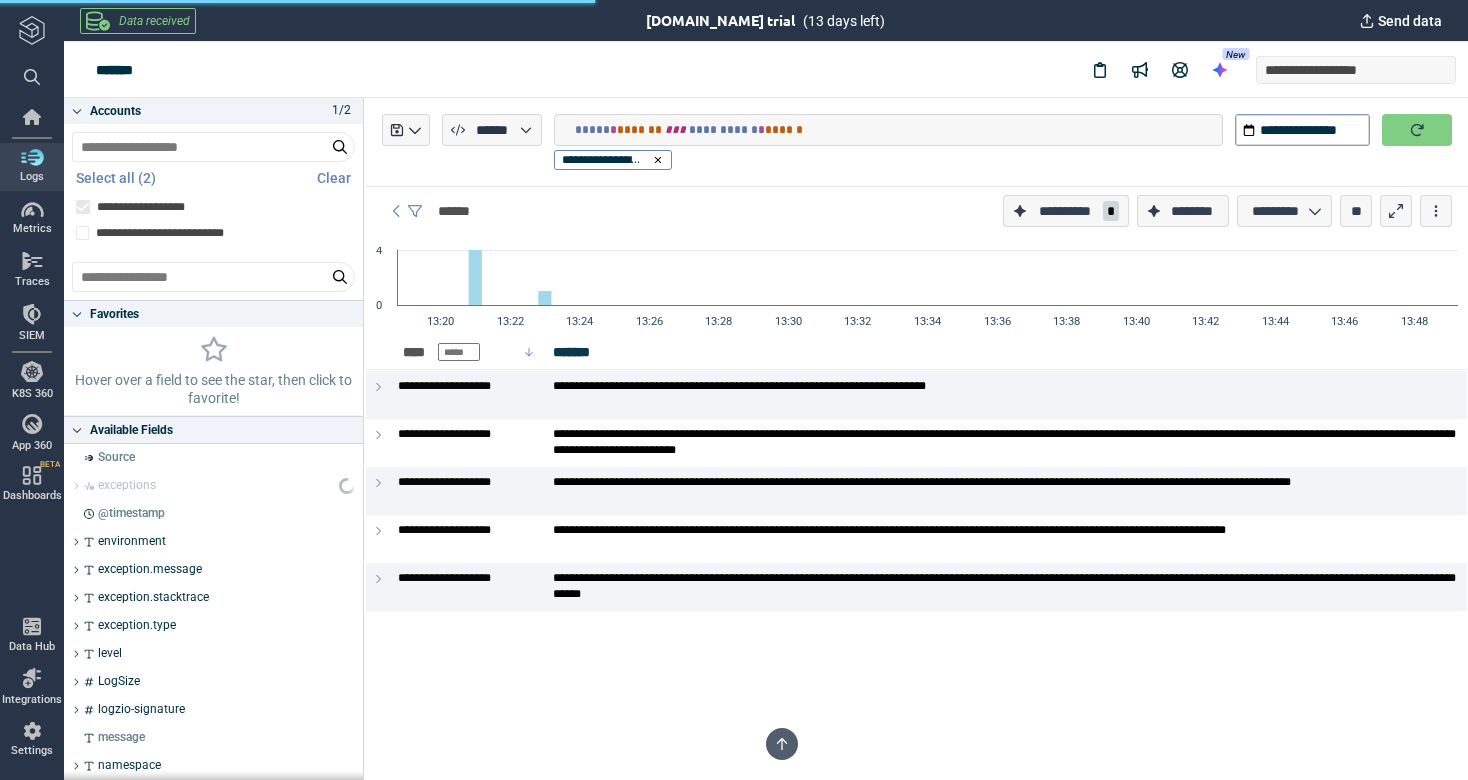 scroll, scrollTop: 0, scrollLeft: 0, axis: both 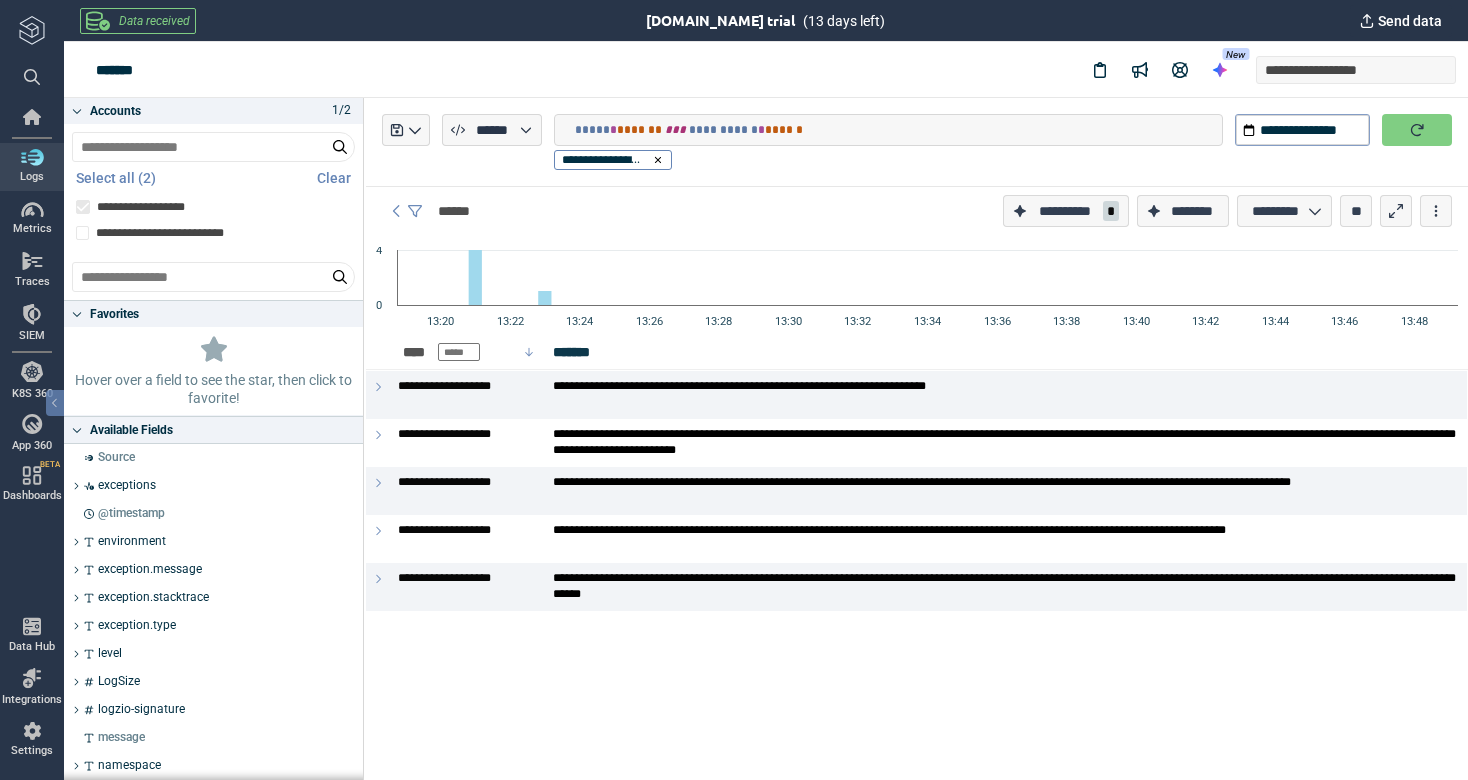 click at bounding box center (32, 157) 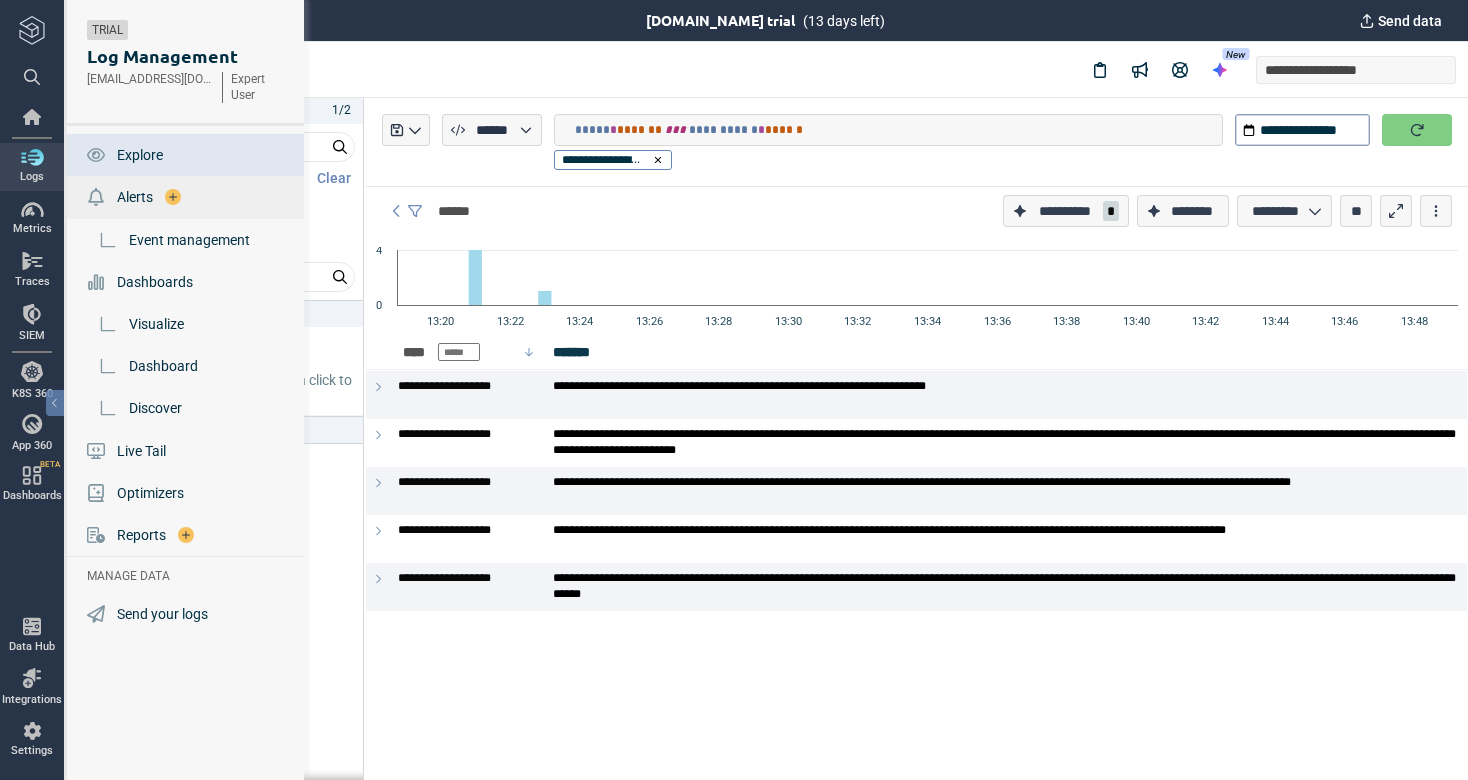 click on "Alerts" at bounding box center (135, 197) 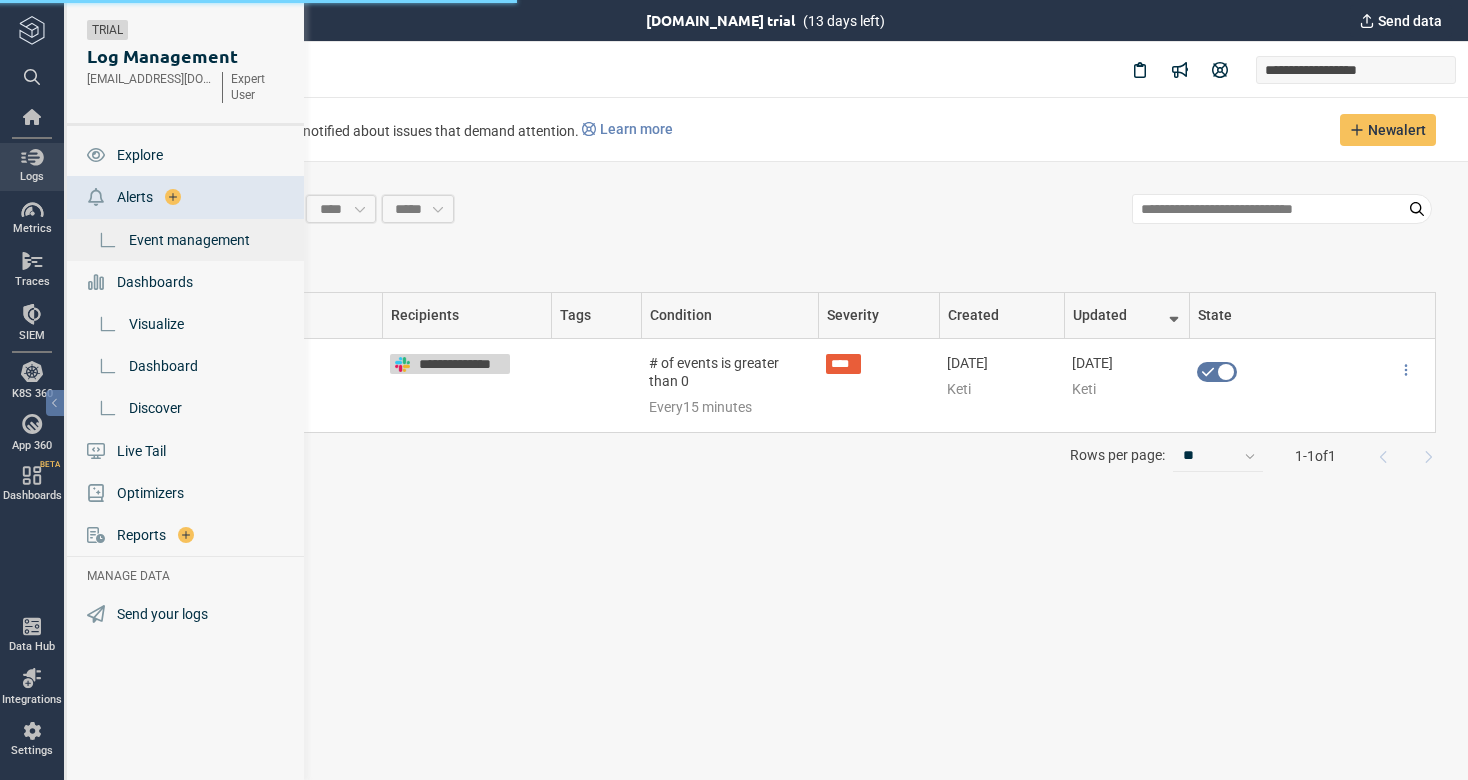 click on "Event management" at bounding box center [189, 240] 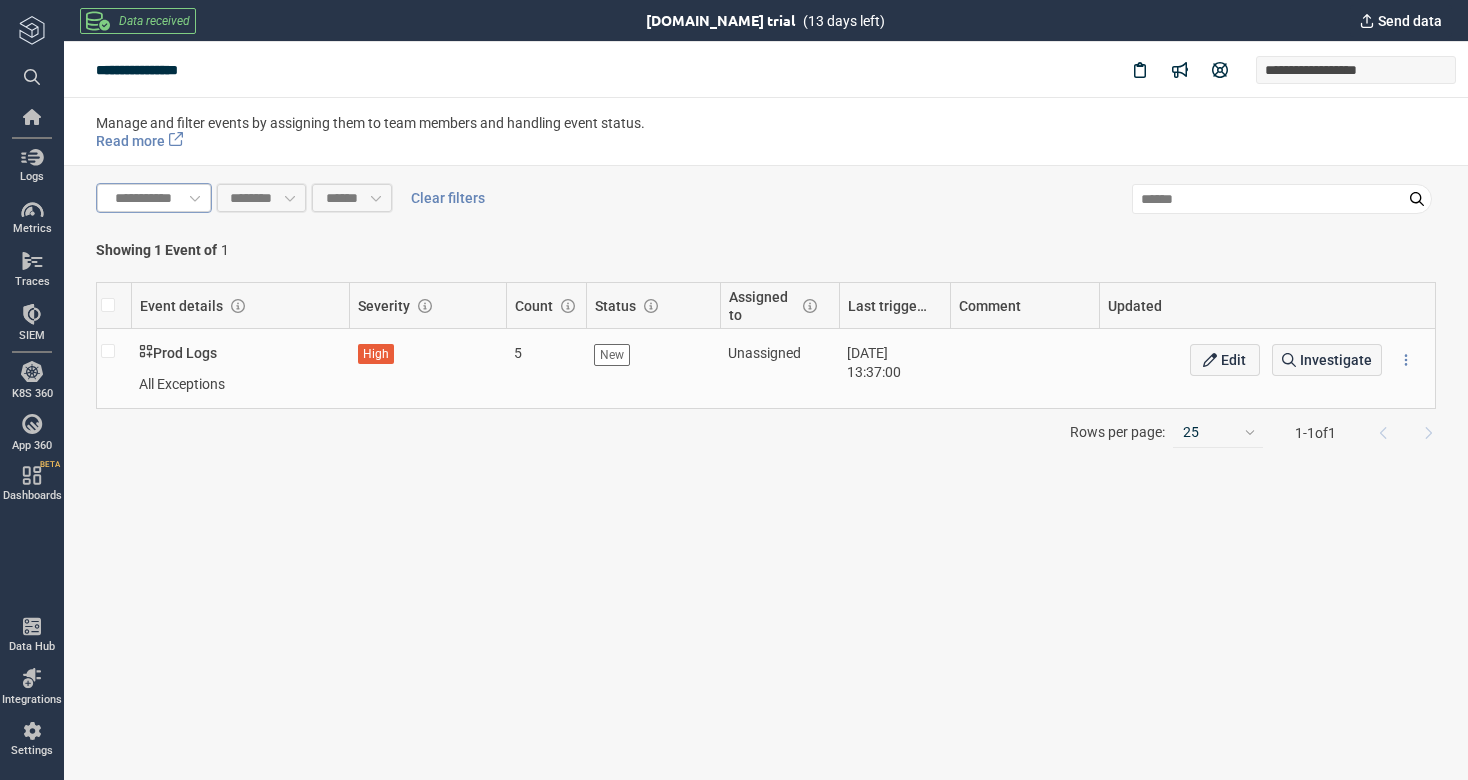 click on "5" at bounding box center [546, 368] 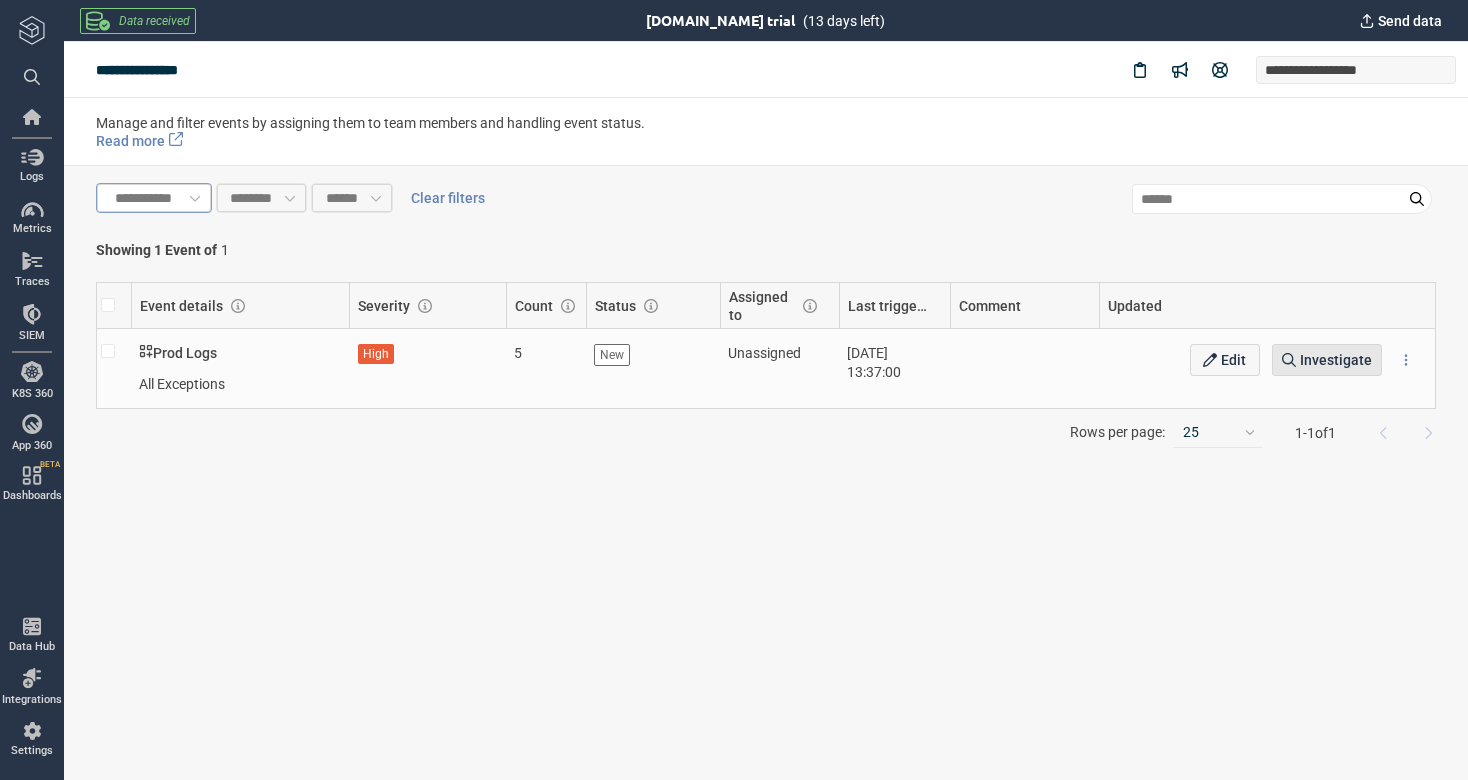 click on "Investigate" at bounding box center [1336, 360] 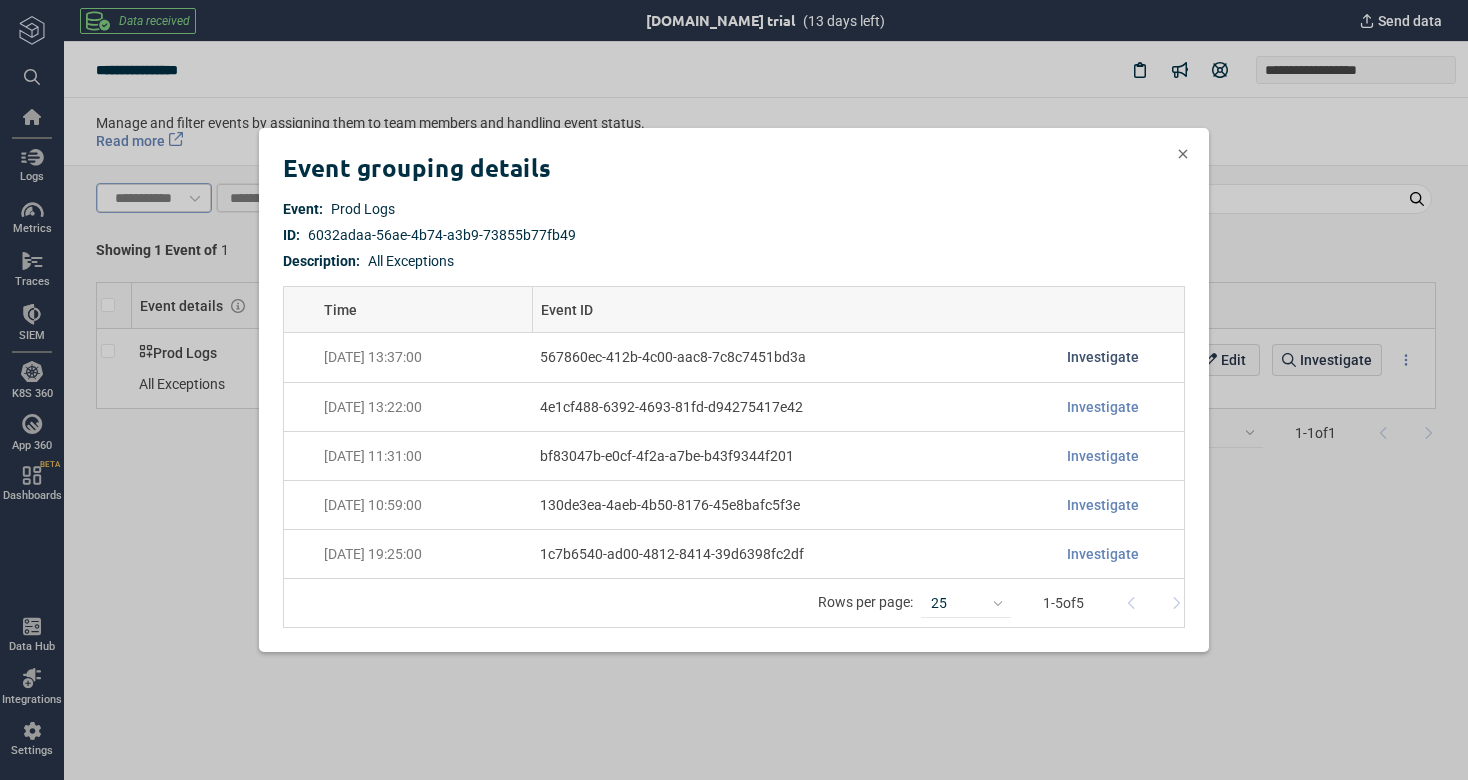 click on "Investigate" at bounding box center (1103, 357) 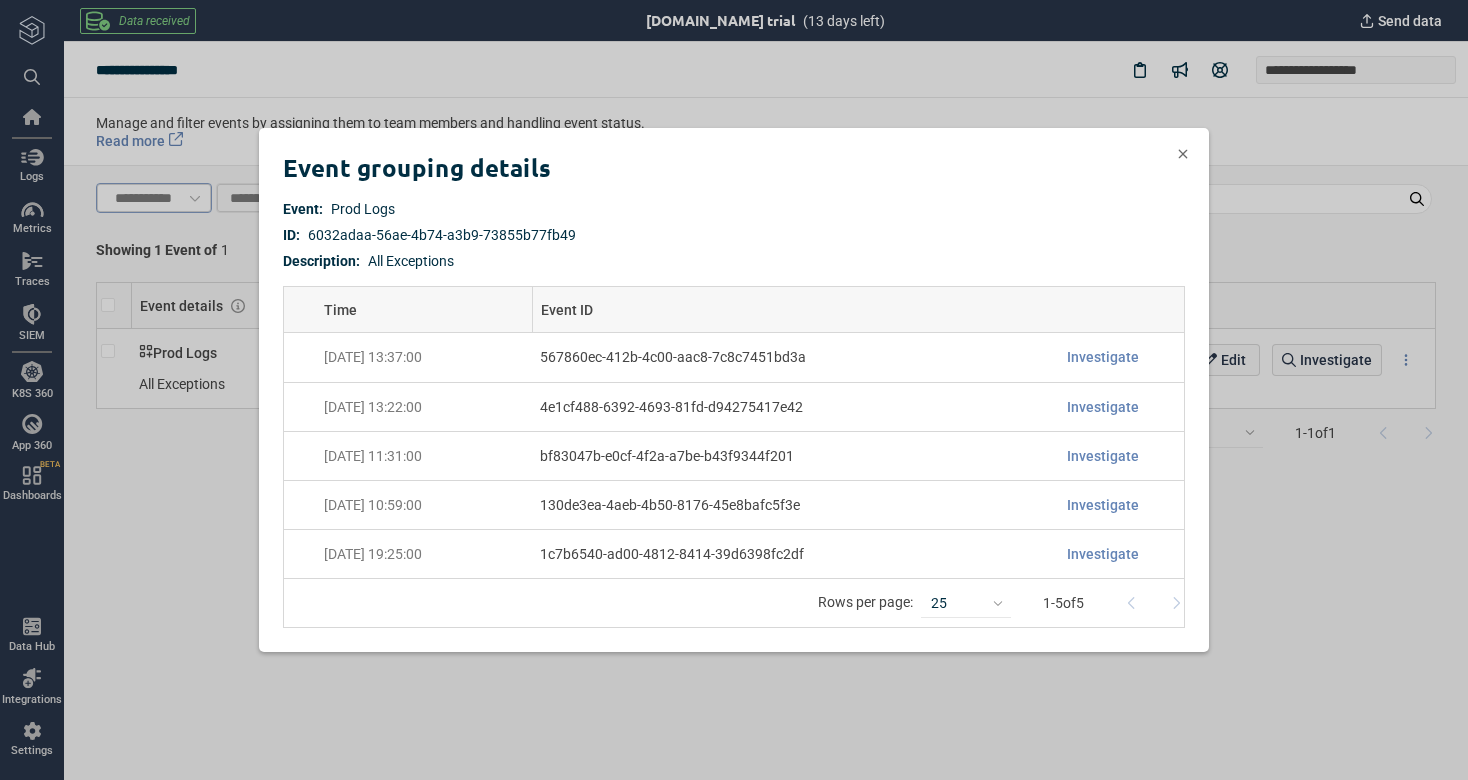 click on "567860ec-412b-4c00-aac8-7c8c7451bd3a" at bounding box center [740, 357] 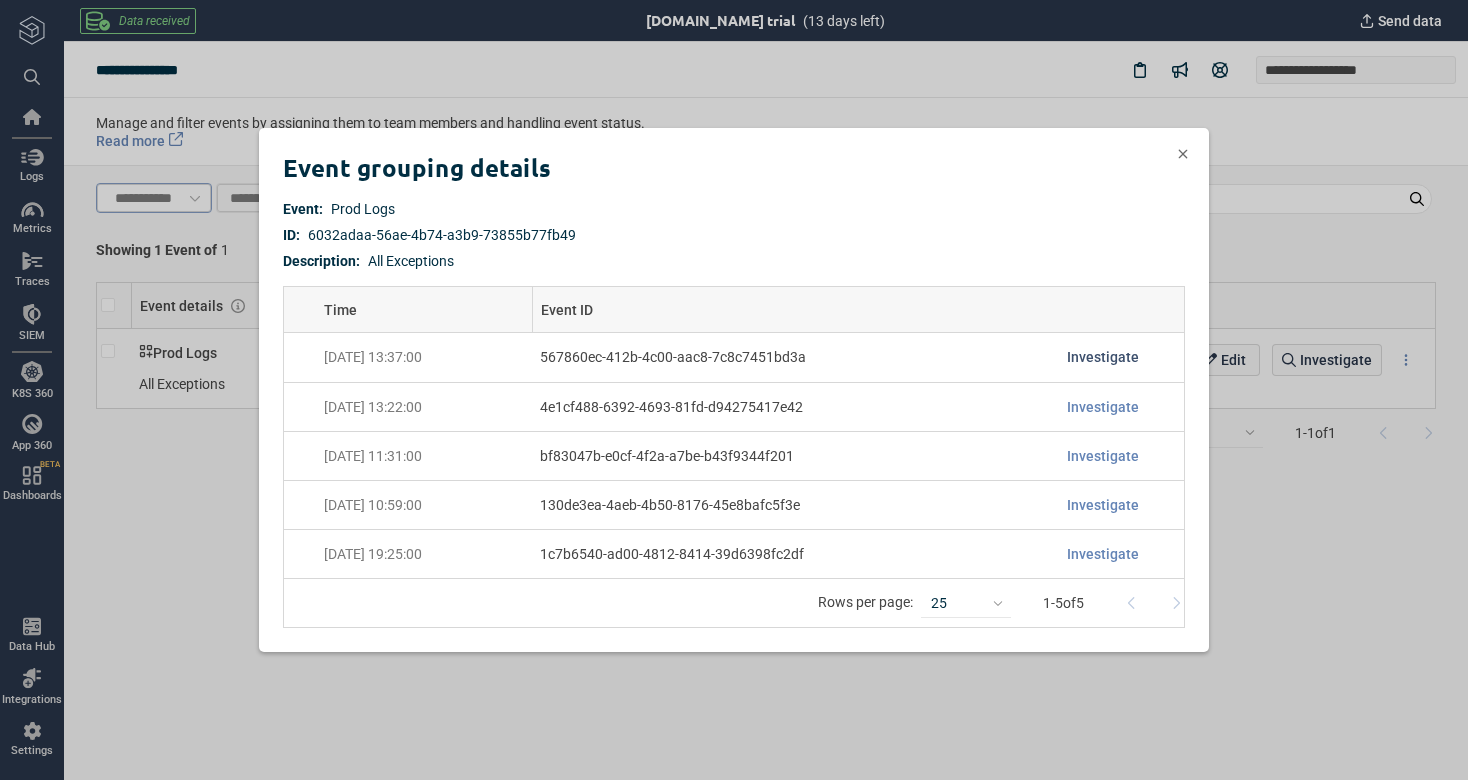 click on "Investigate" at bounding box center (1103, 357) 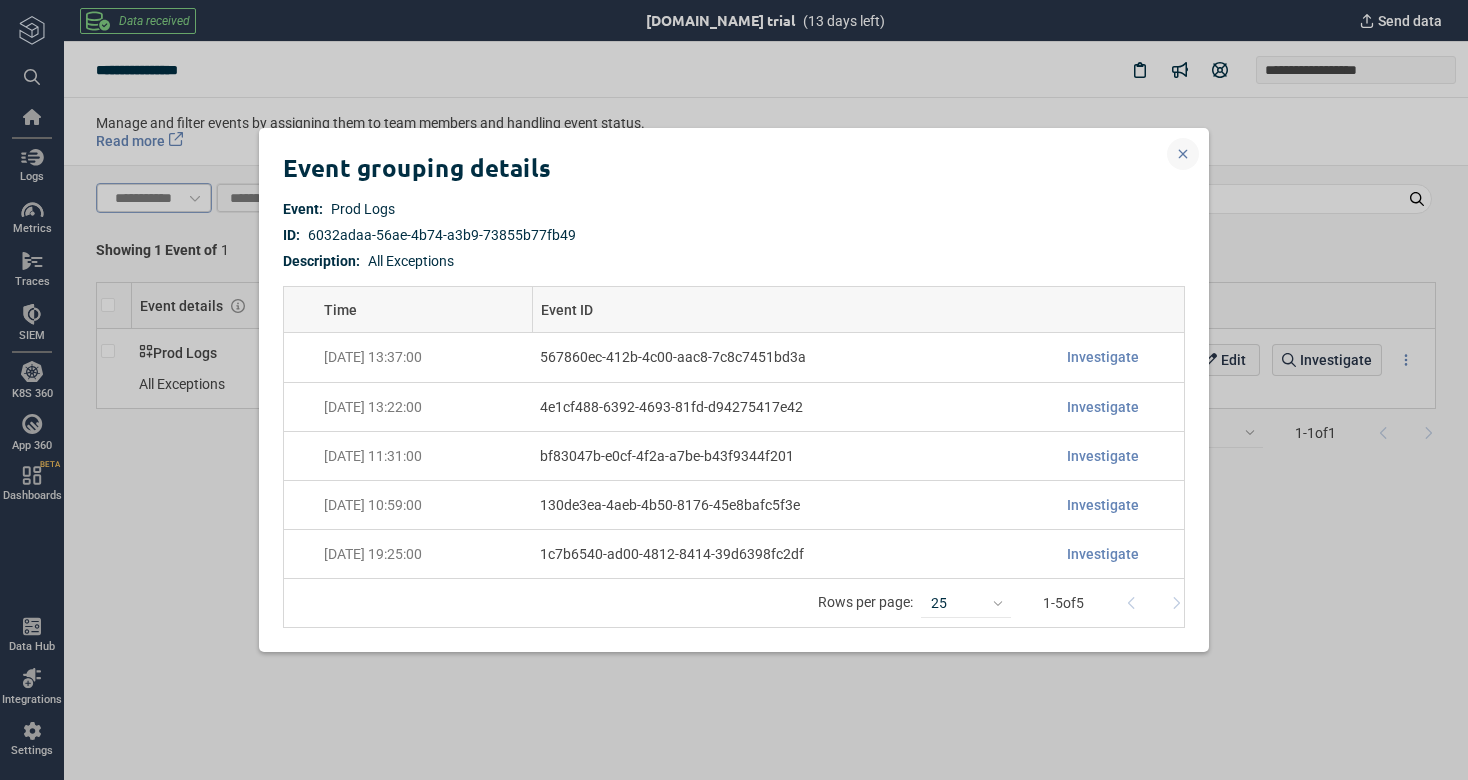 click 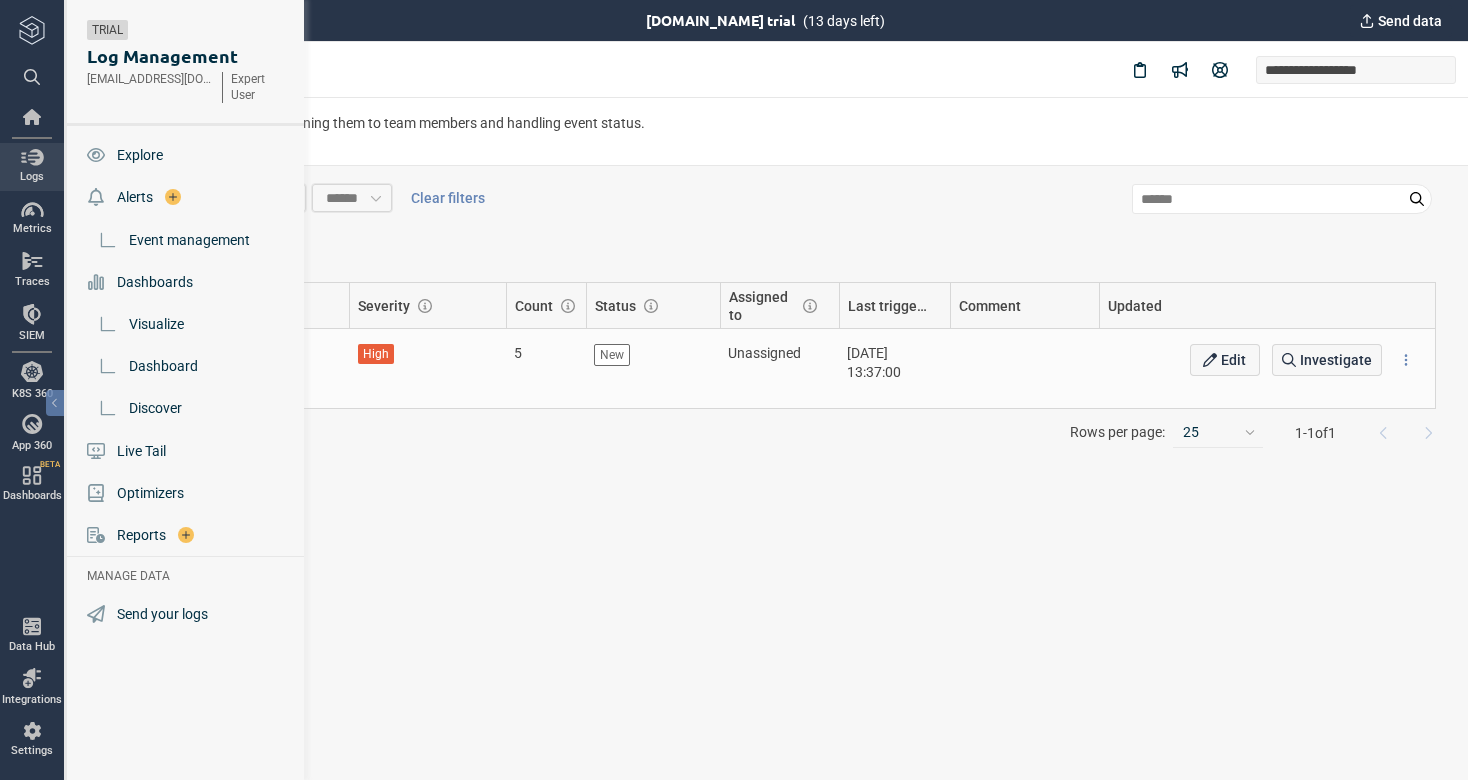 click at bounding box center (32, 157) 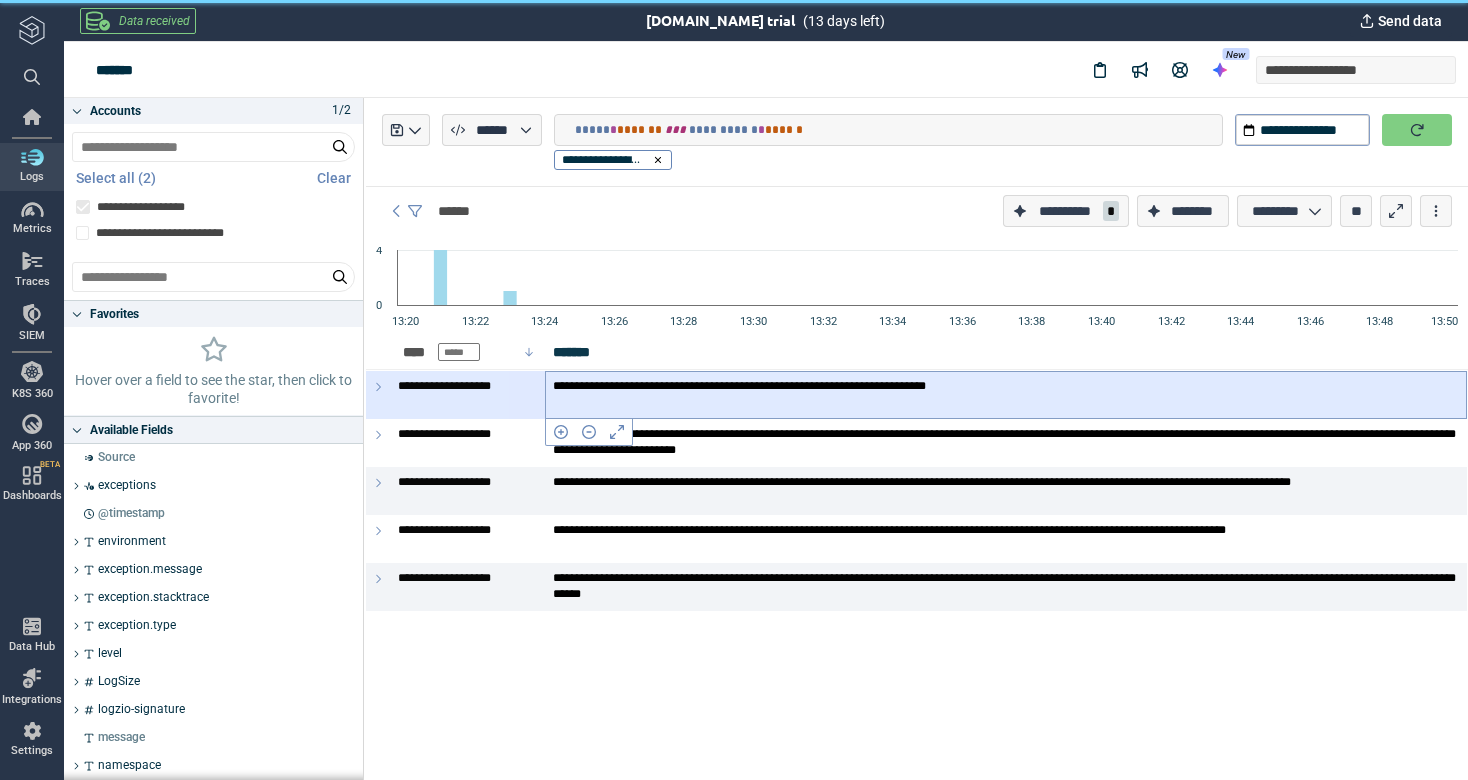 click on "**********" at bounding box center [1006, 395] 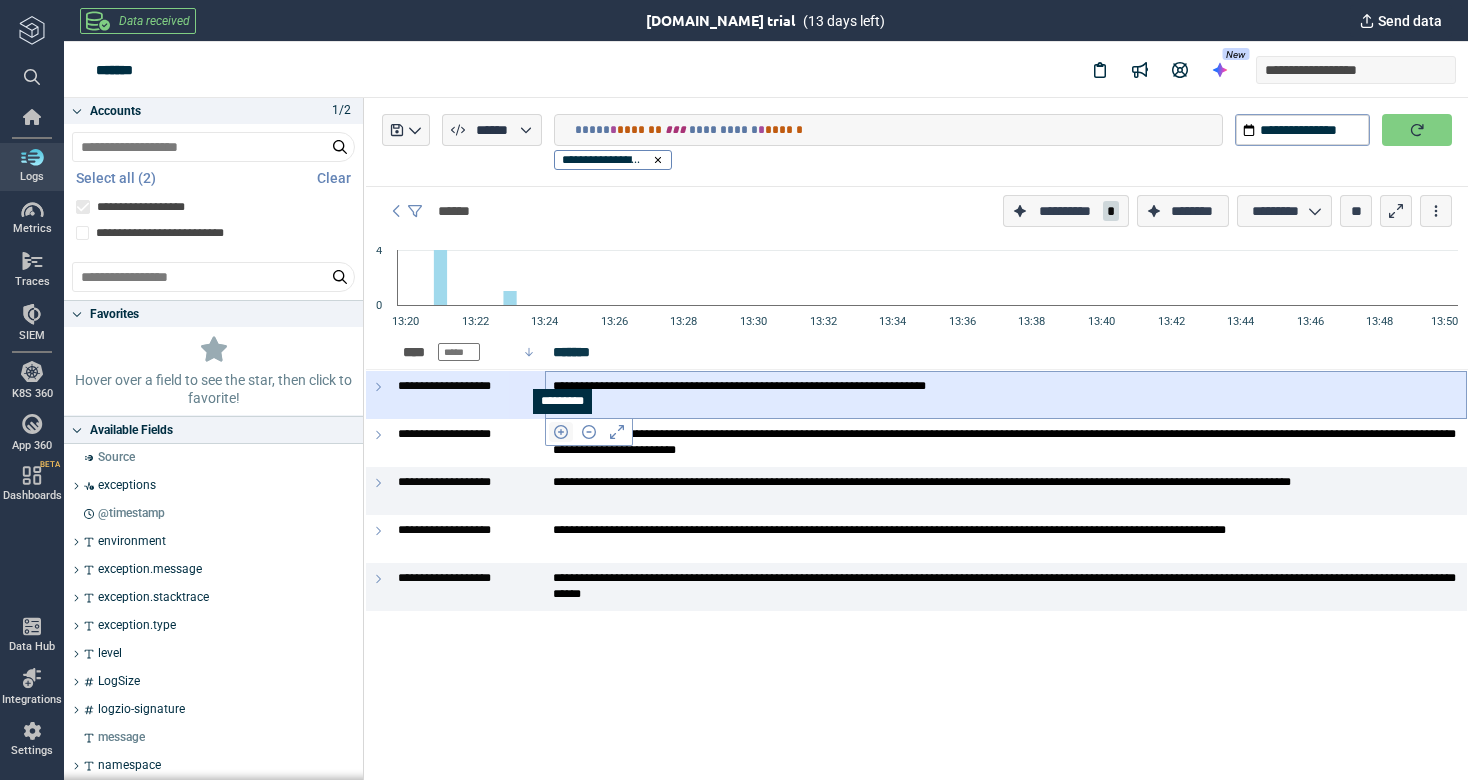 click 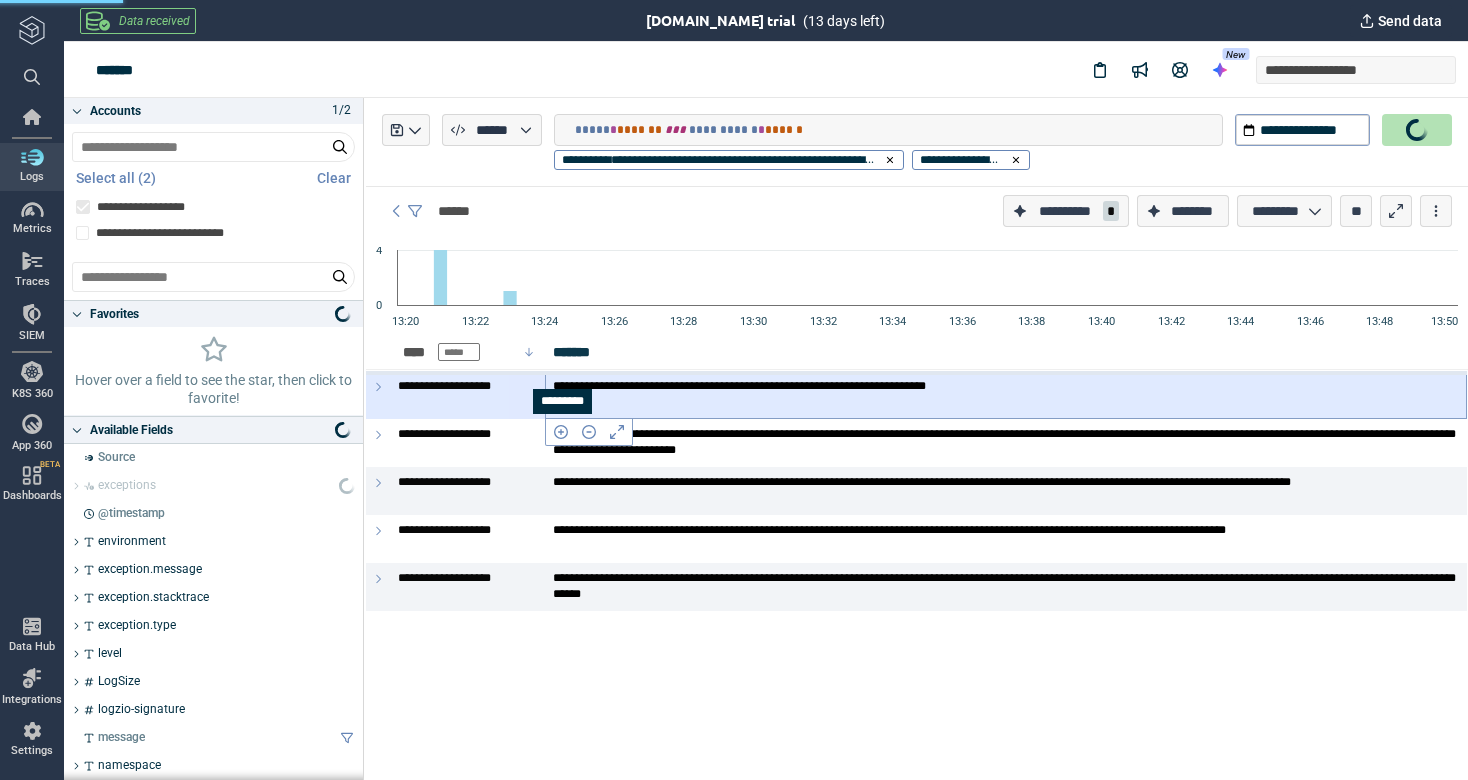 type on "*" 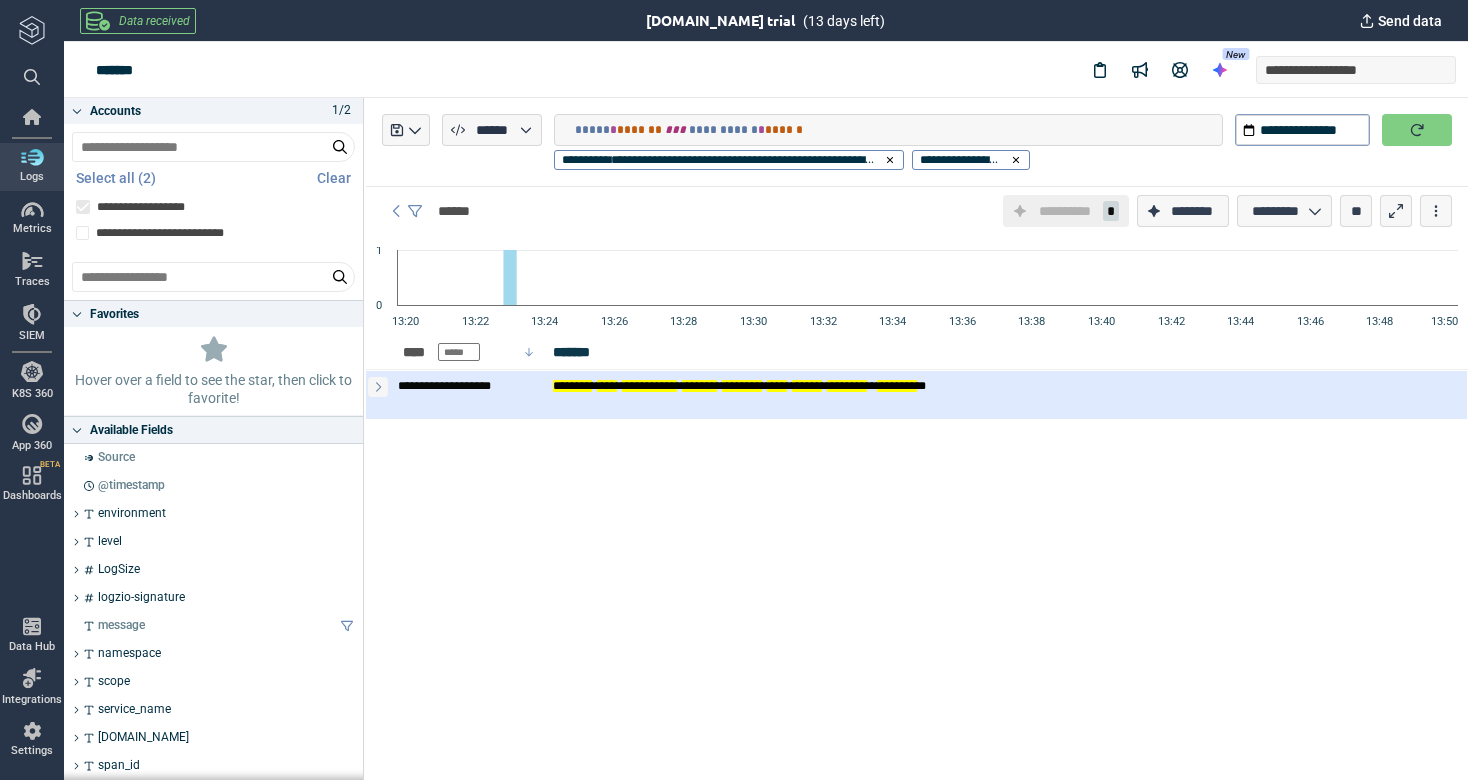 click 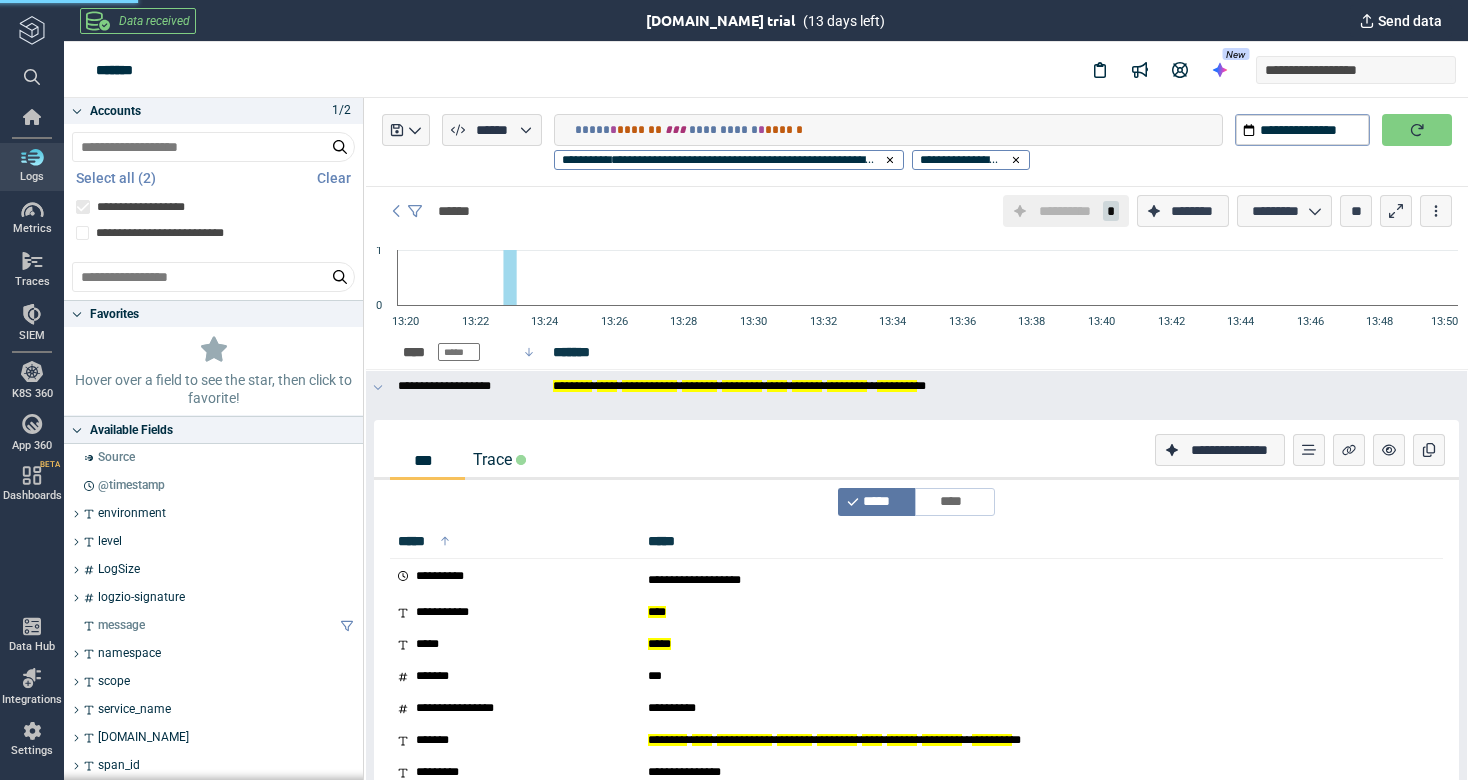 click on "Trace" at bounding box center (499, 459) 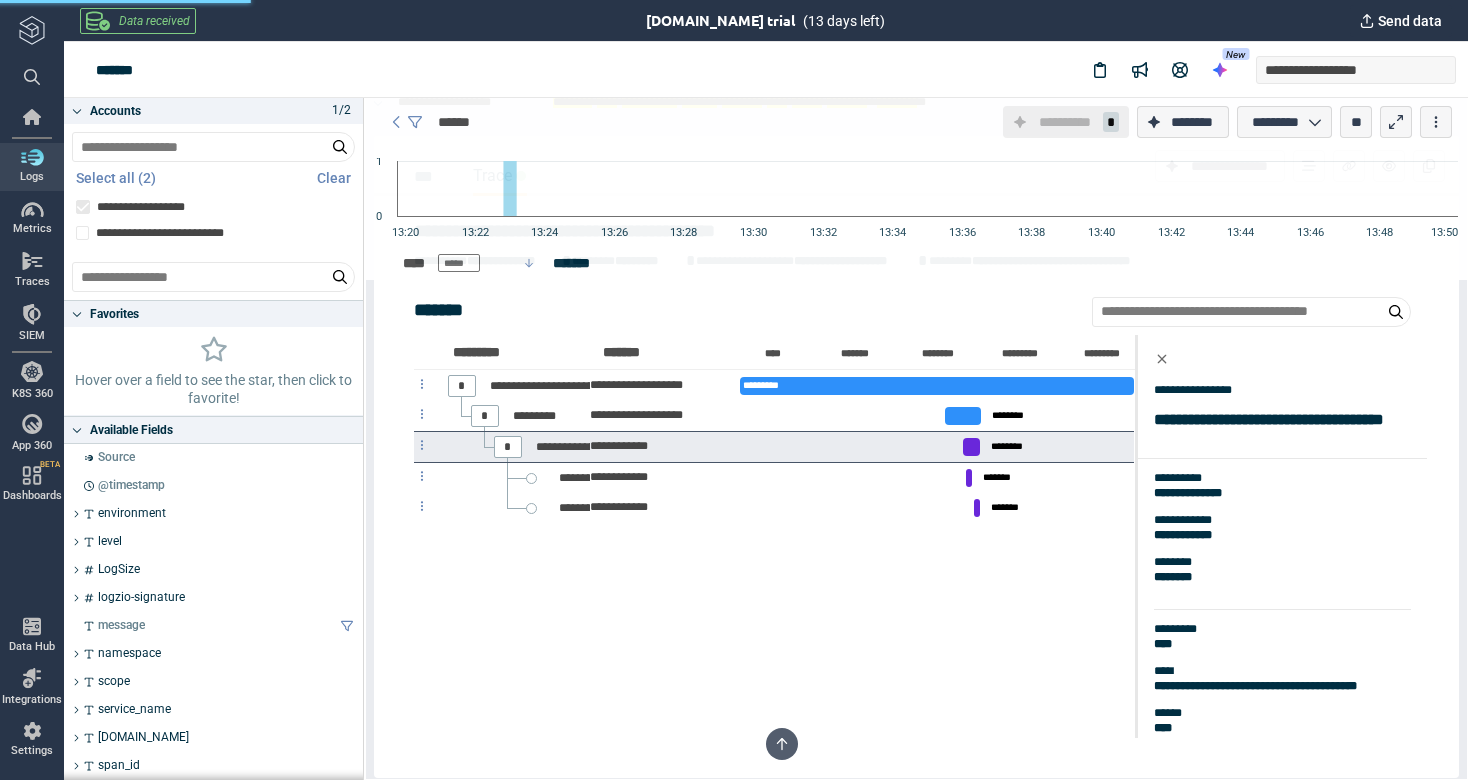 scroll, scrollTop: 285, scrollLeft: 0, axis: vertical 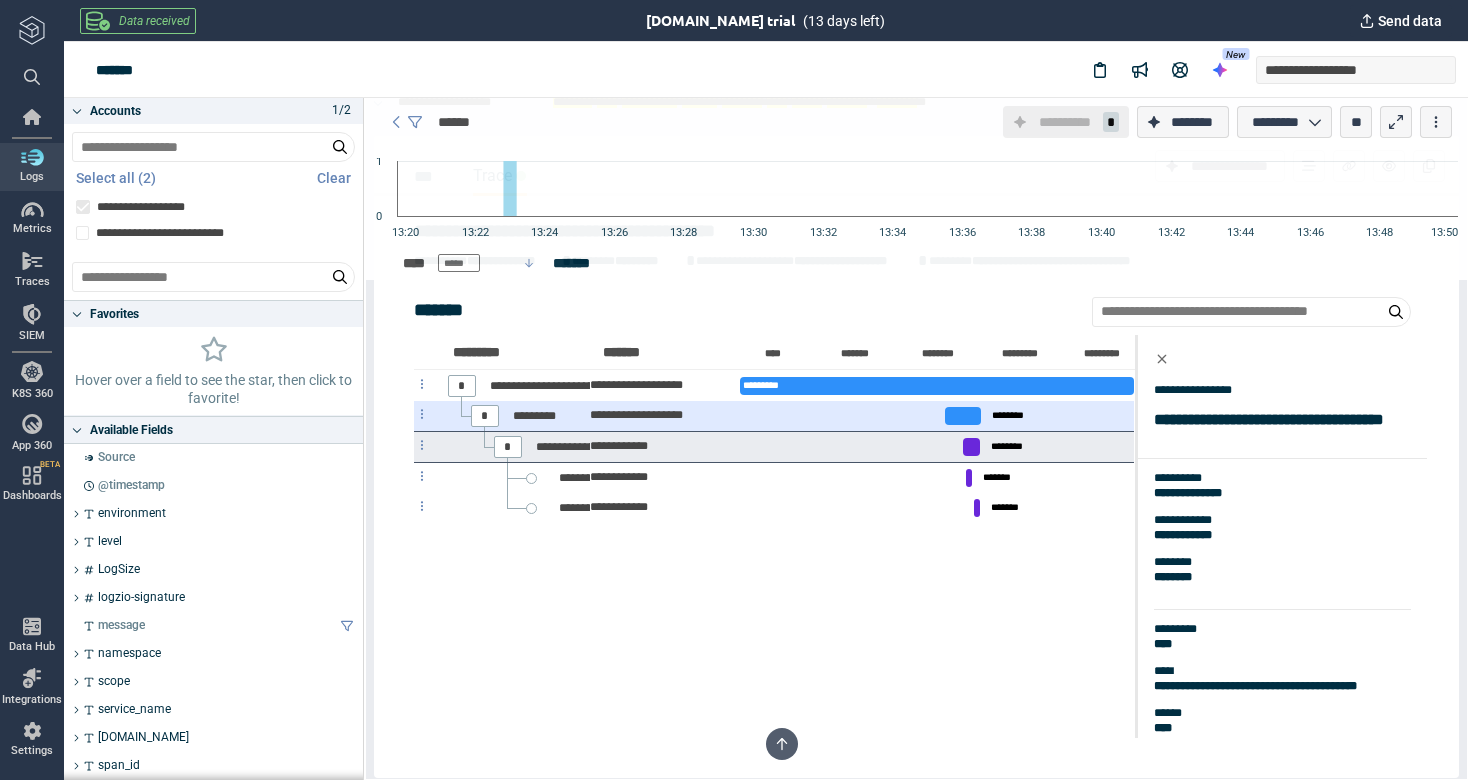 click on "**********" at bounding box center (665, 416) 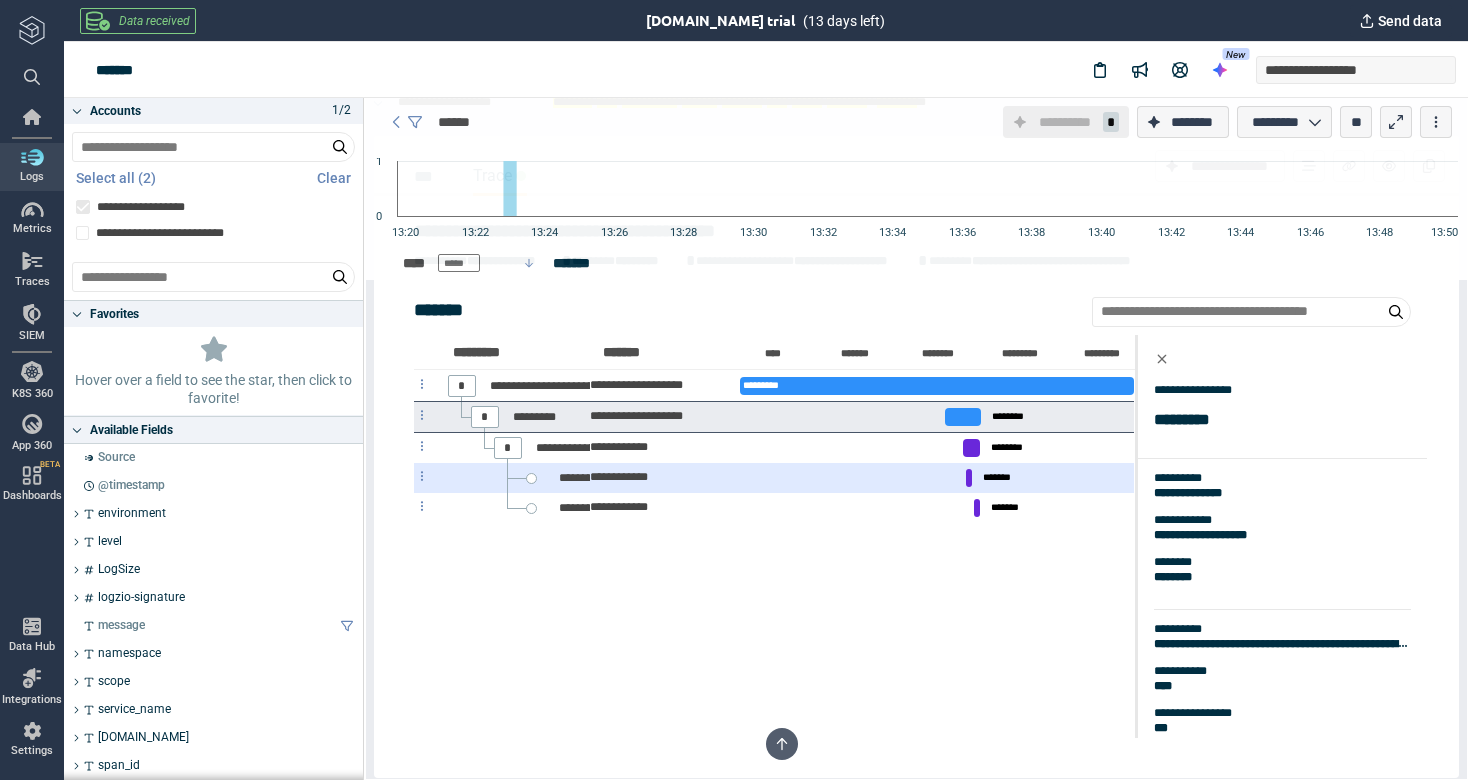 scroll, scrollTop: 0, scrollLeft: 0, axis: both 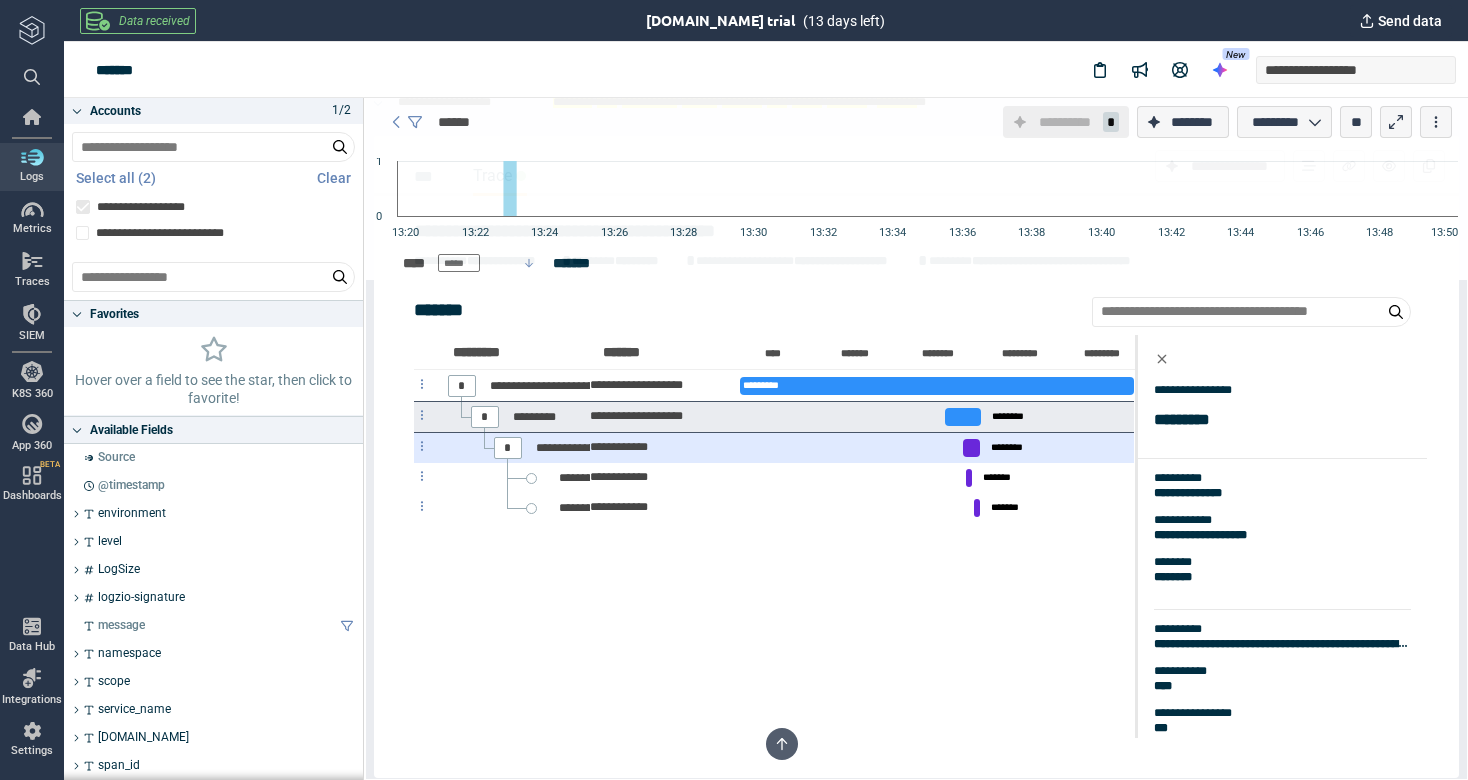 click on "********" at bounding box center (937, 448) 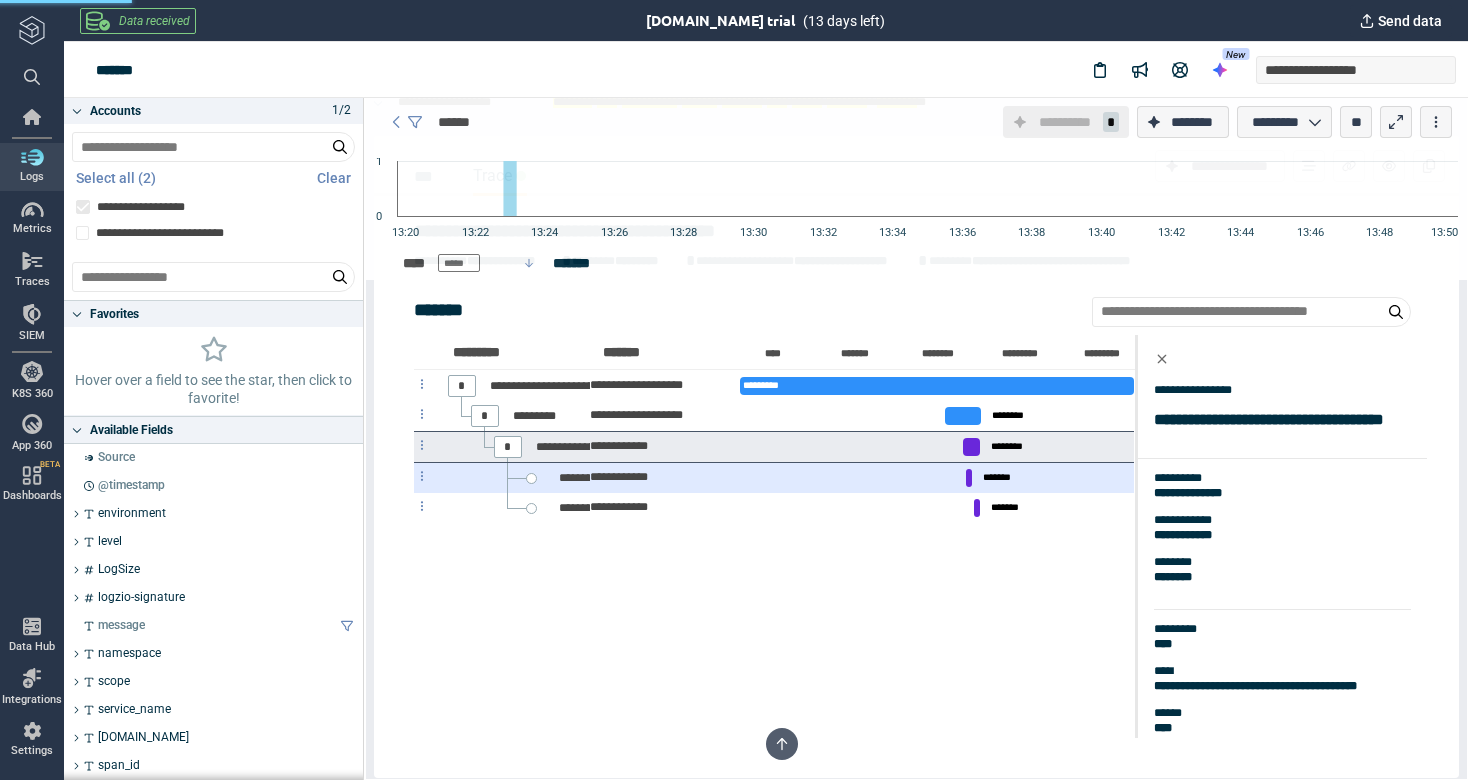 click on "*******" at bounding box center [937, 478] 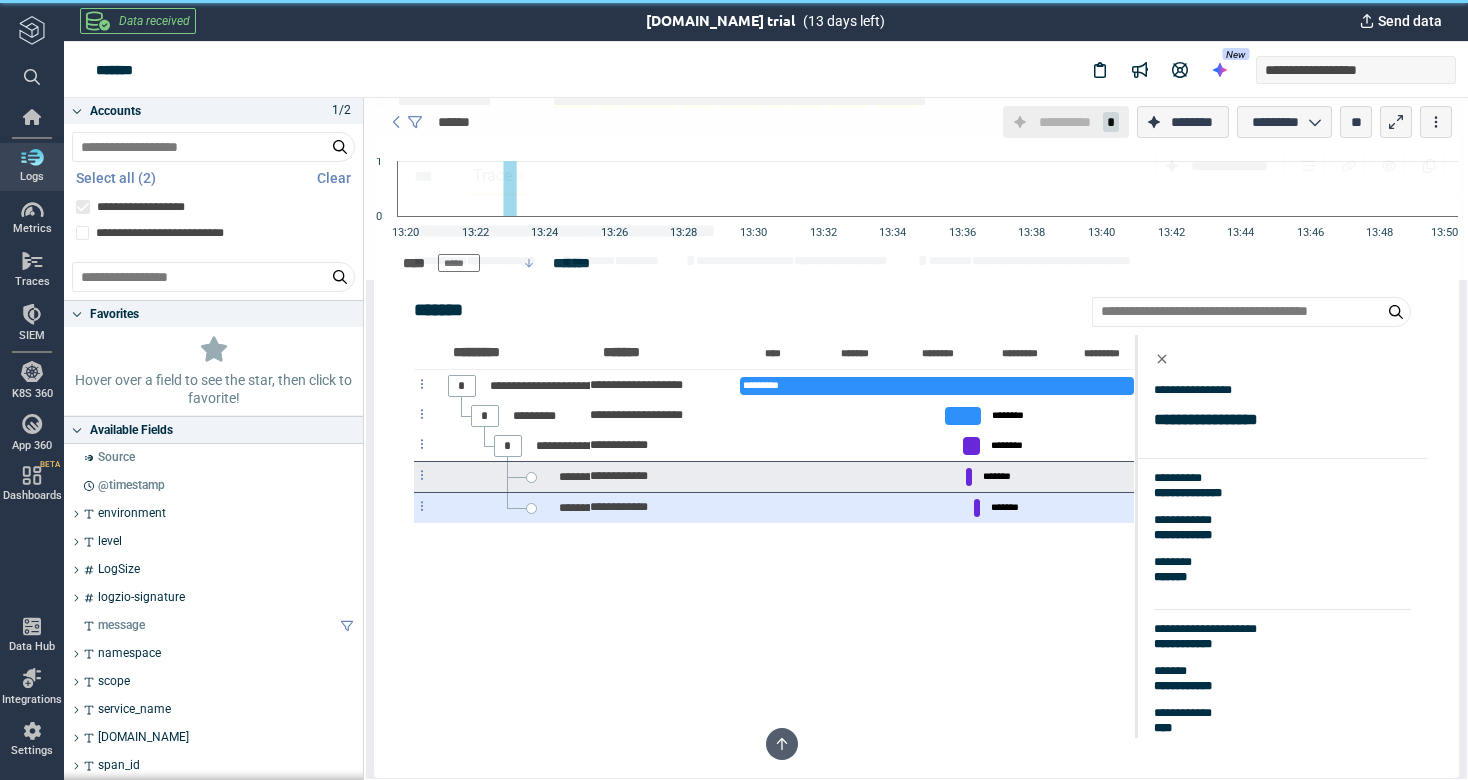 click on "*******" at bounding box center (937, 508) 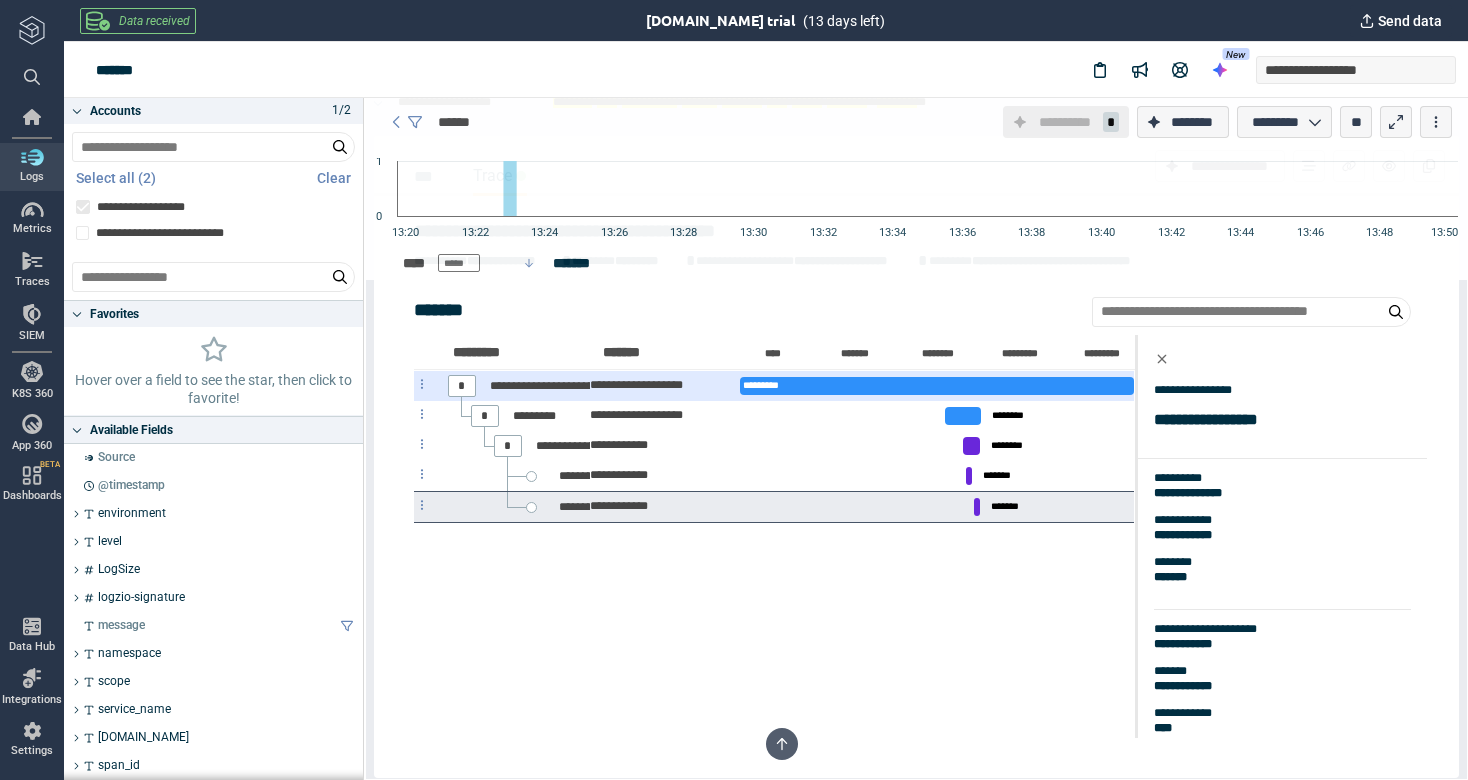 click on "**********" at bounding box center (665, 386) 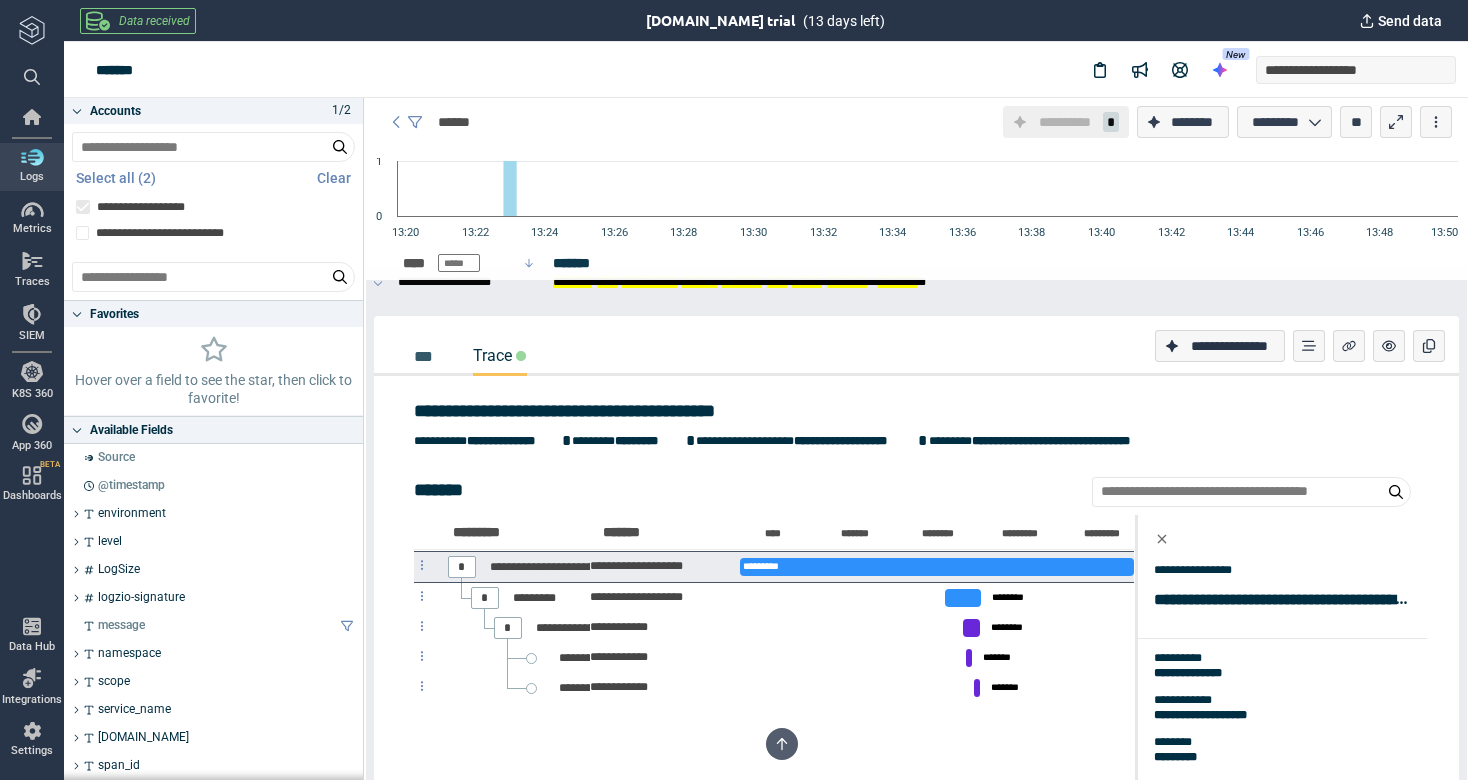 scroll, scrollTop: 101, scrollLeft: 0, axis: vertical 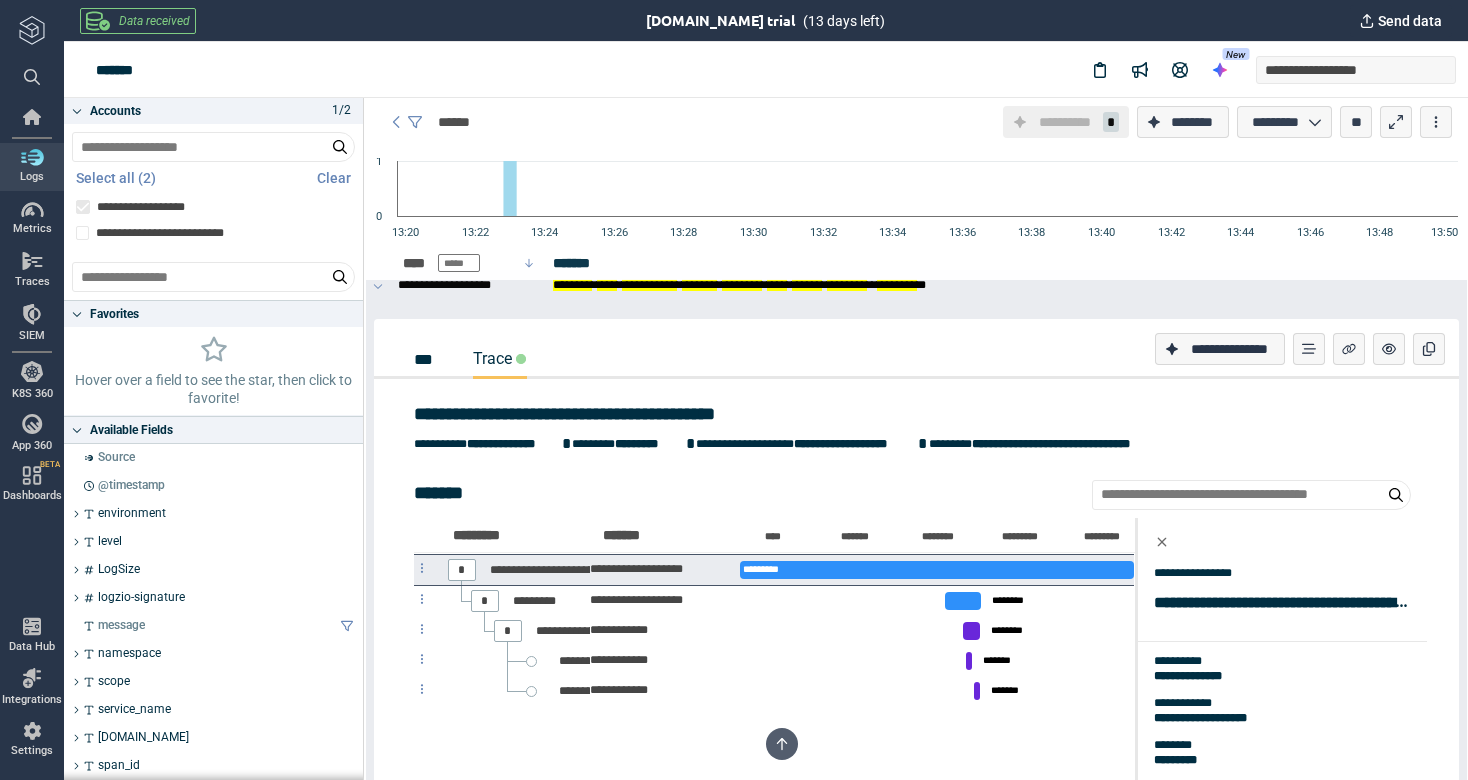 click on "***" at bounding box center (427, 359) 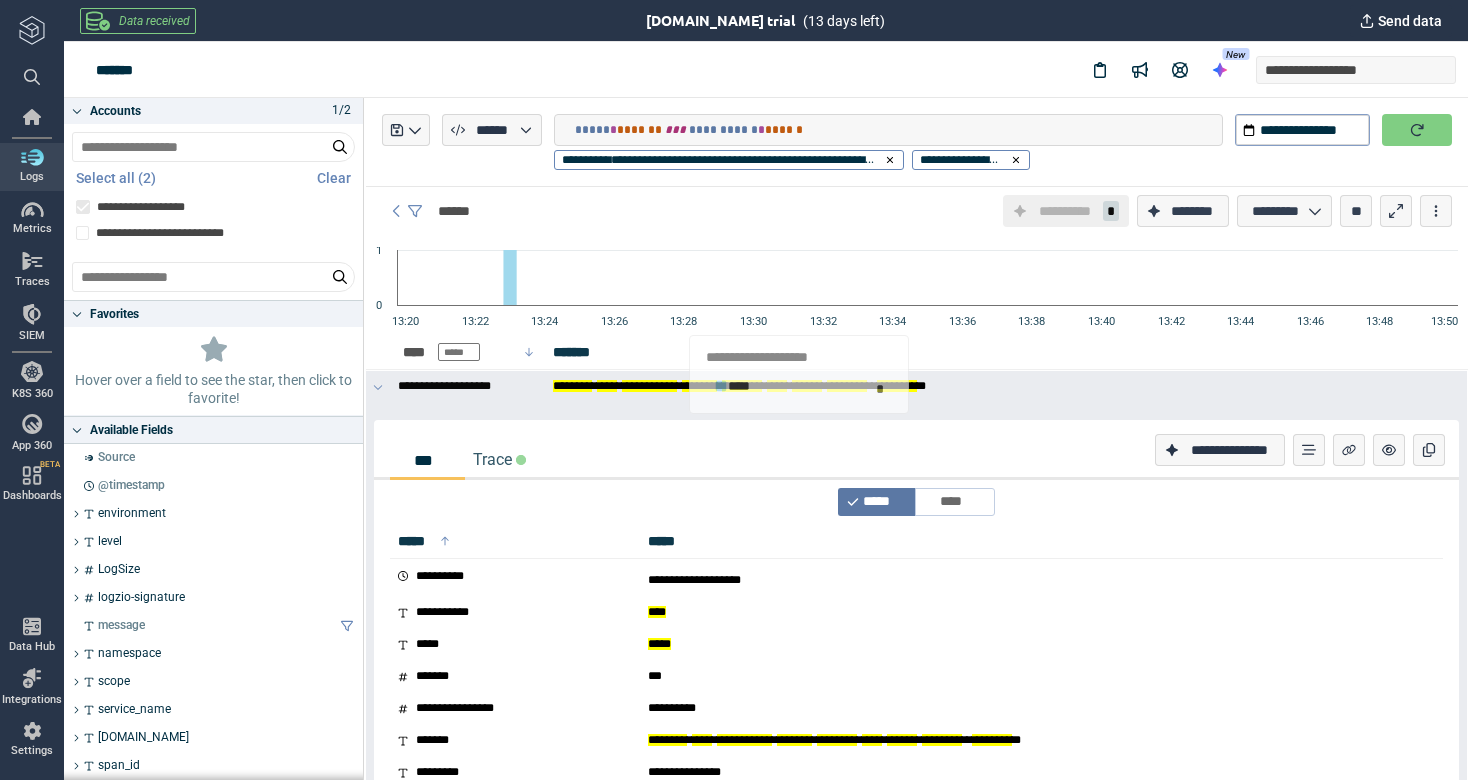 scroll, scrollTop: 0, scrollLeft: 0, axis: both 